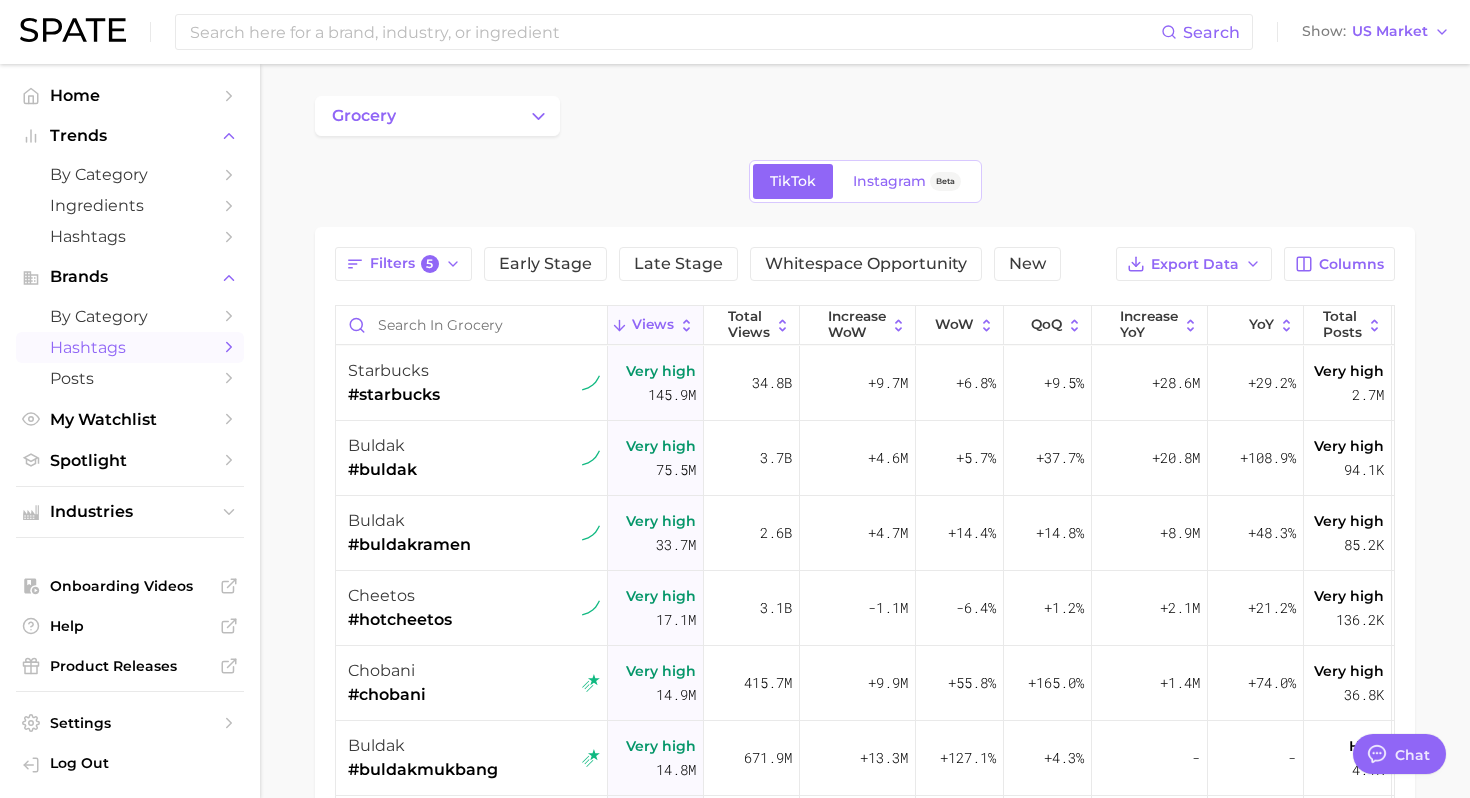 scroll, scrollTop: 65, scrollLeft: 0, axis: vertical 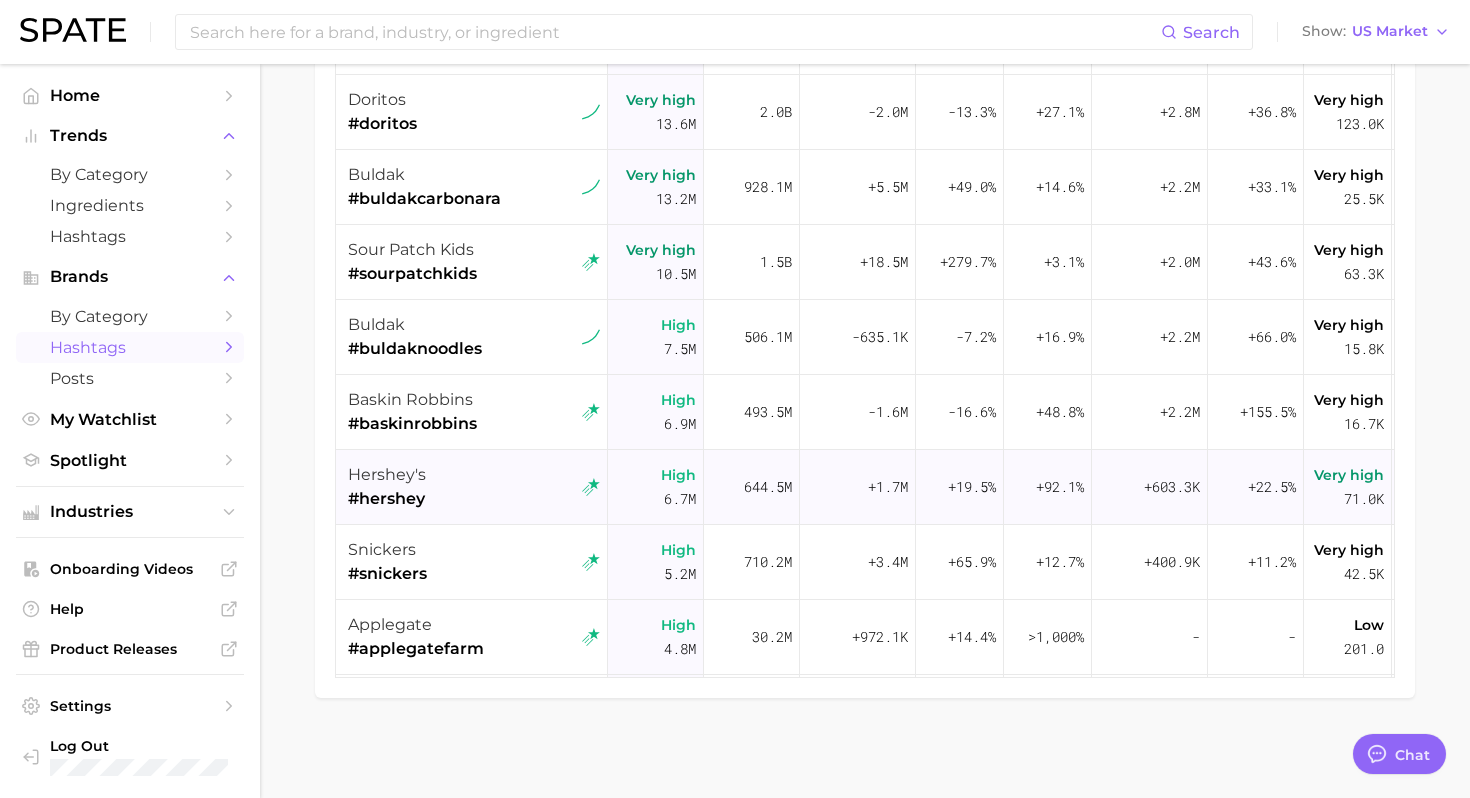 click on "hershey's #hershey" at bounding box center [474, 487] 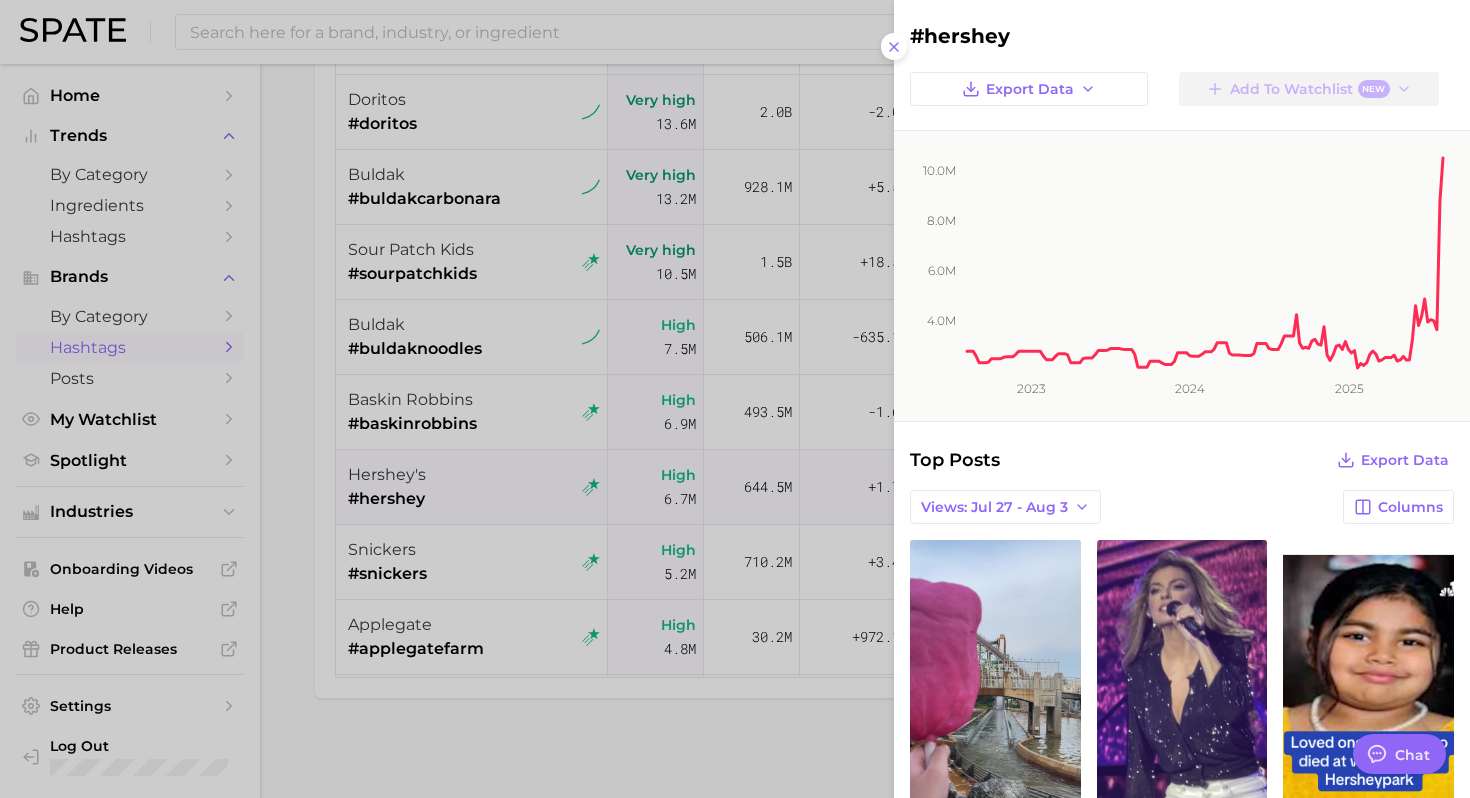 scroll, scrollTop: 0, scrollLeft: 0, axis: both 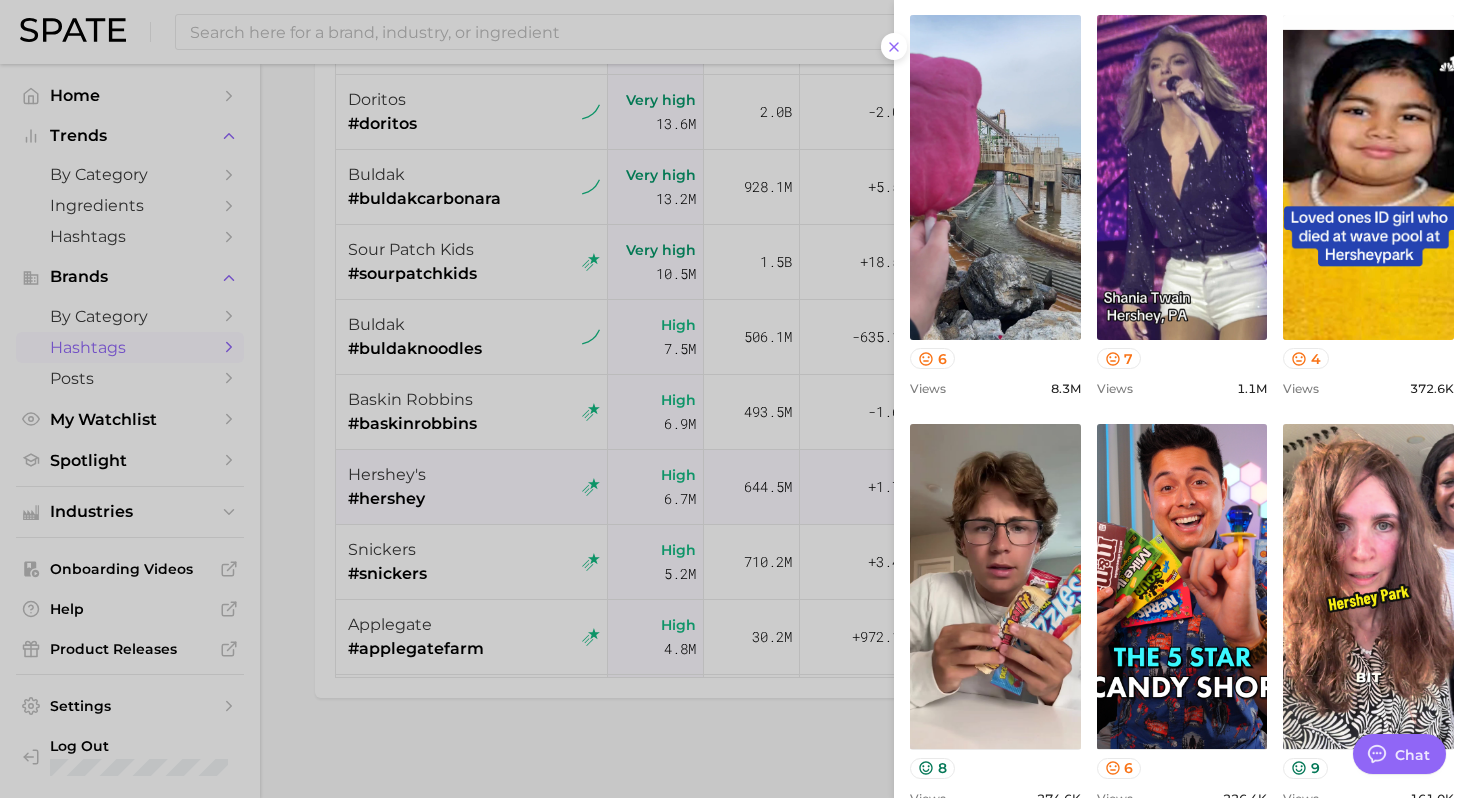 click at bounding box center [735, 399] 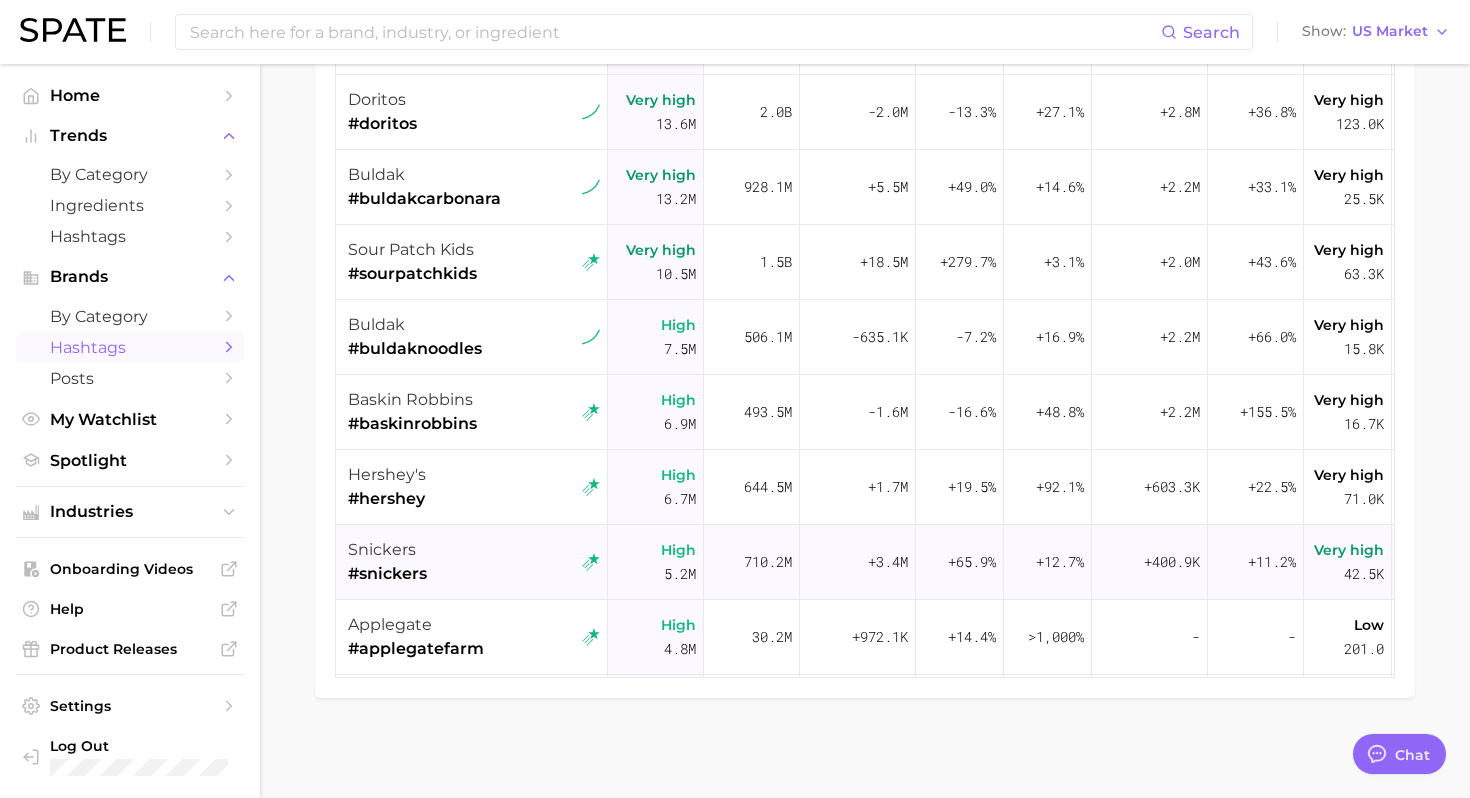 click on "snickers #snickers" at bounding box center [474, 562] 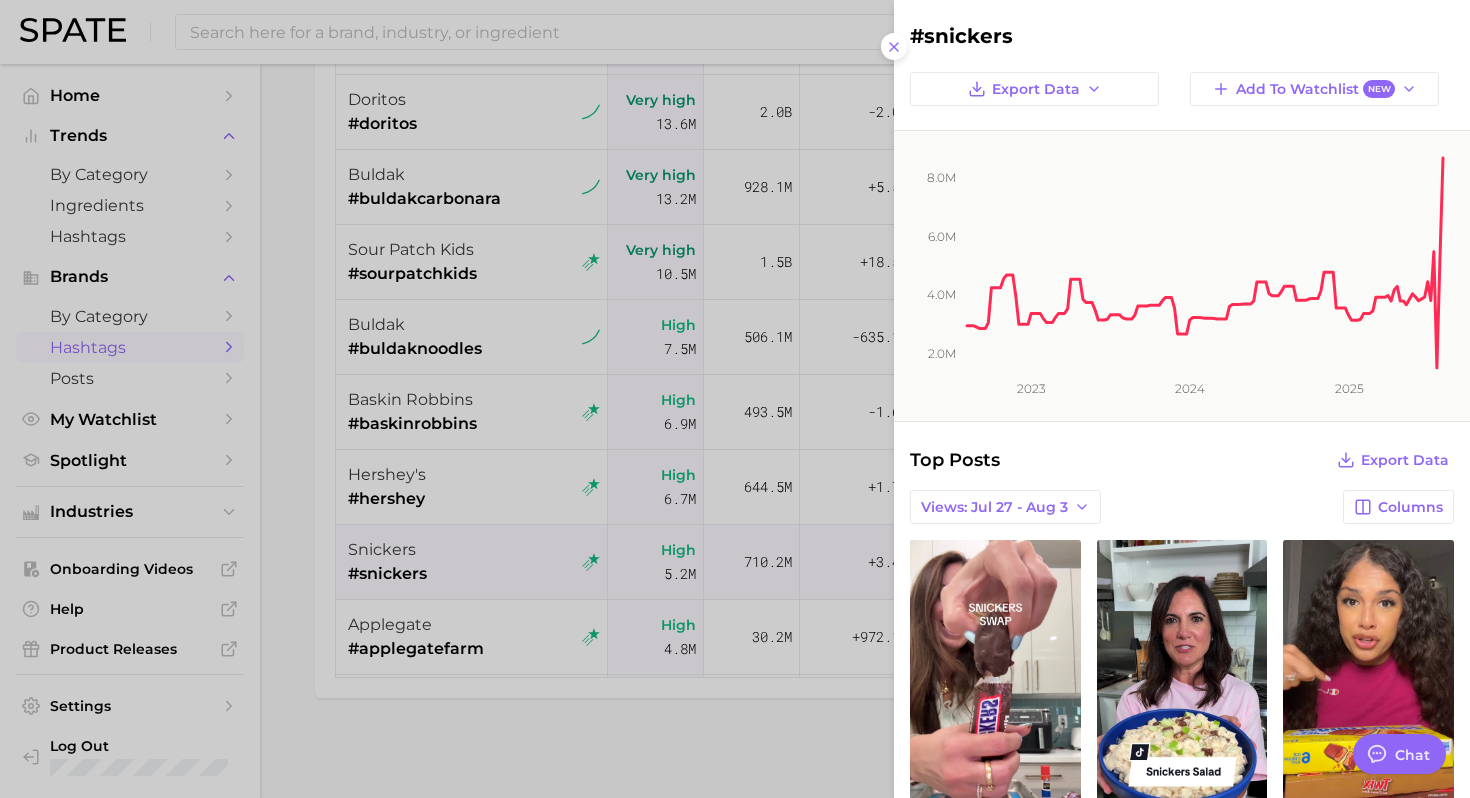 scroll, scrollTop: 0, scrollLeft: 0, axis: both 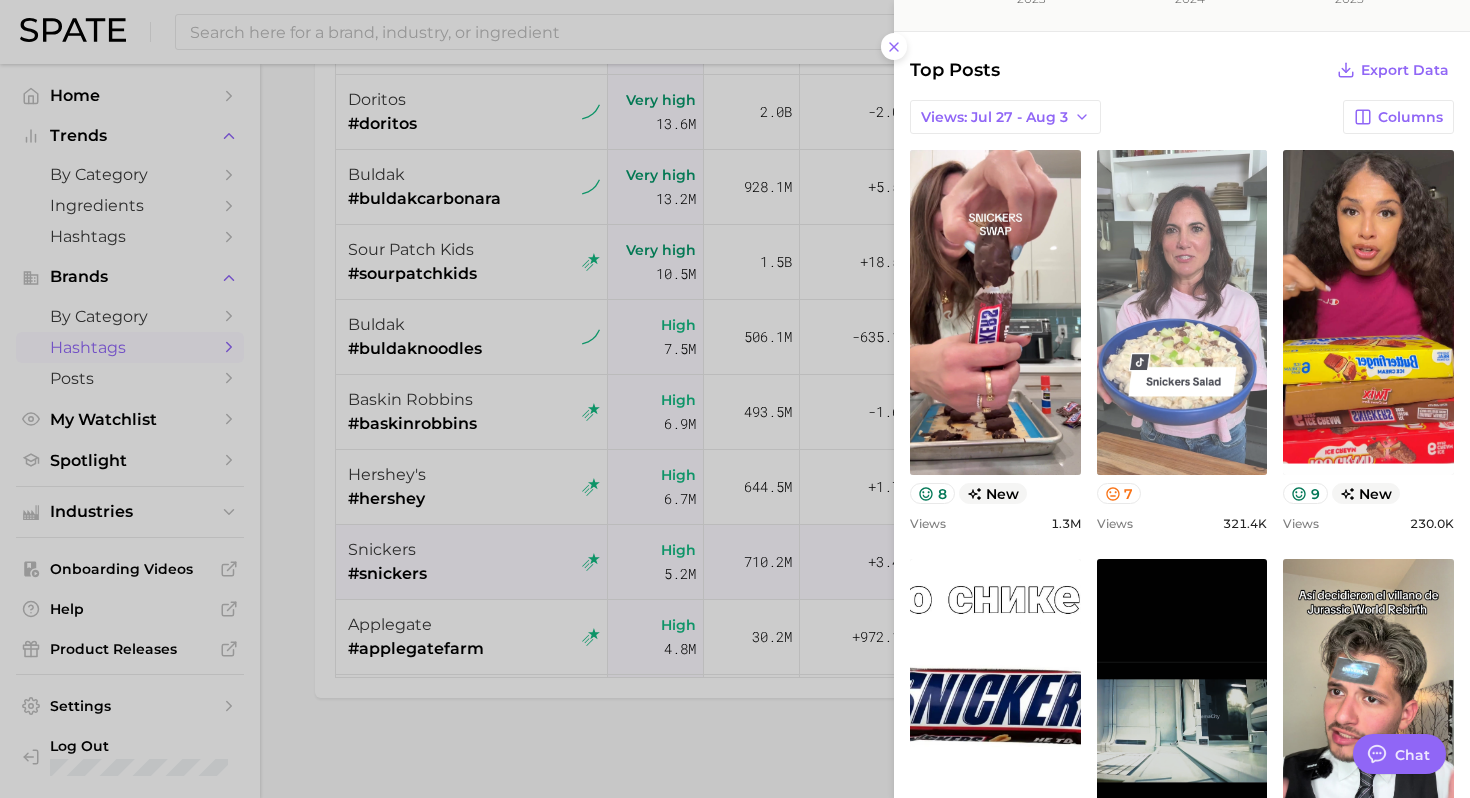 click on "view post on TikTok" at bounding box center (1182, 312) 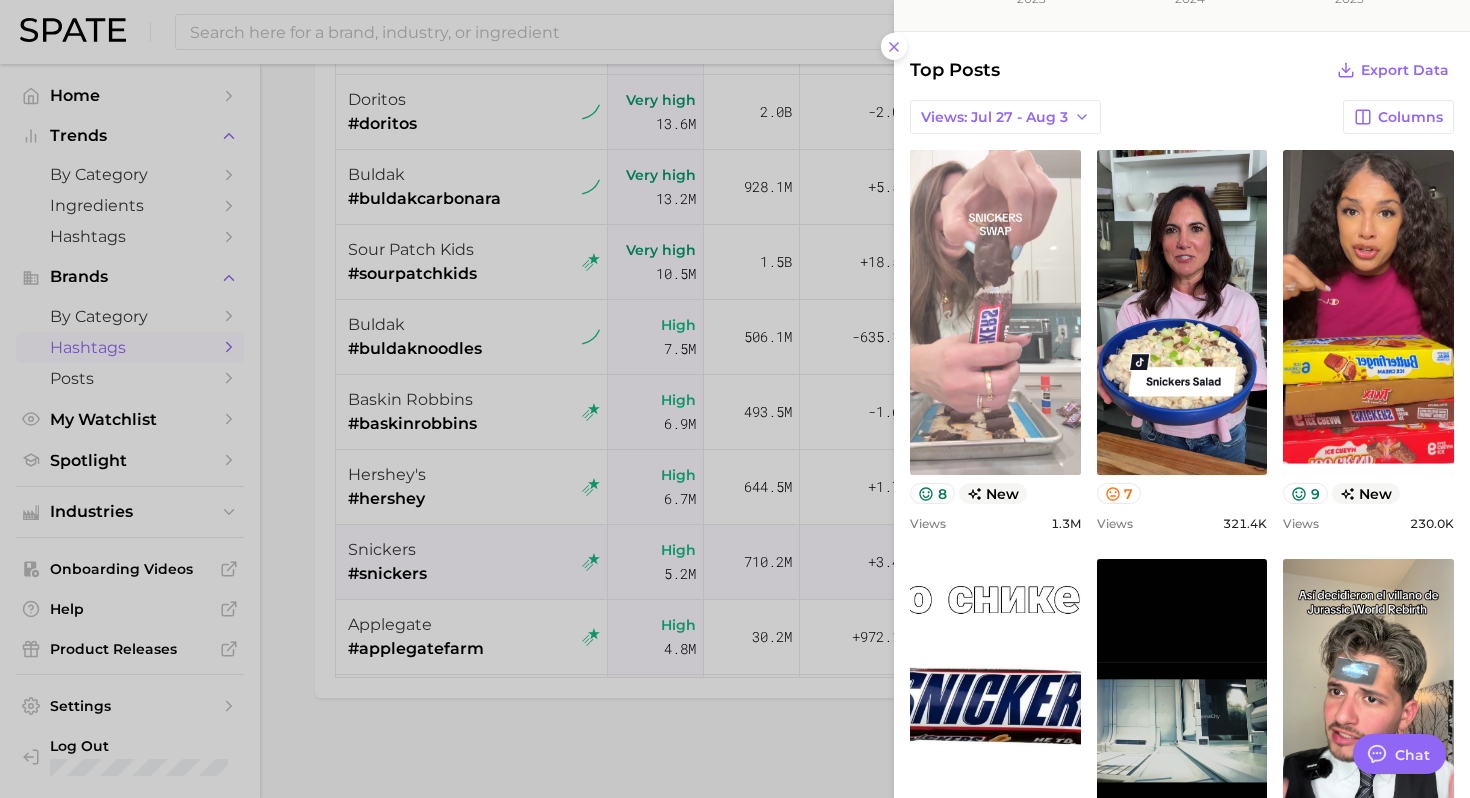 click on "view post on TikTok" at bounding box center (995, 312) 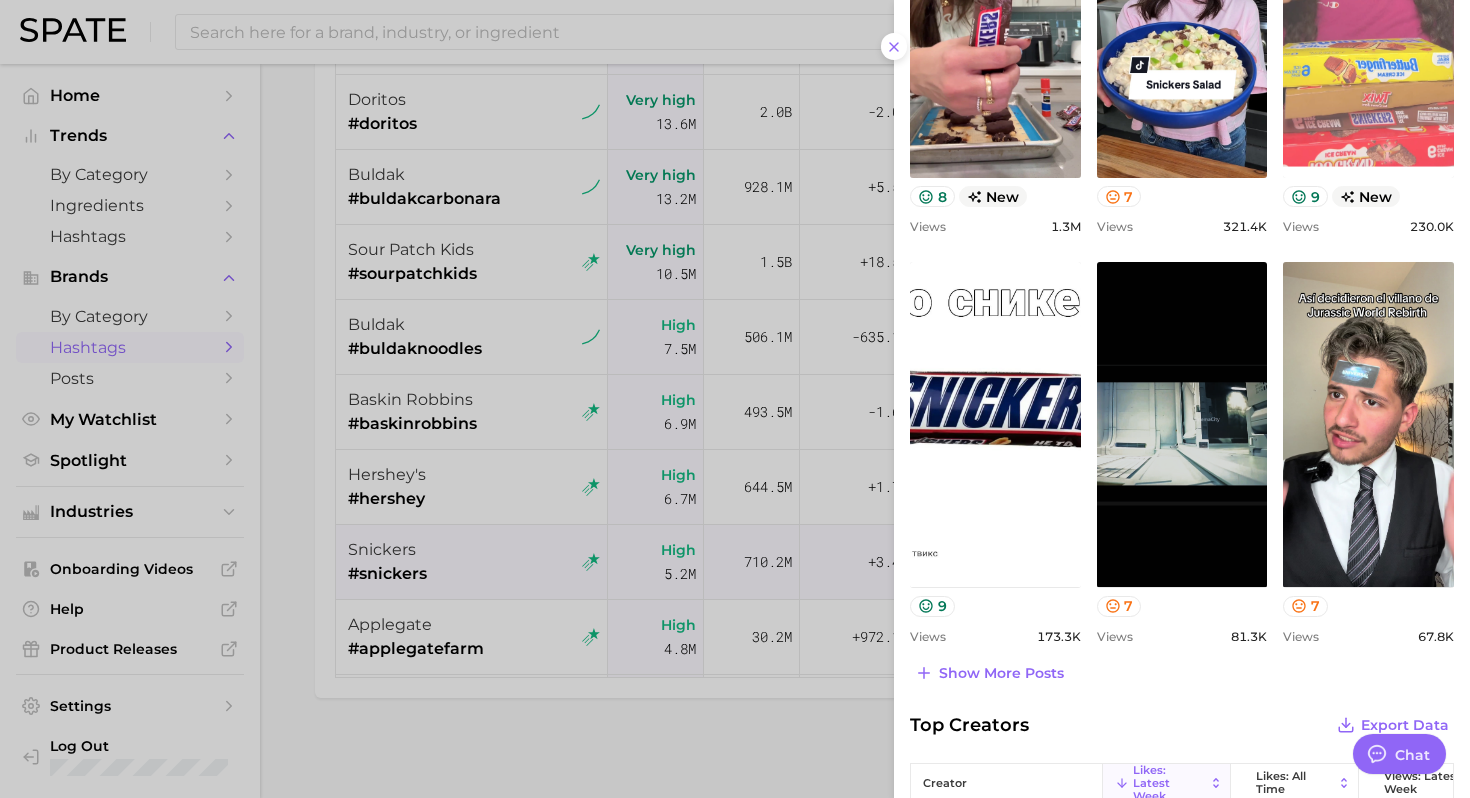 scroll, scrollTop: 691, scrollLeft: 0, axis: vertical 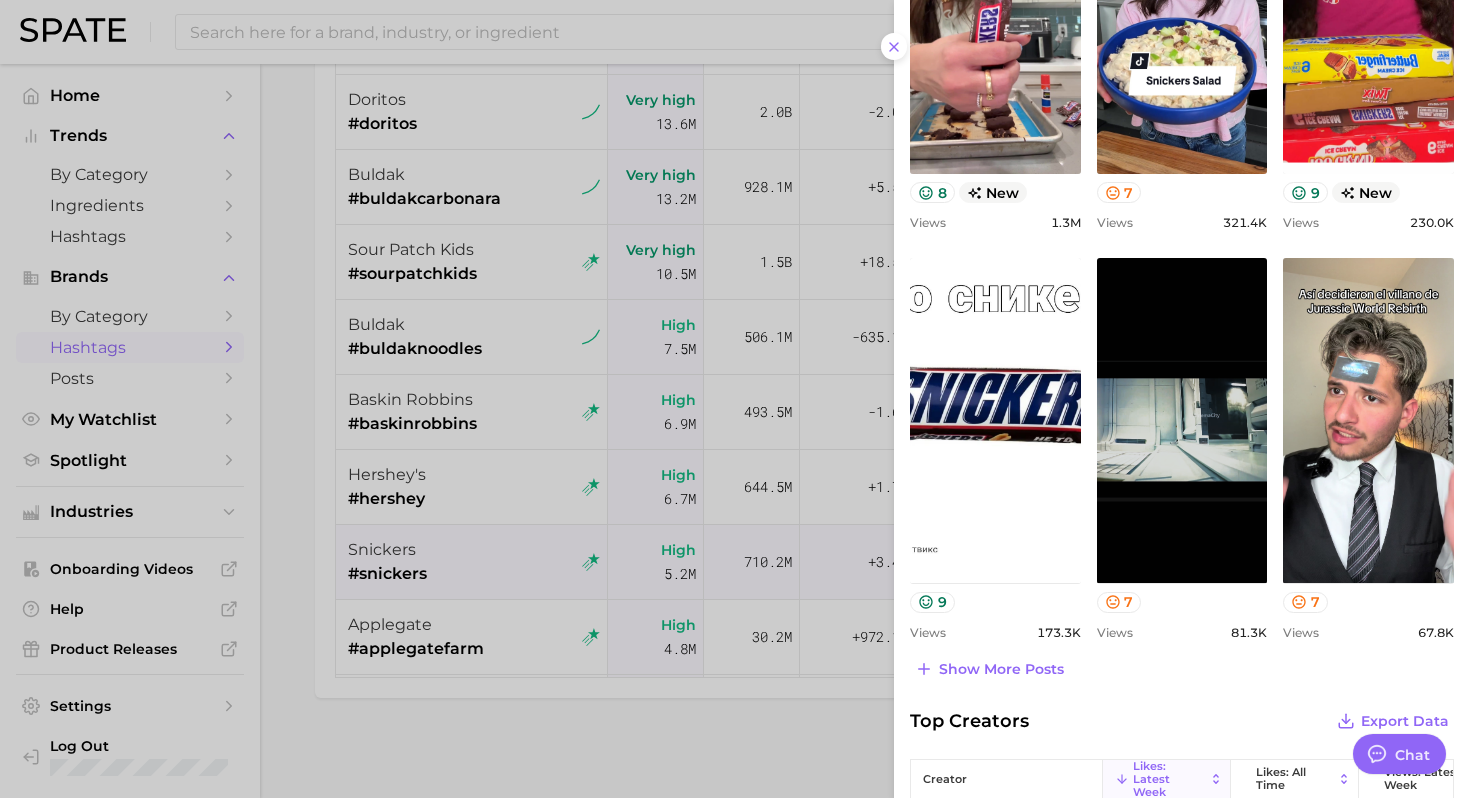 click at bounding box center (735, 399) 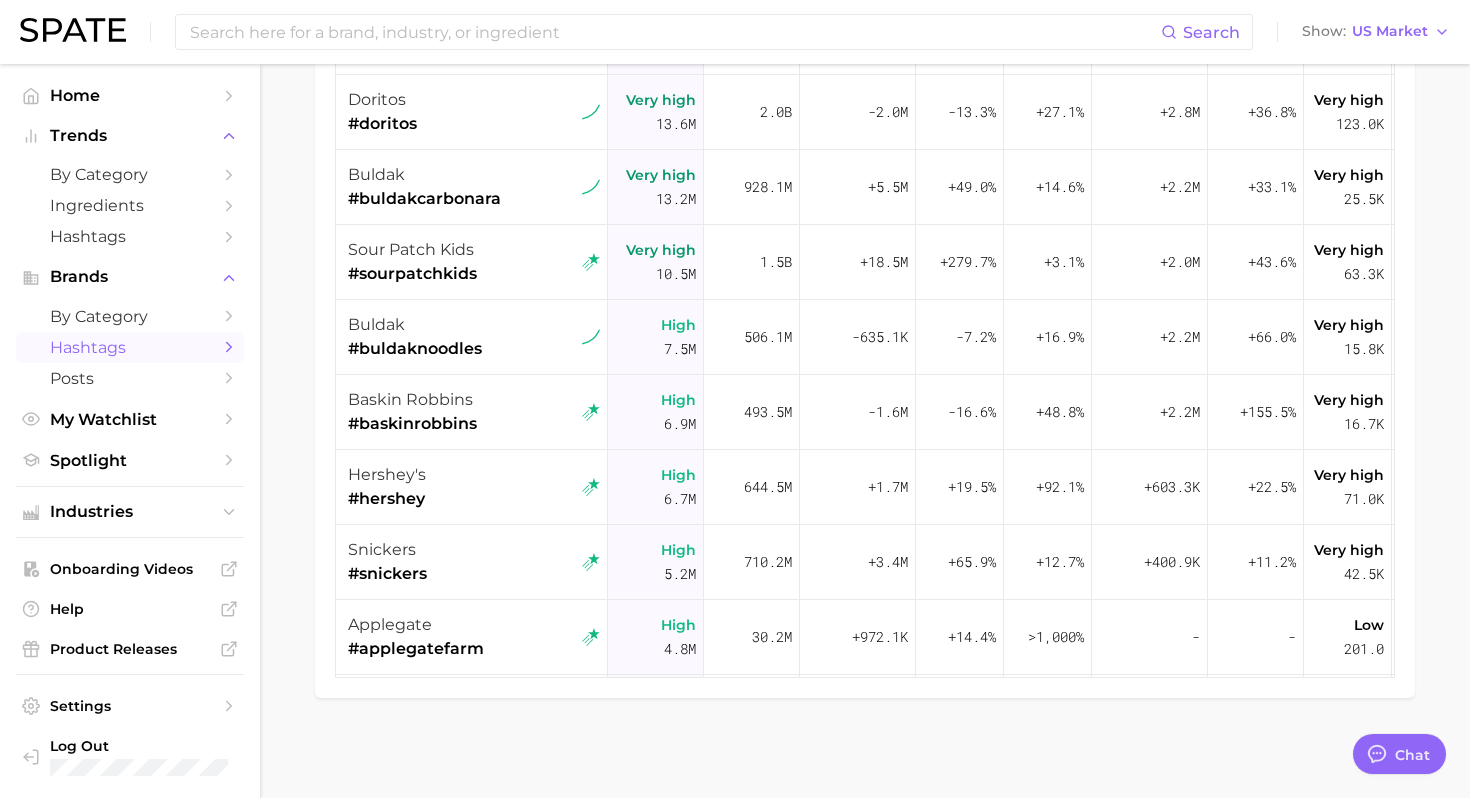 click on "#applegatefarm" at bounding box center [416, 649] 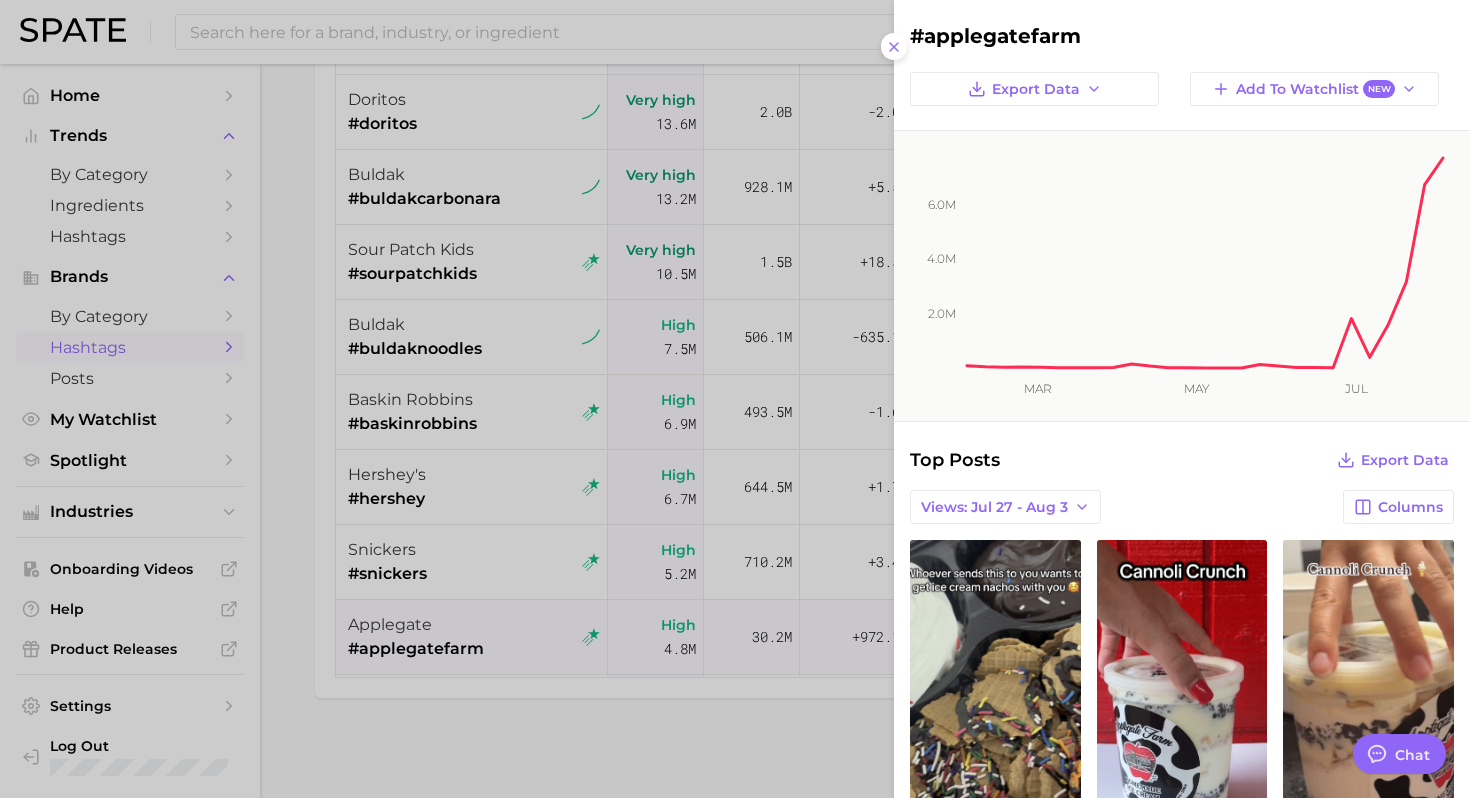 scroll, scrollTop: 0, scrollLeft: 0, axis: both 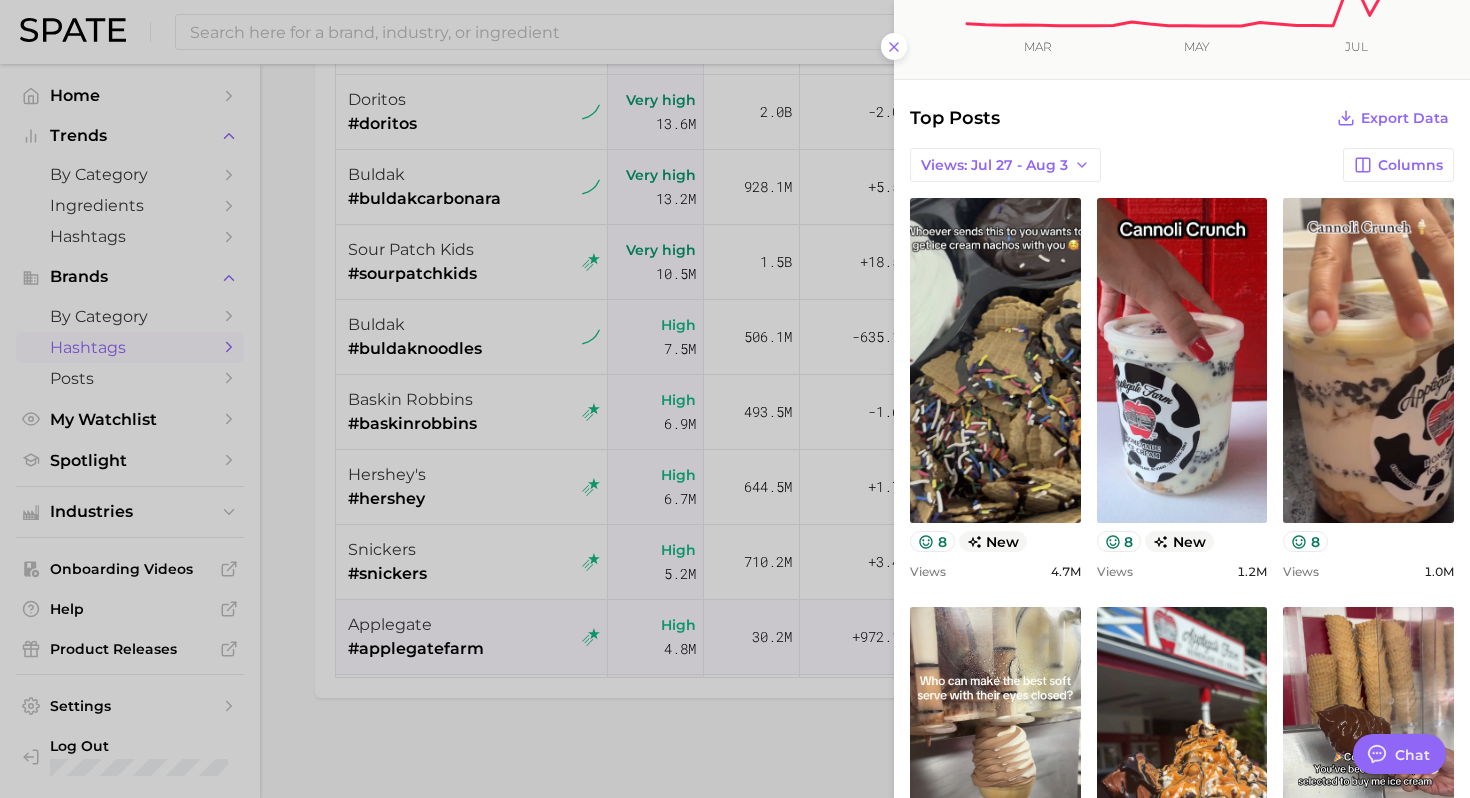 click at bounding box center (735, 399) 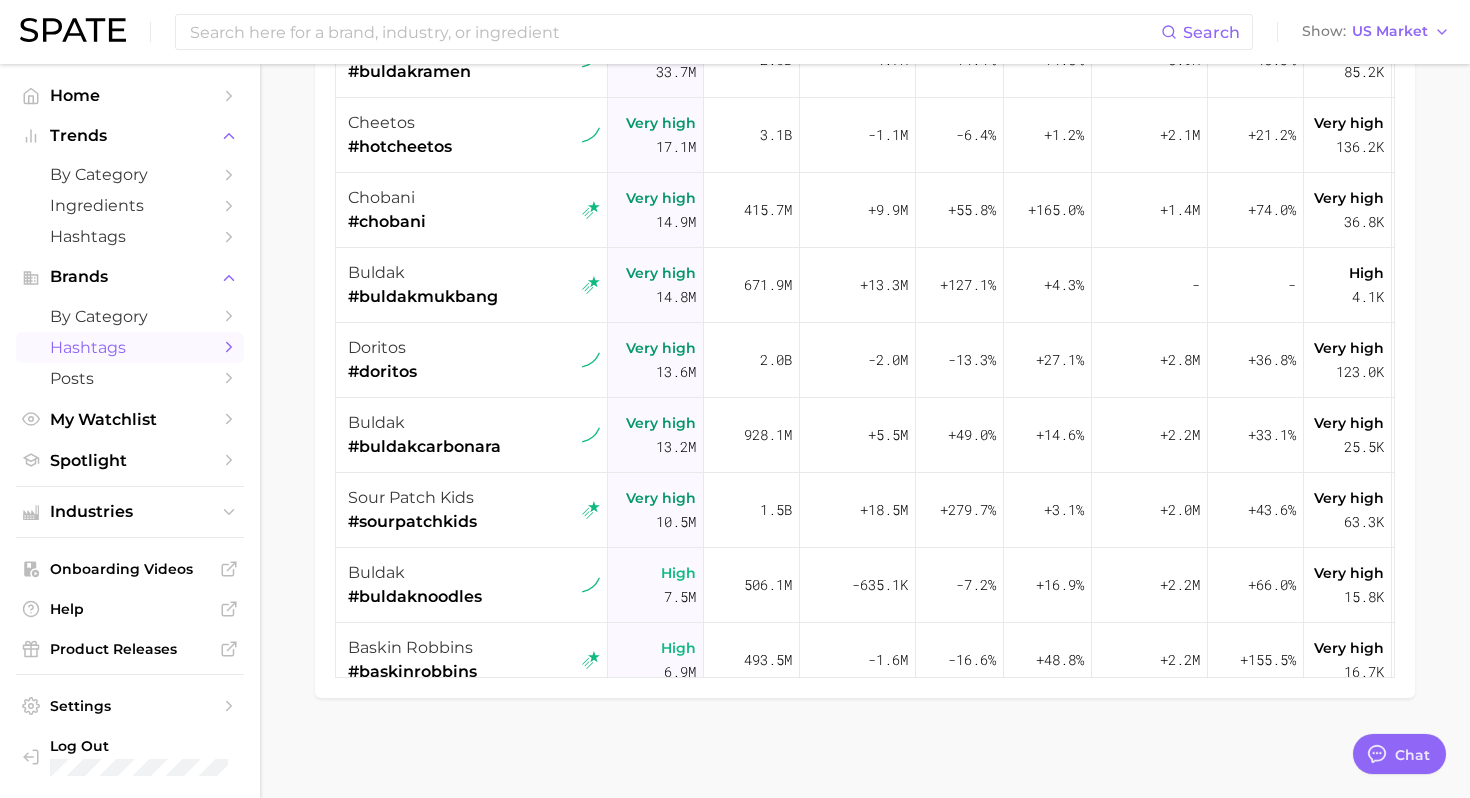 scroll, scrollTop: 0, scrollLeft: 0, axis: both 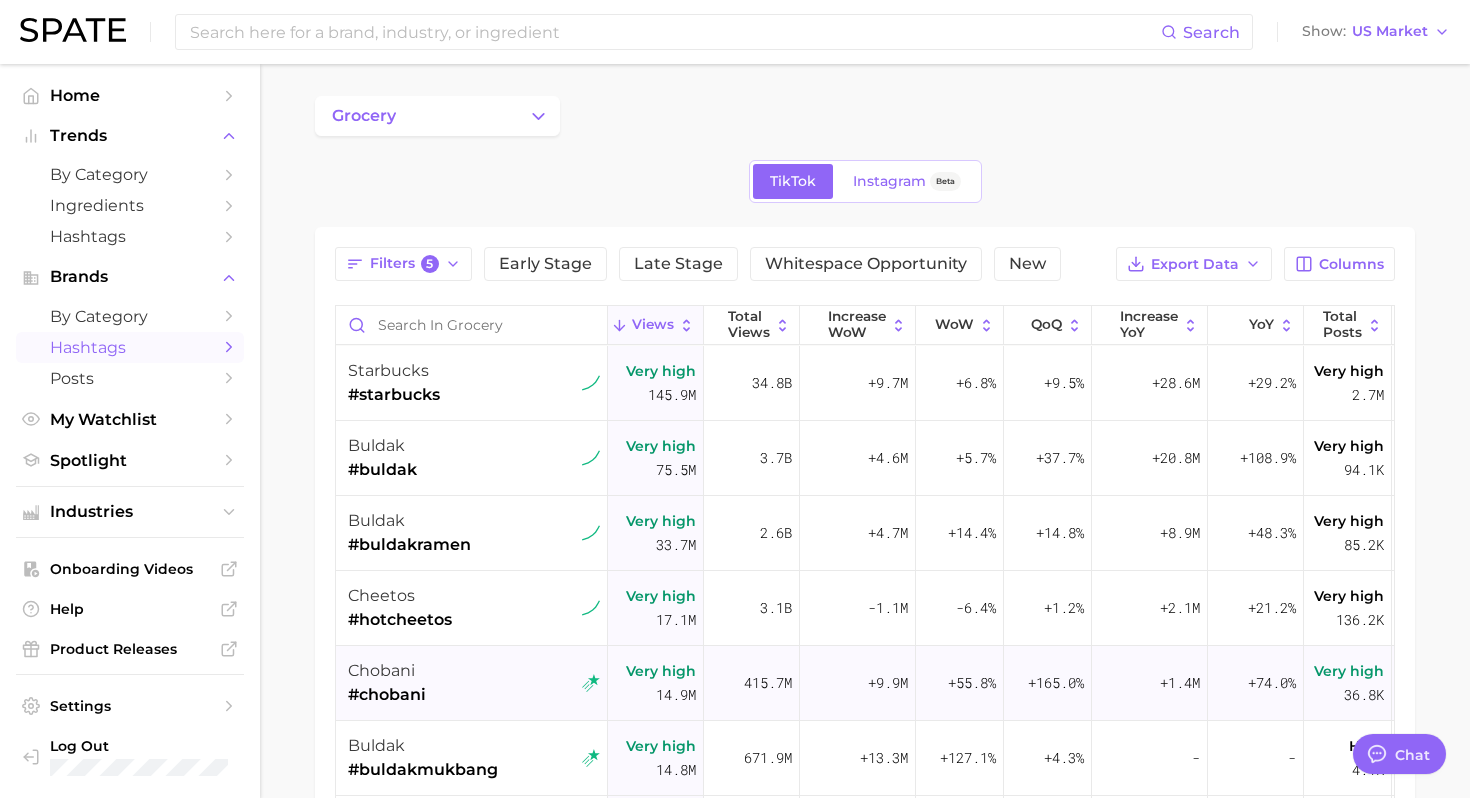 click on "[BRAND] #[BRAND]" at bounding box center (474, 683) 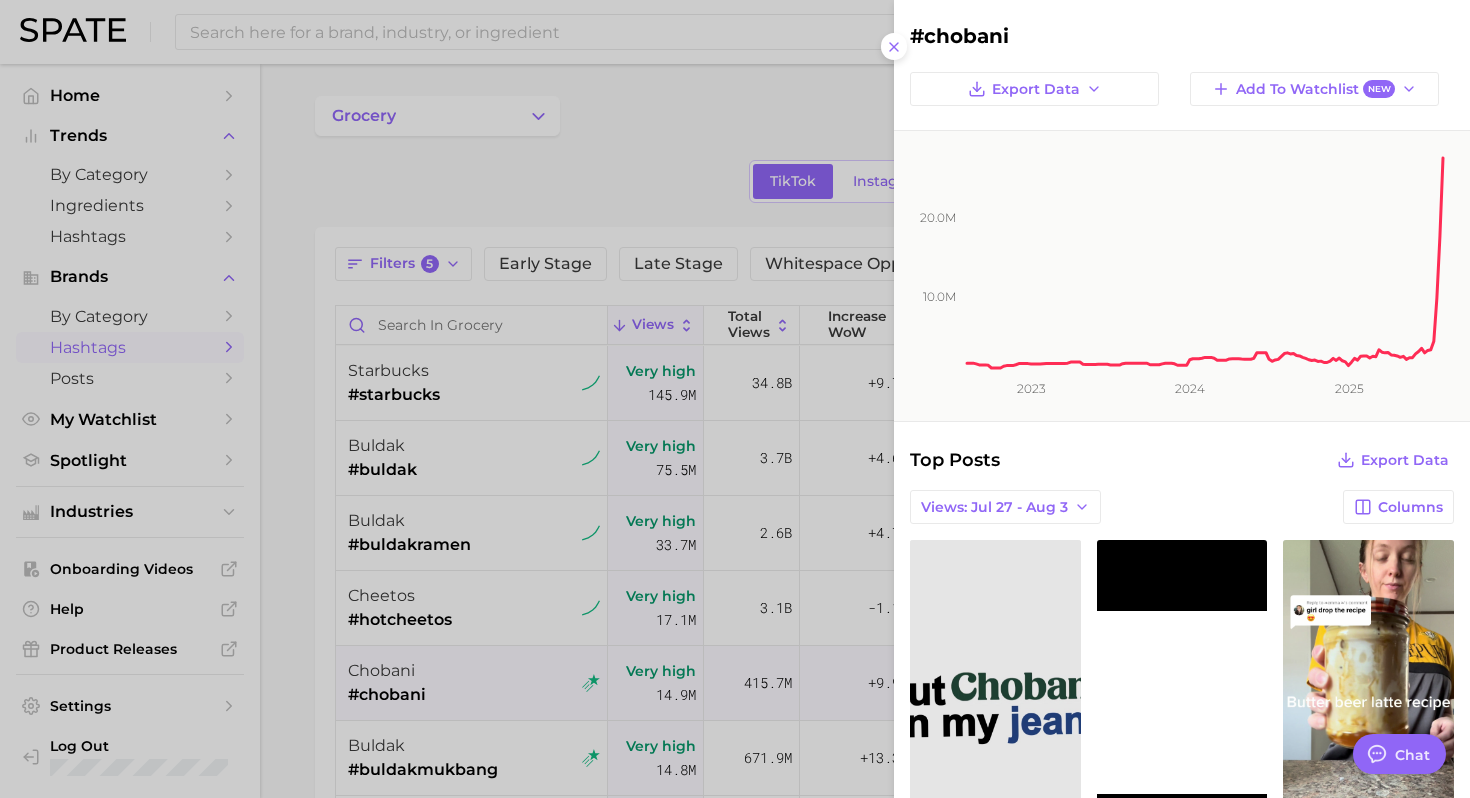scroll, scrollTop: 0, scrollLeft: 0, axis: both 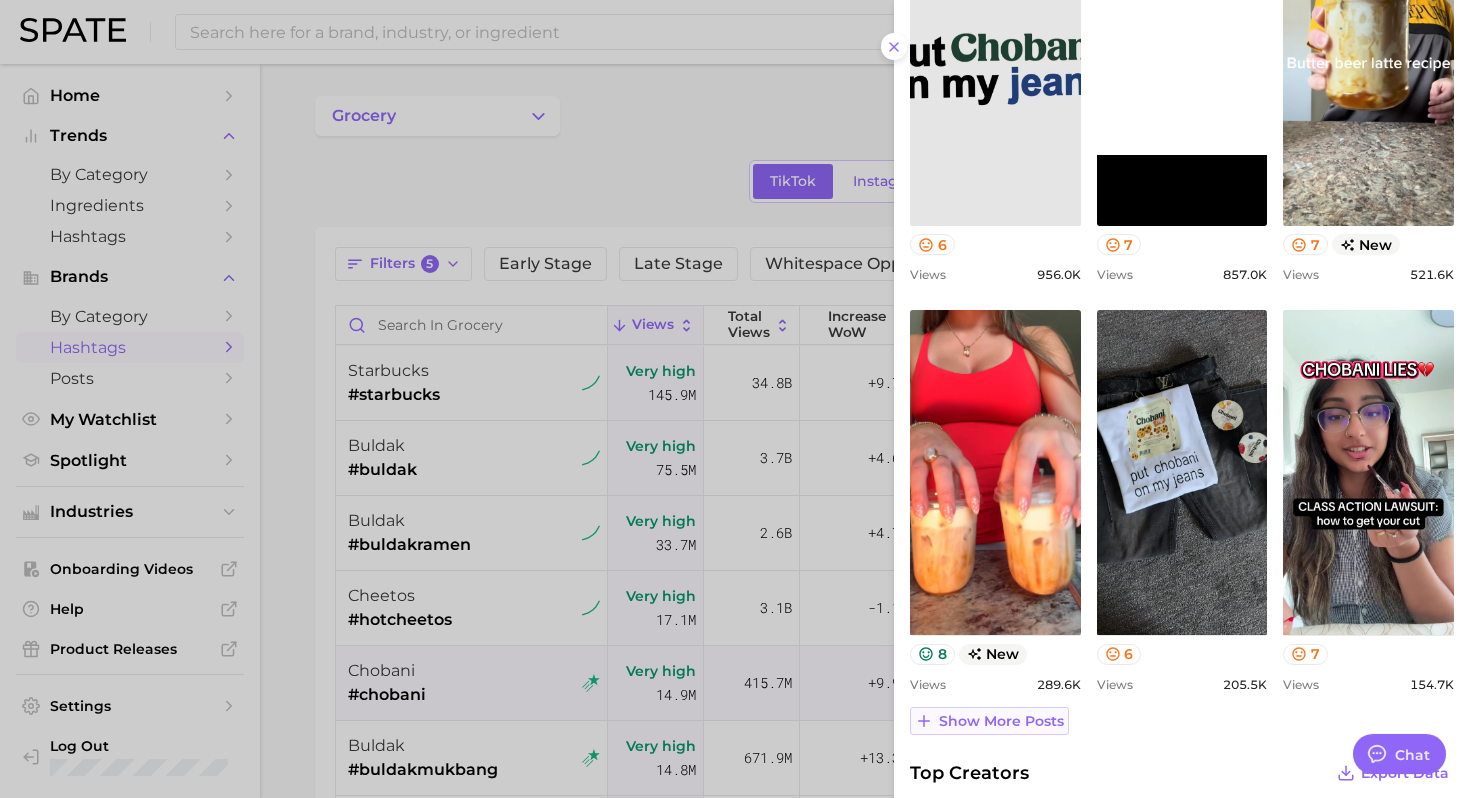 click on "Show more posts" at bounding box center [1001, 721] 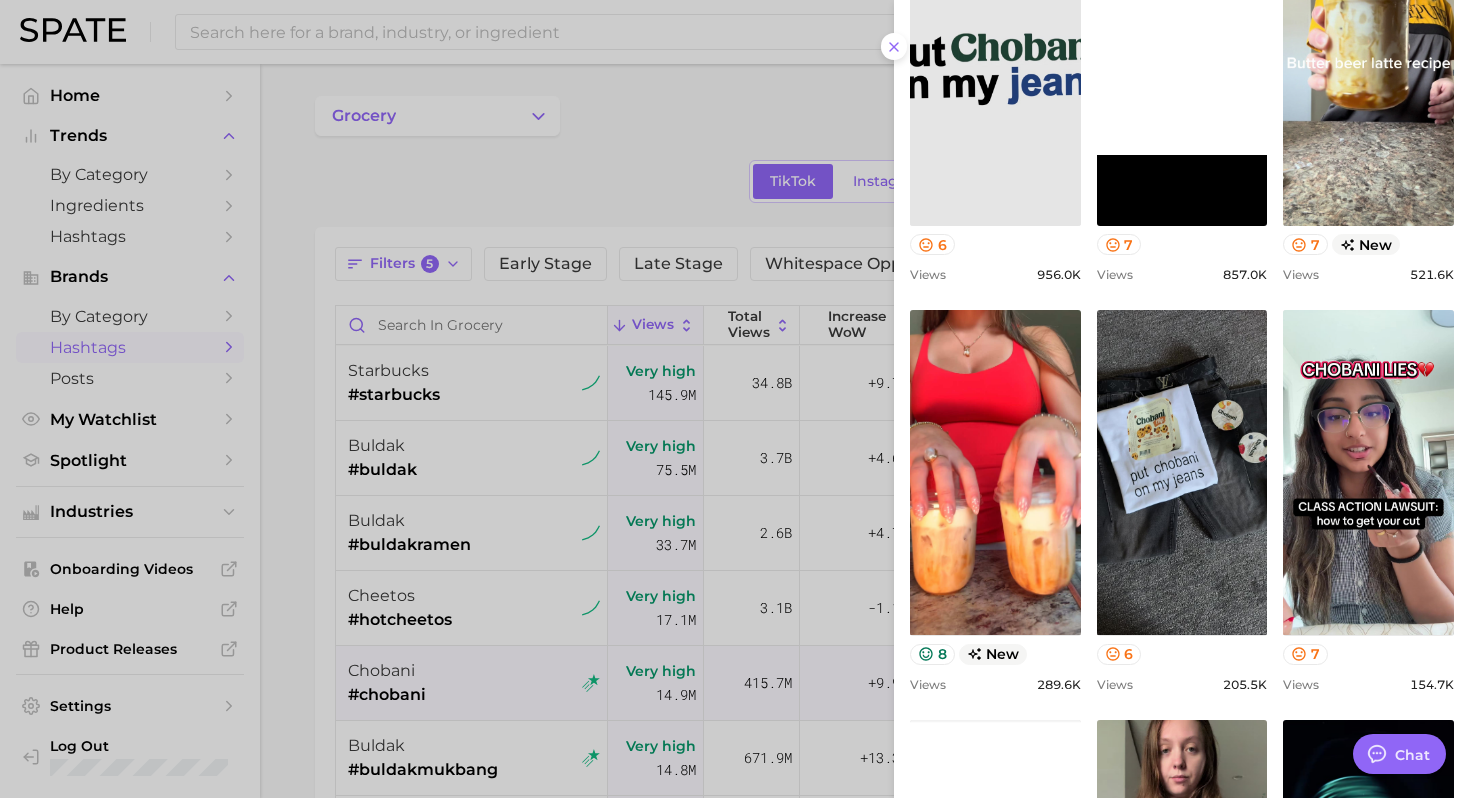 scroll, scrollTop: 0, scrollLeft: 0, axis: both 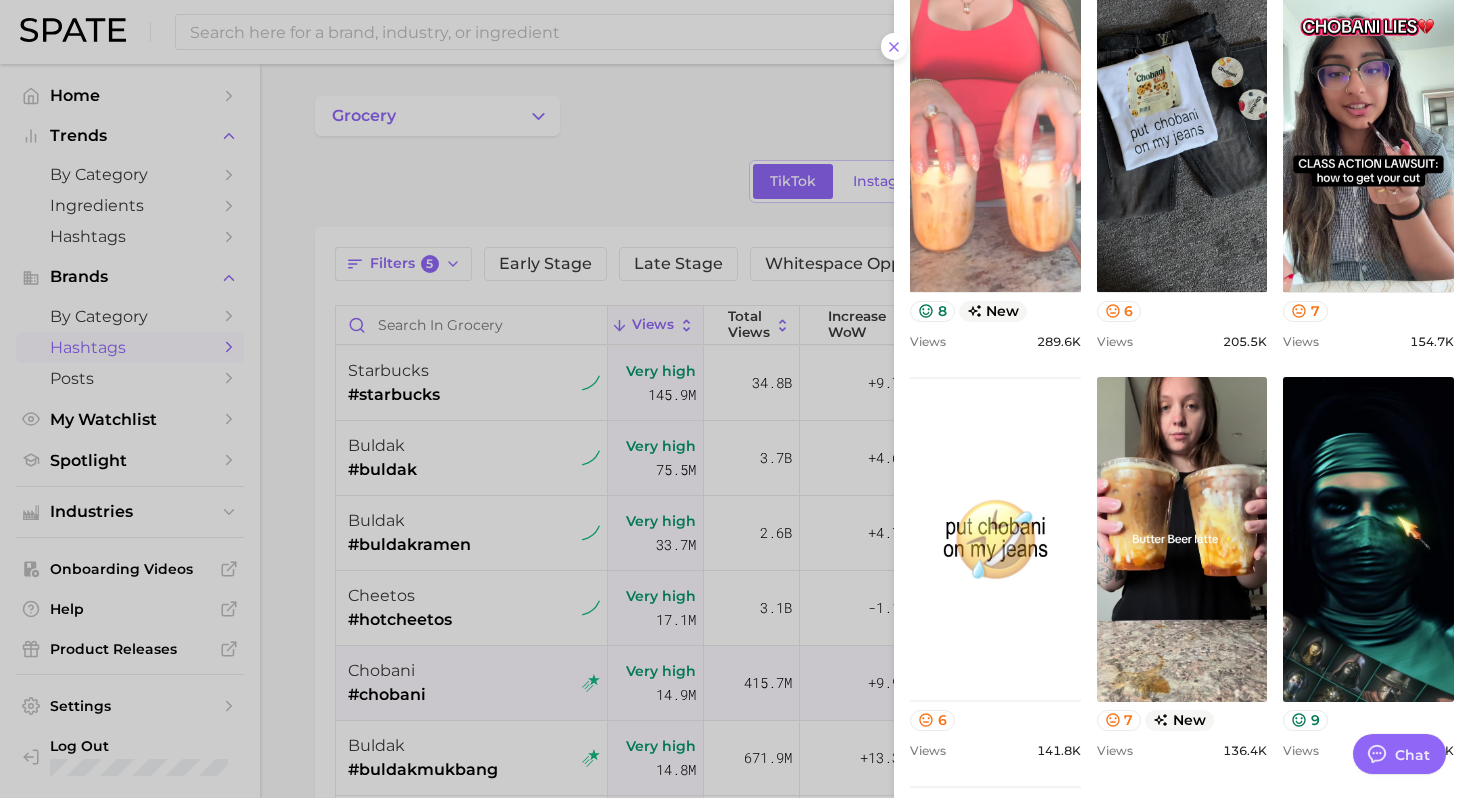 click on "view post on TikTok" at bounding box center [995, 129] 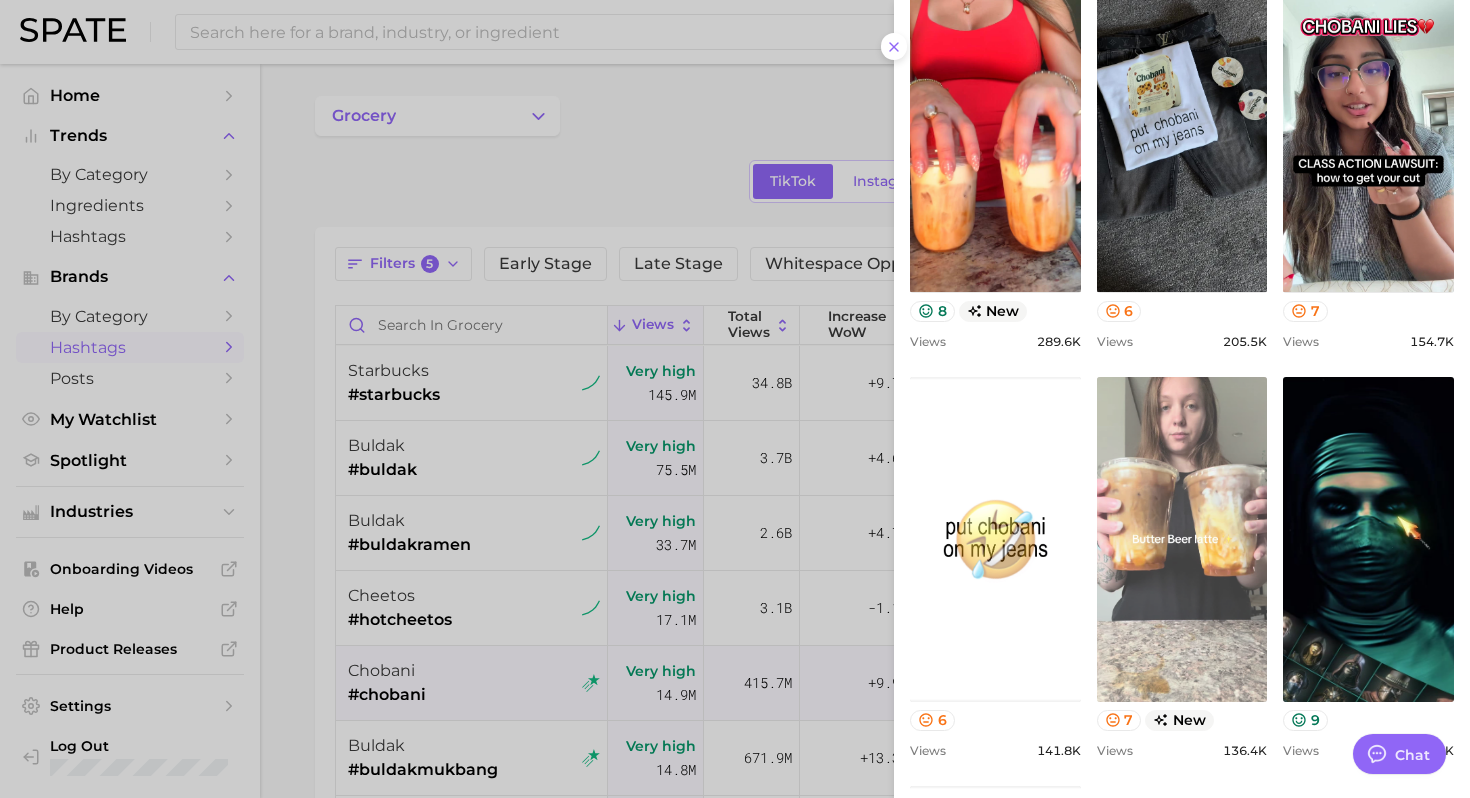 click on "view post on TikTok" at bounding box center (1182, 539) 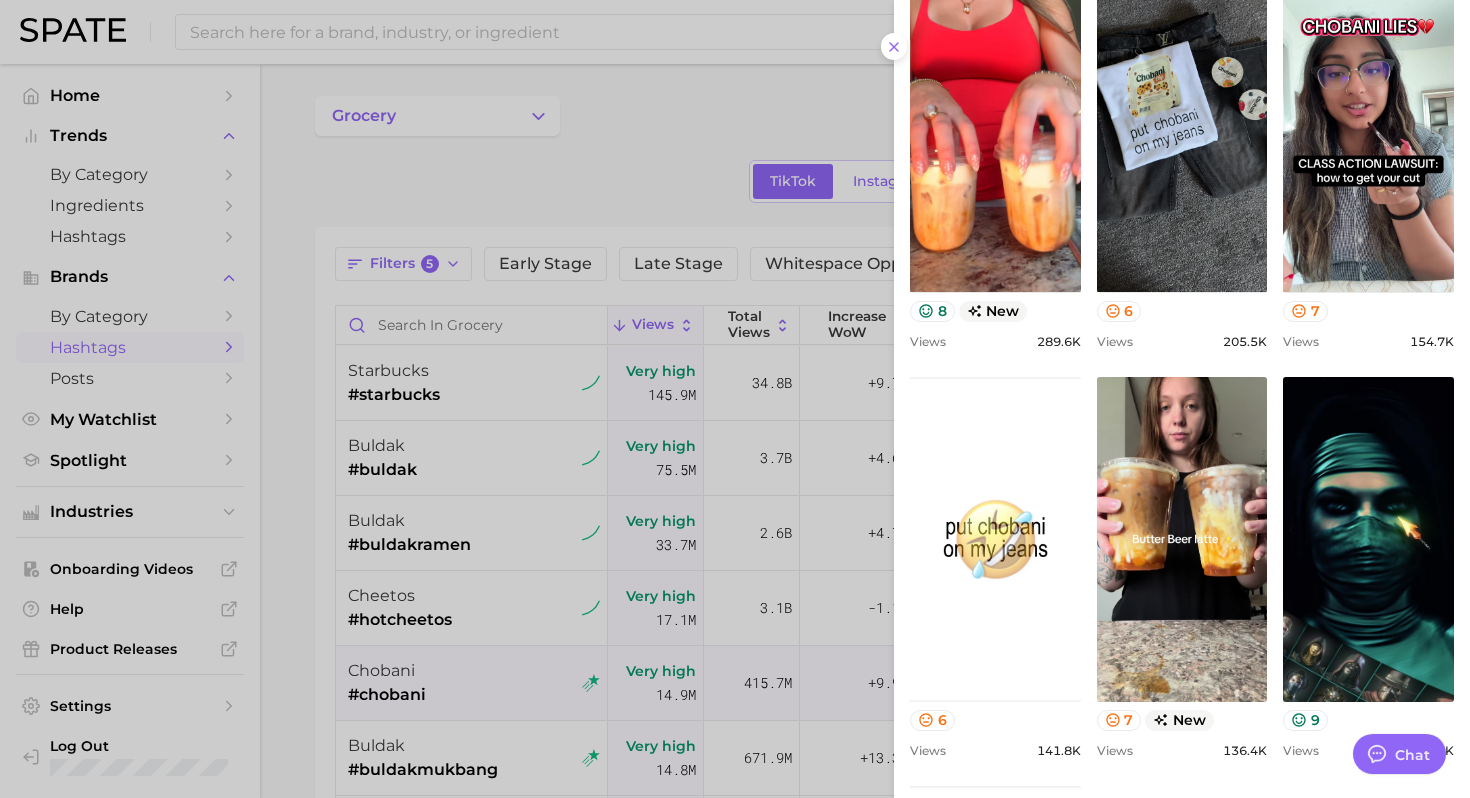click at bounding box center [735, 399] 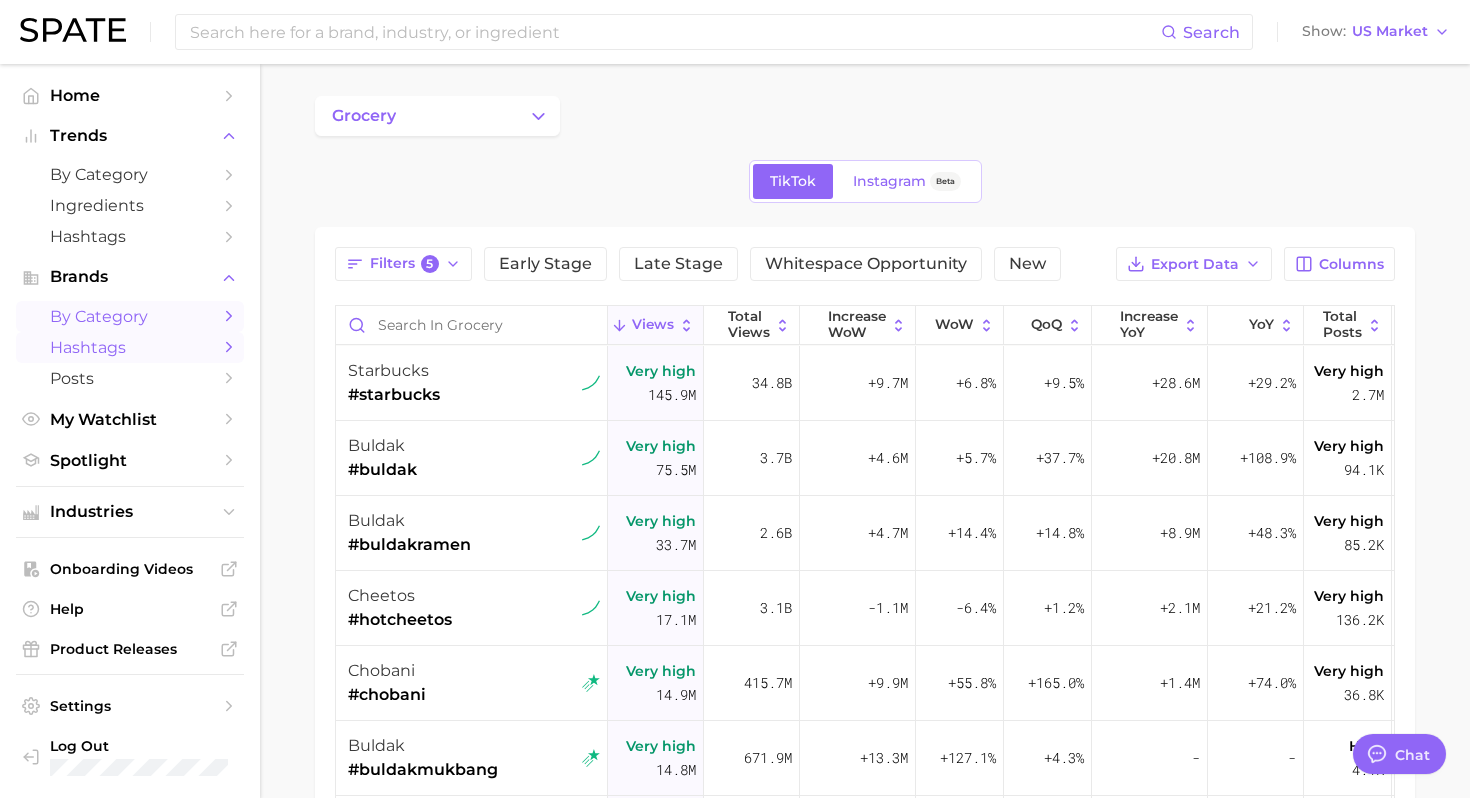 click on "by Category" at bounding box center [130, 316] 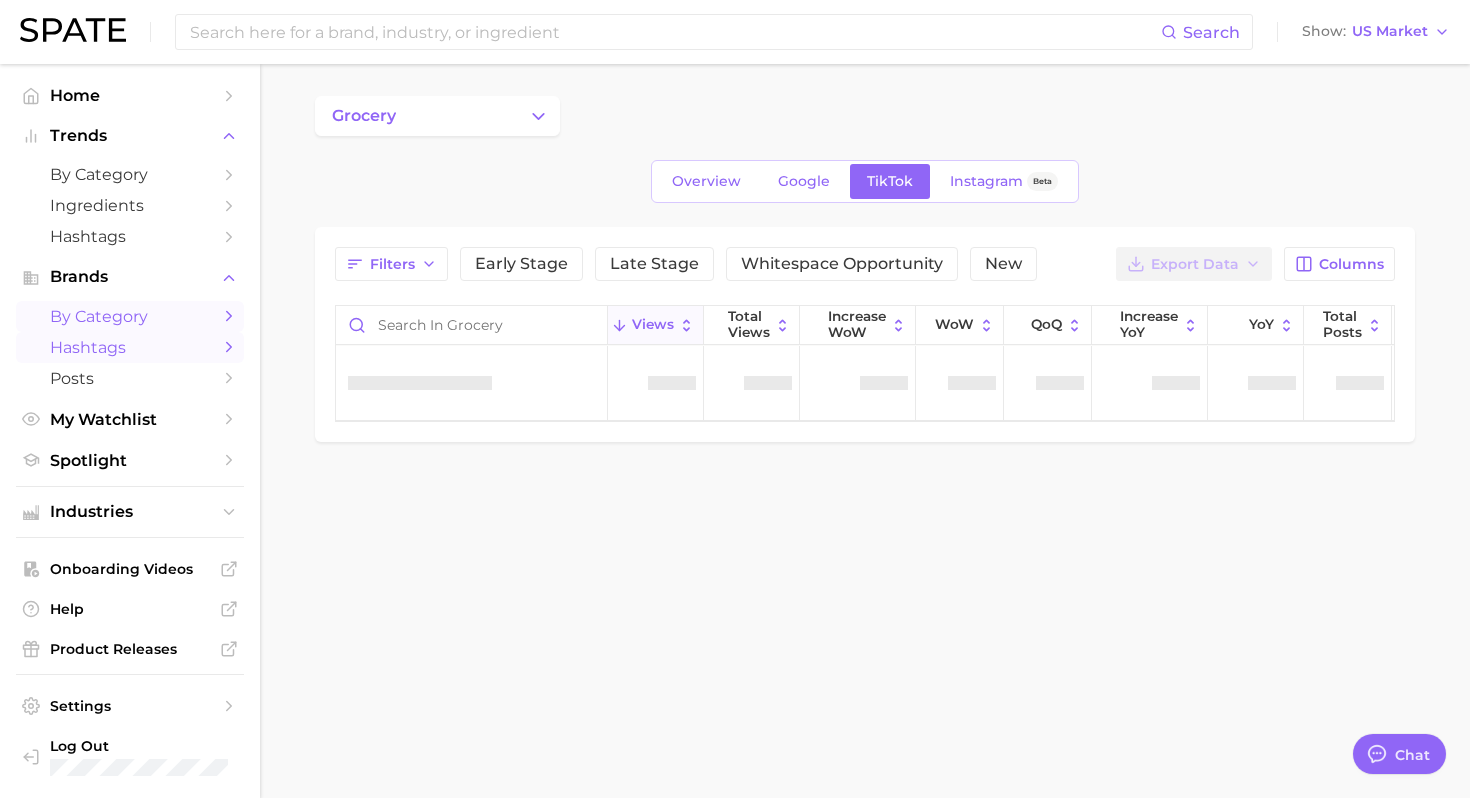 click on "Hashtags" at bounding box center [130, 347] 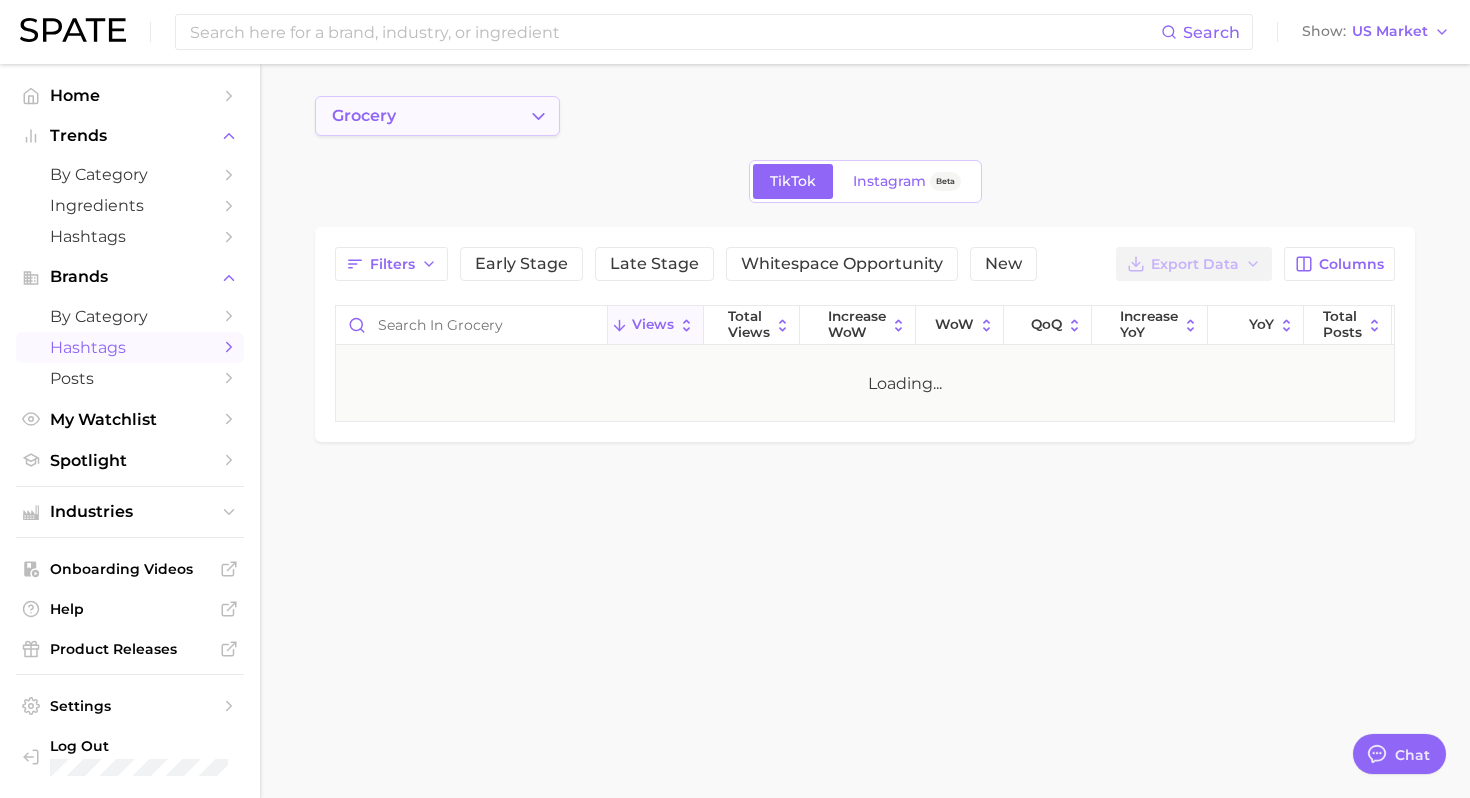 click 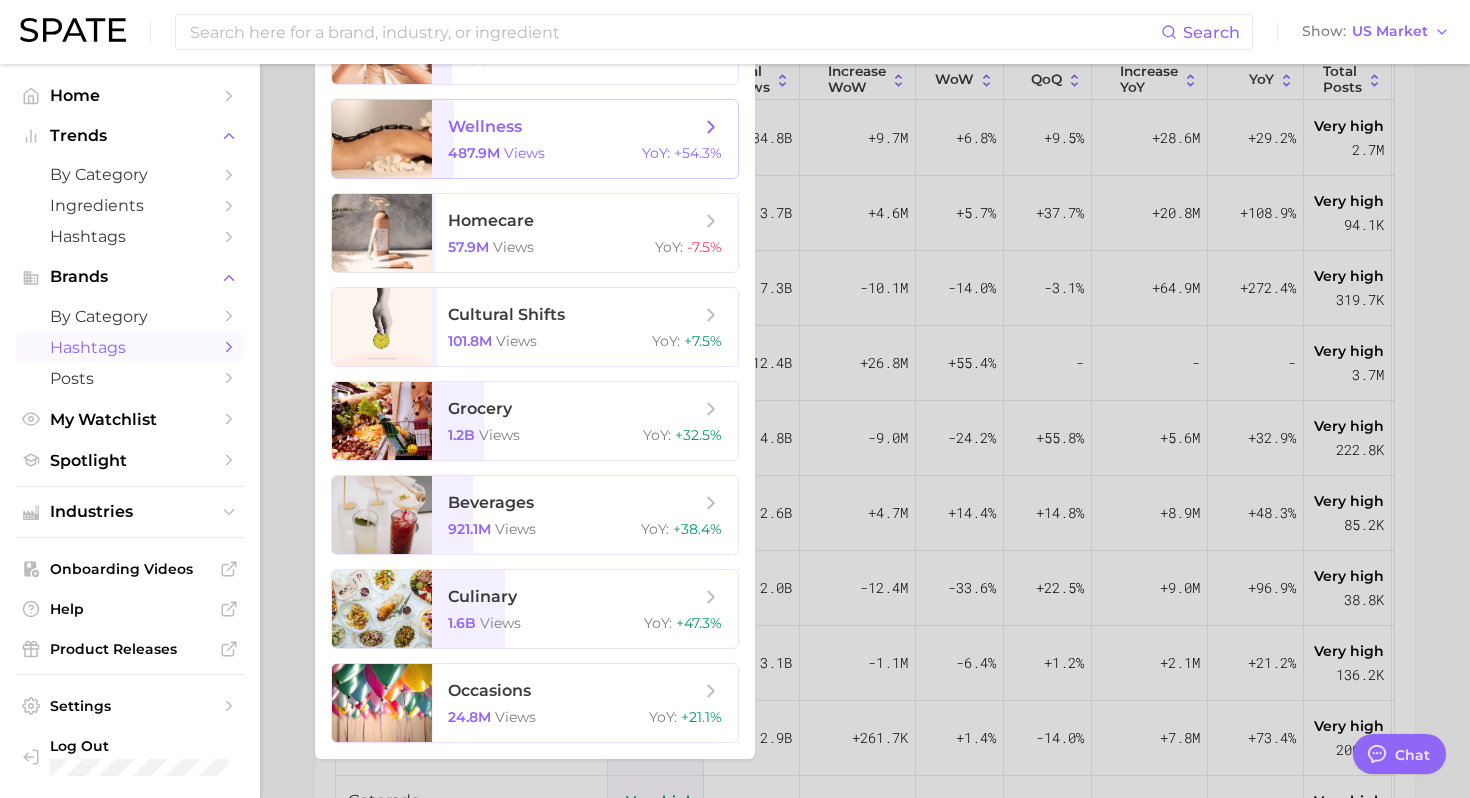scroll, scrollTop: 254, scrollLeft: 0, axis: vertical 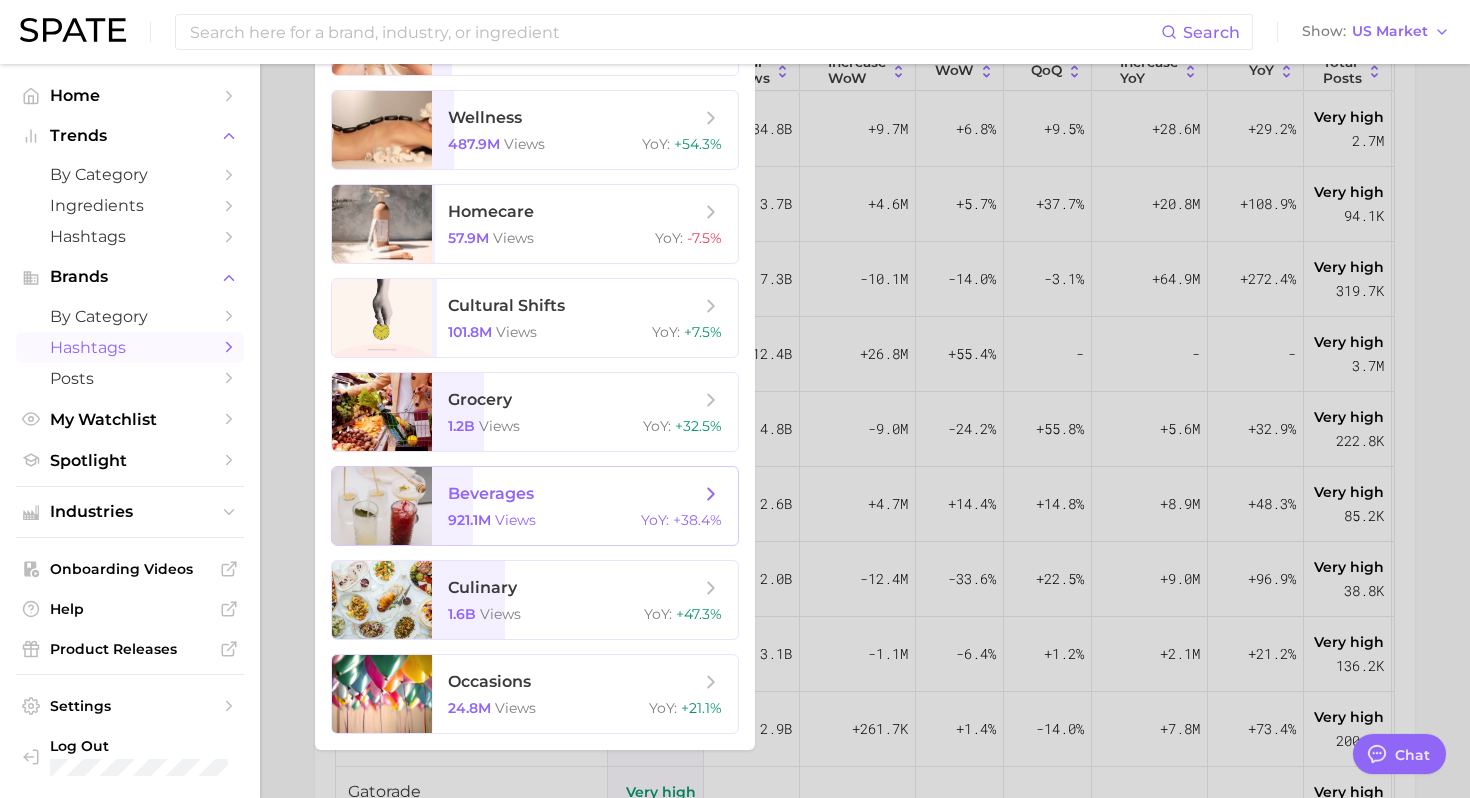 click on "beverages" at bounding box center [574, 494] 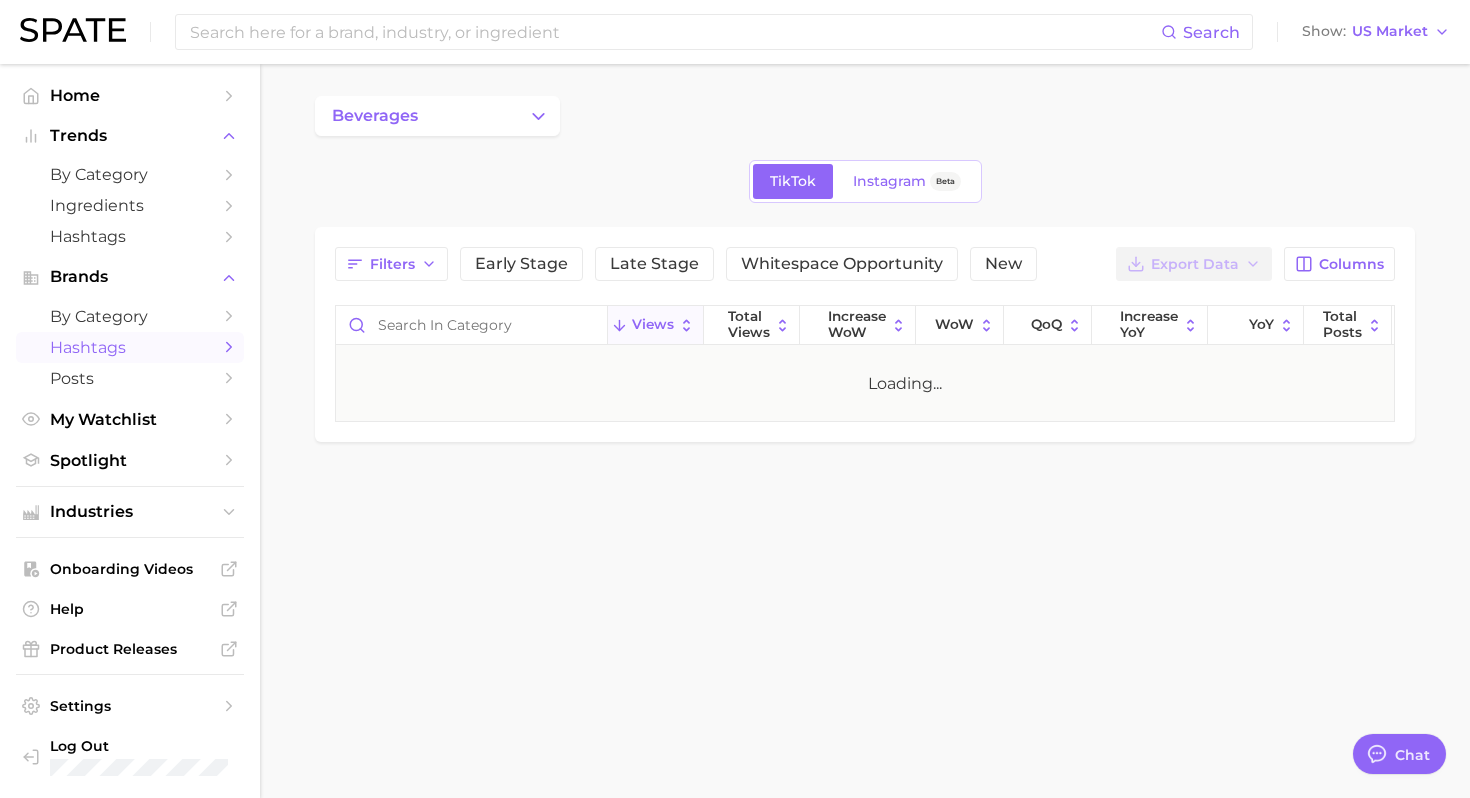 scroll, scrollTop: 0, scrollLeft: 0, axis: both 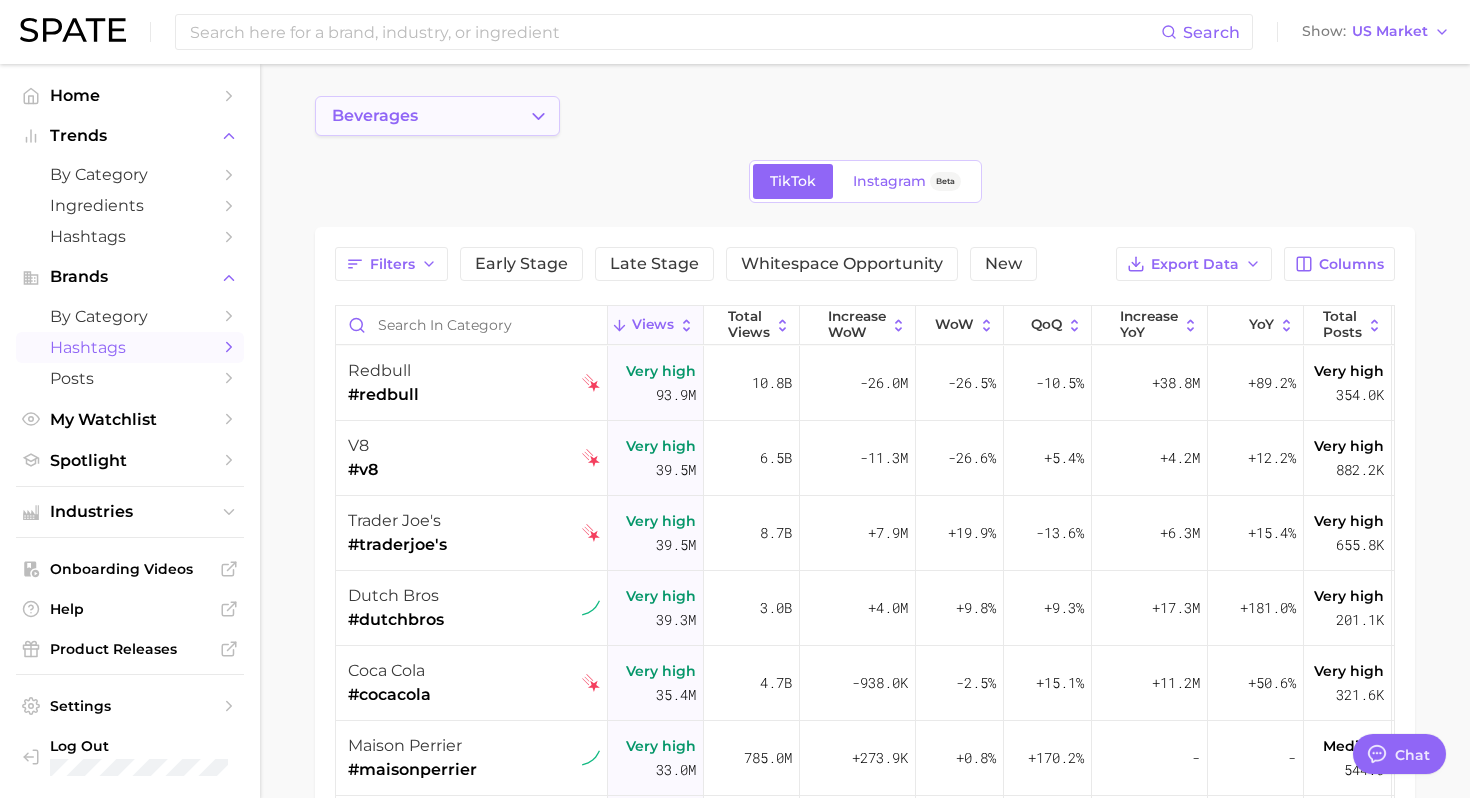 click 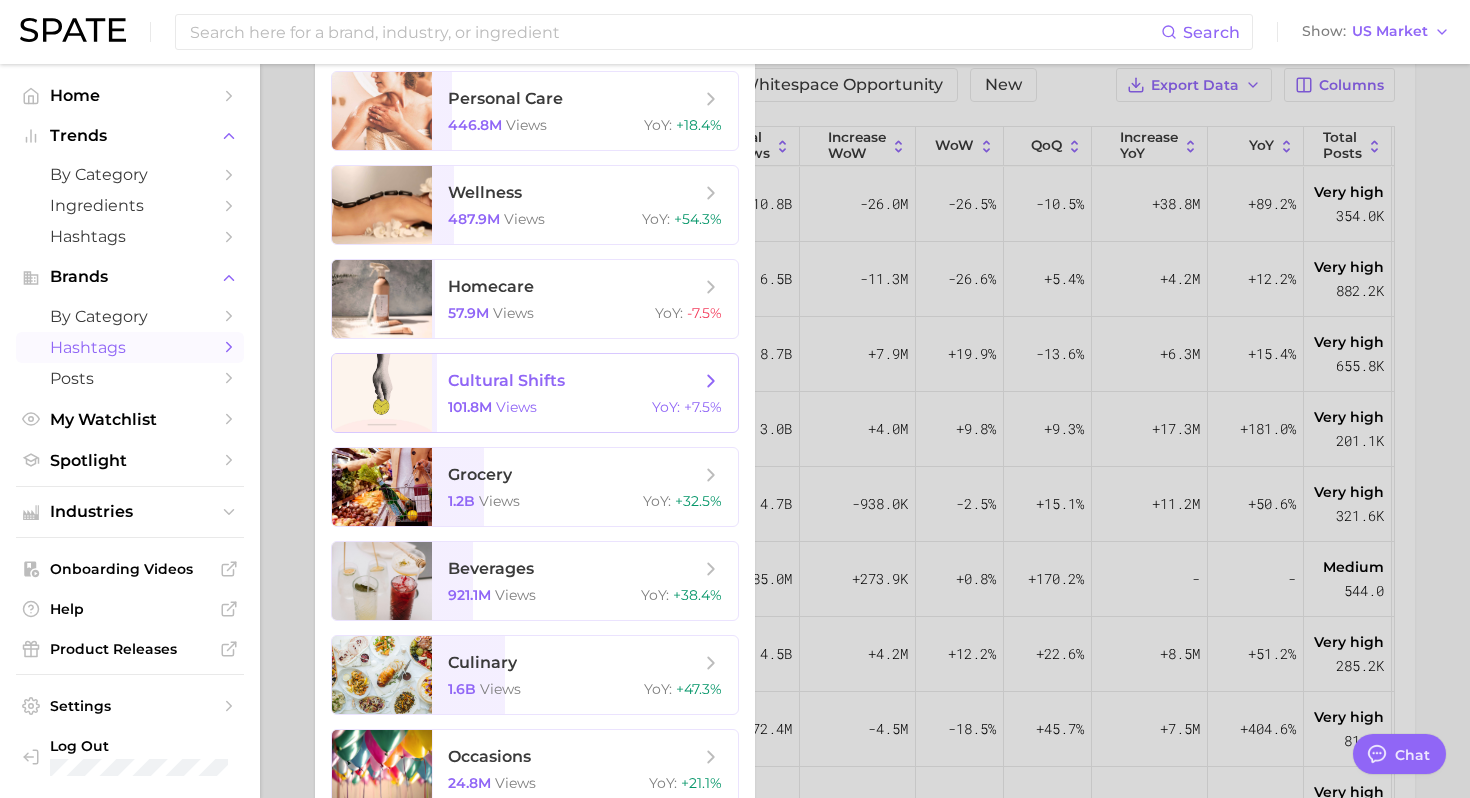 scroll, scrollTop: 227, scrollLeft: 0, axis: vertical 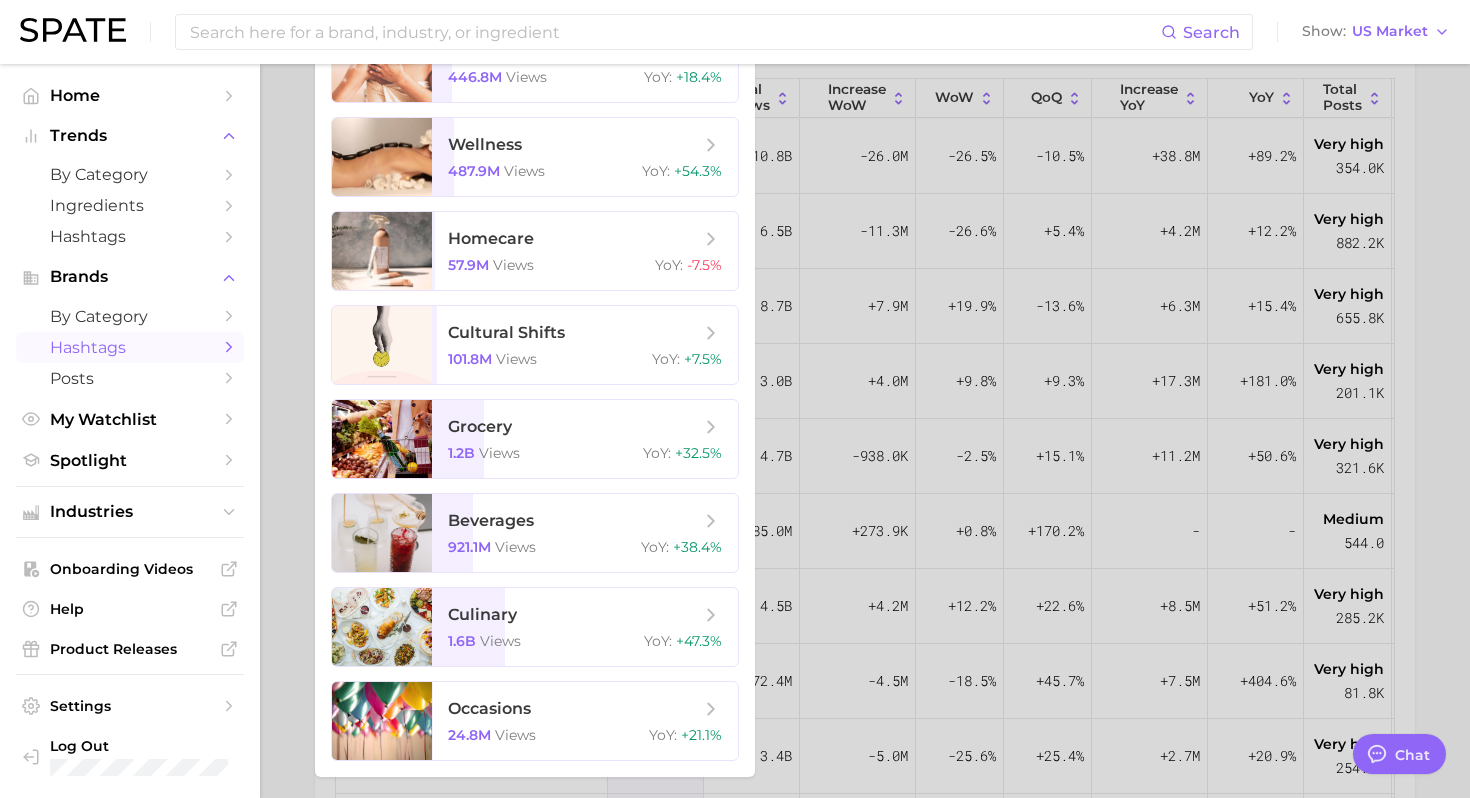 click at bounding box center (735, 399) 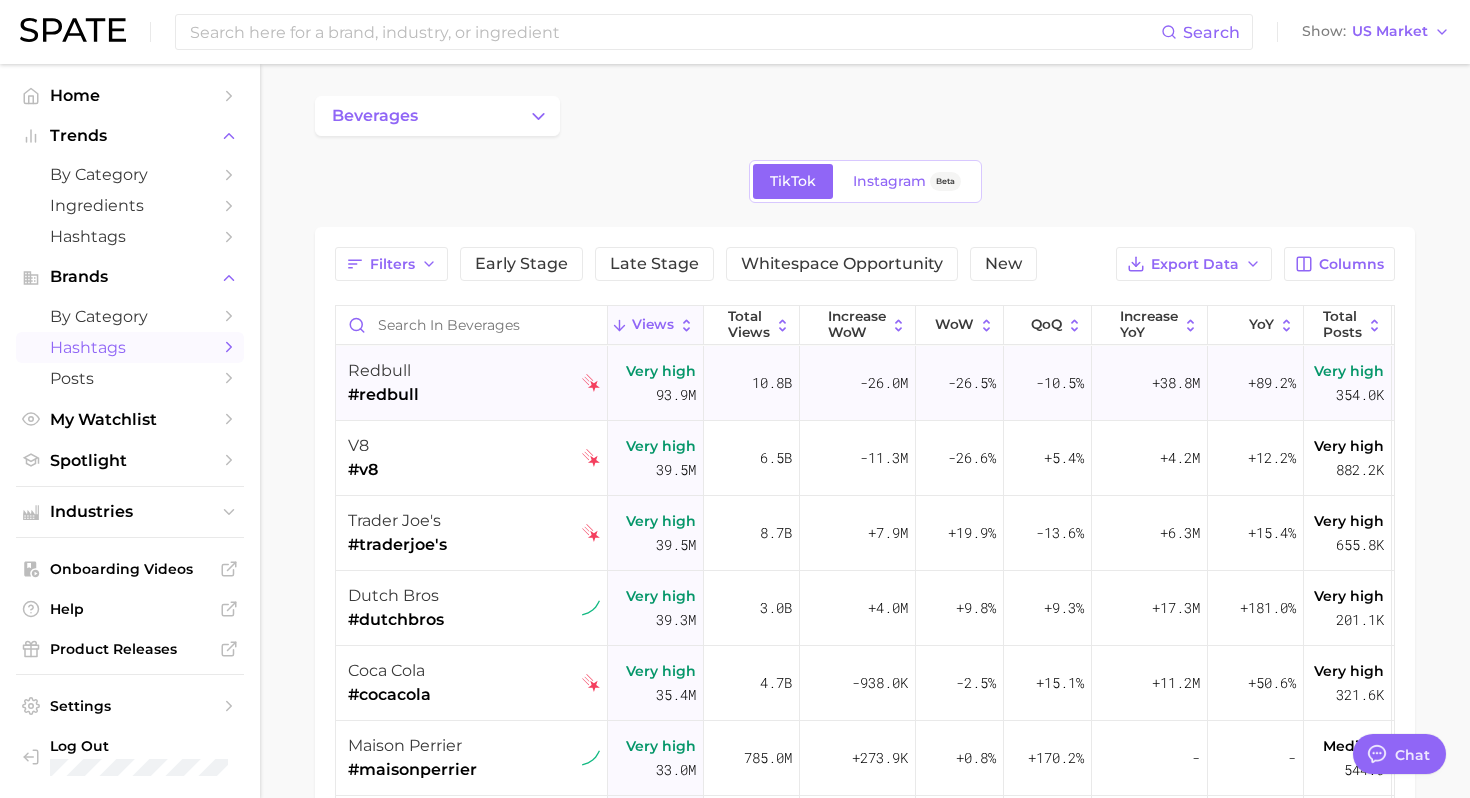 click on "redbull #redbull" at bounding box center (474, 383) 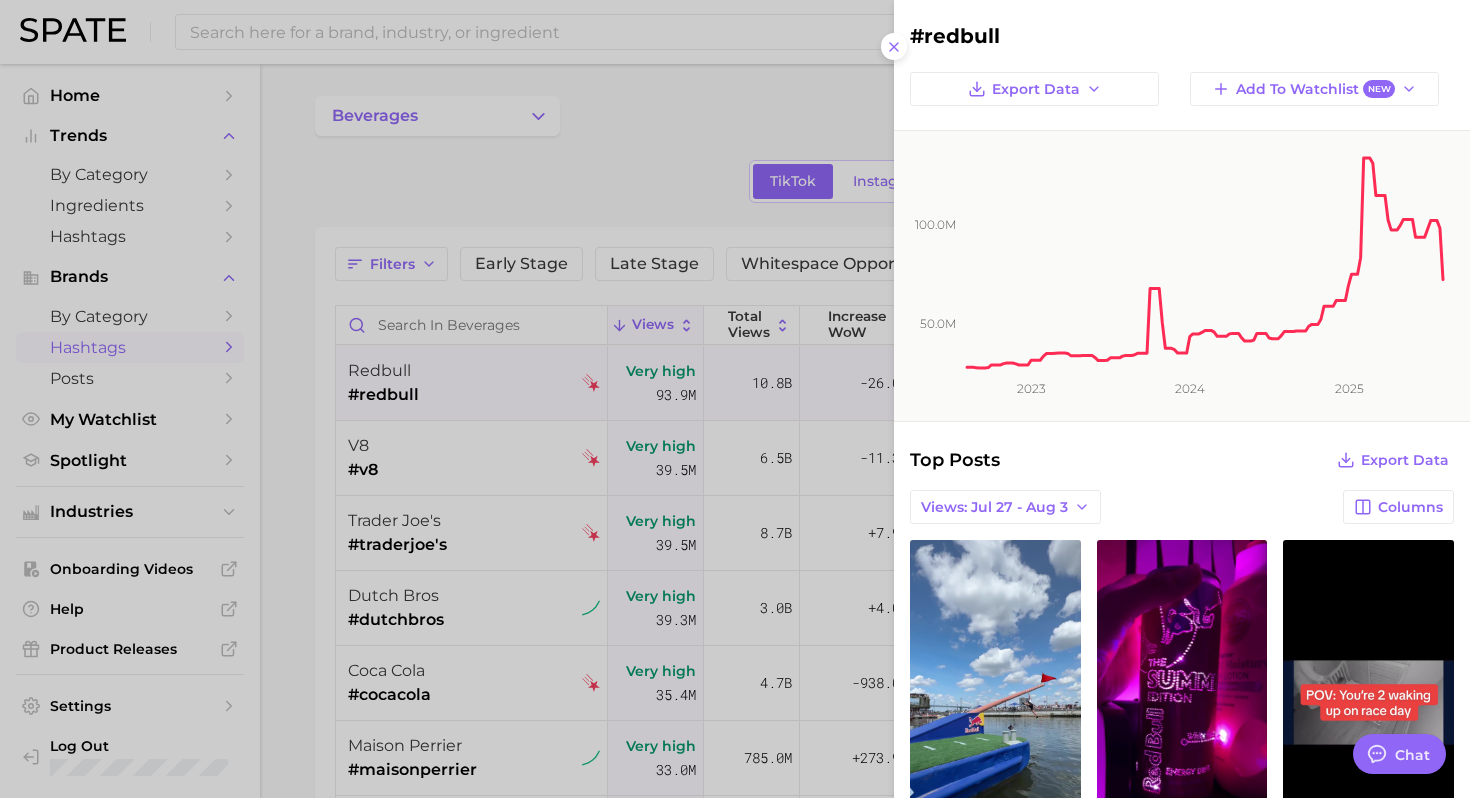 scroll, scrollTop: 0, scrollLeft: 0, axis: both 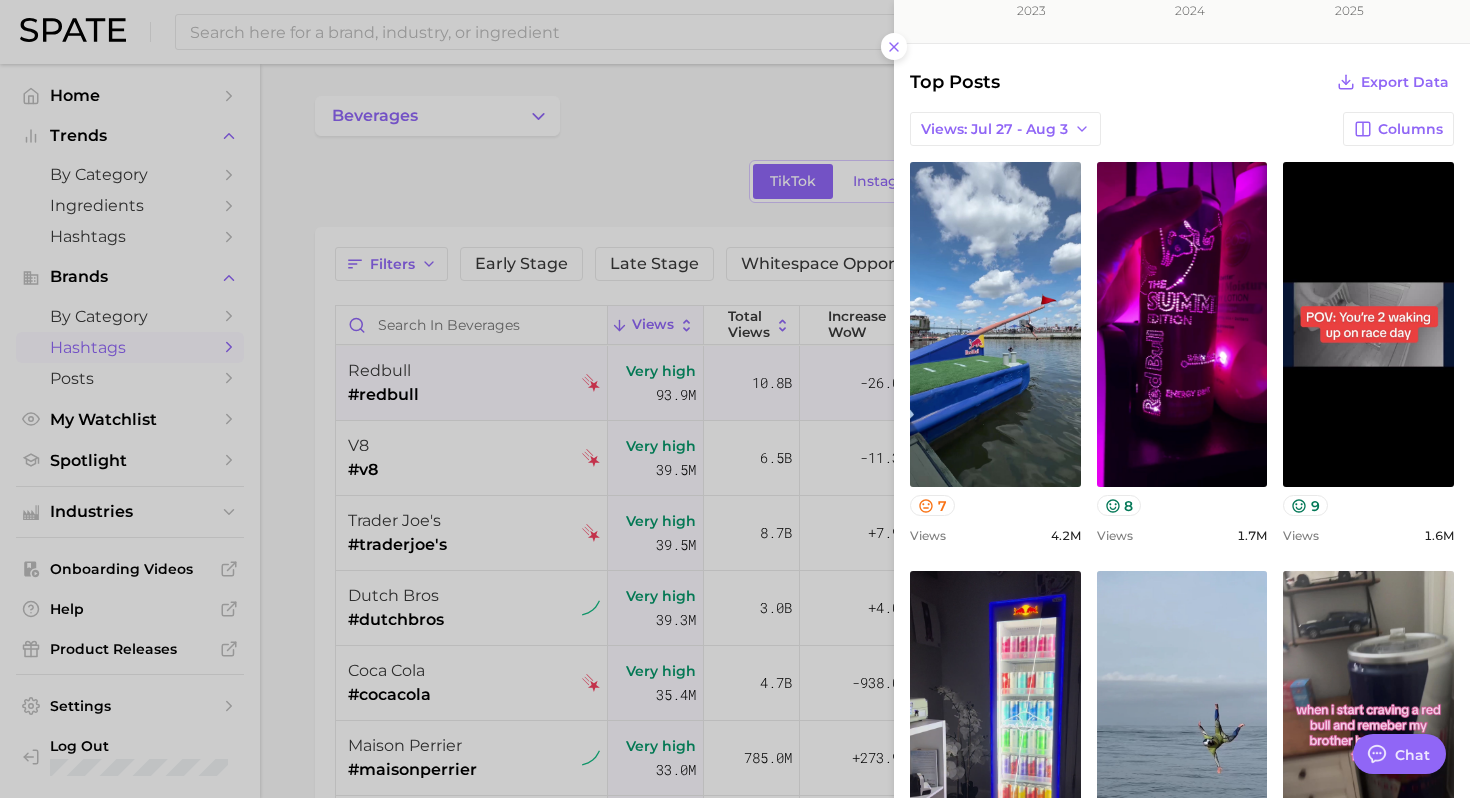 click at bounding box center (735, 399) 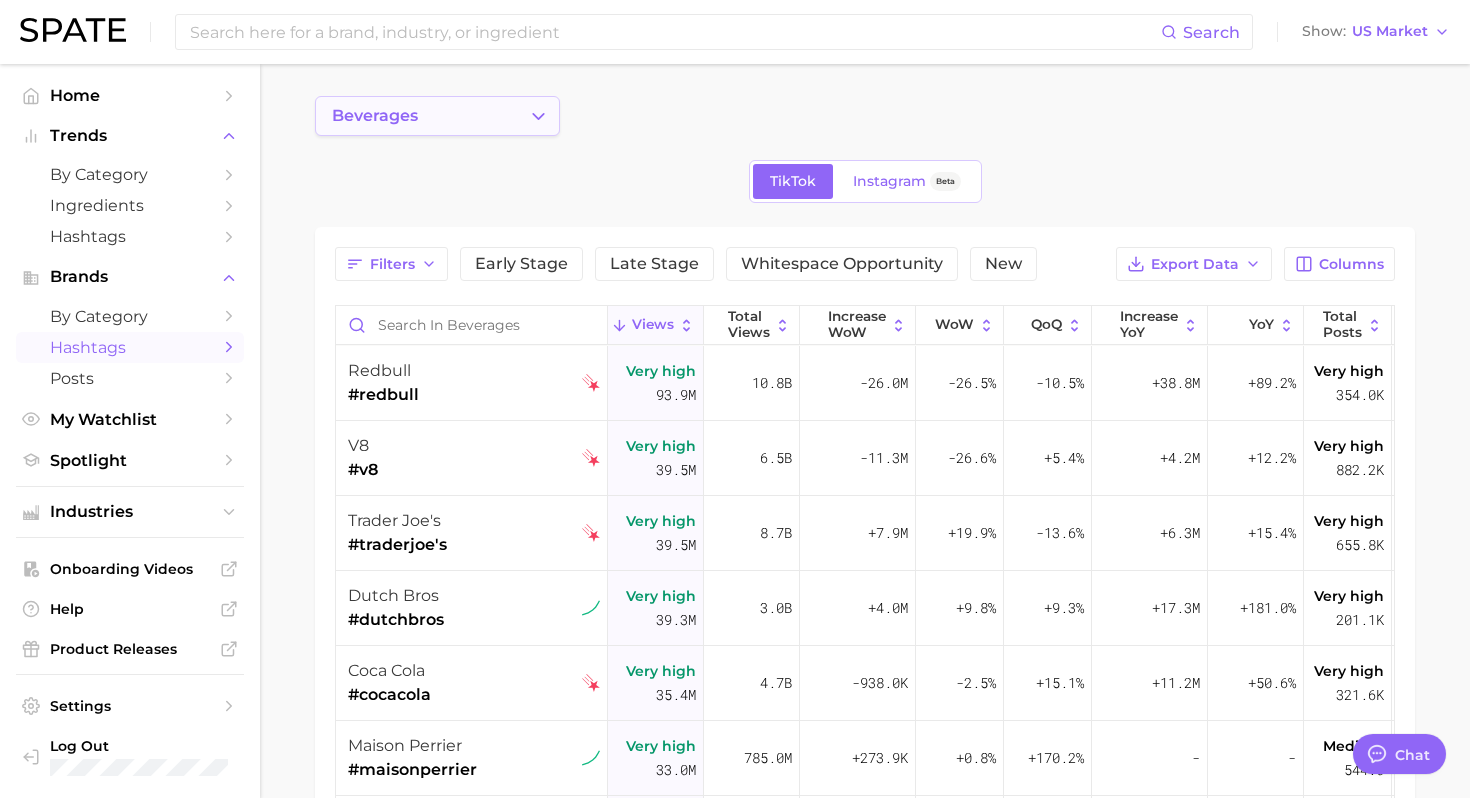 click on "beverages" at bounding box center [437, 116] 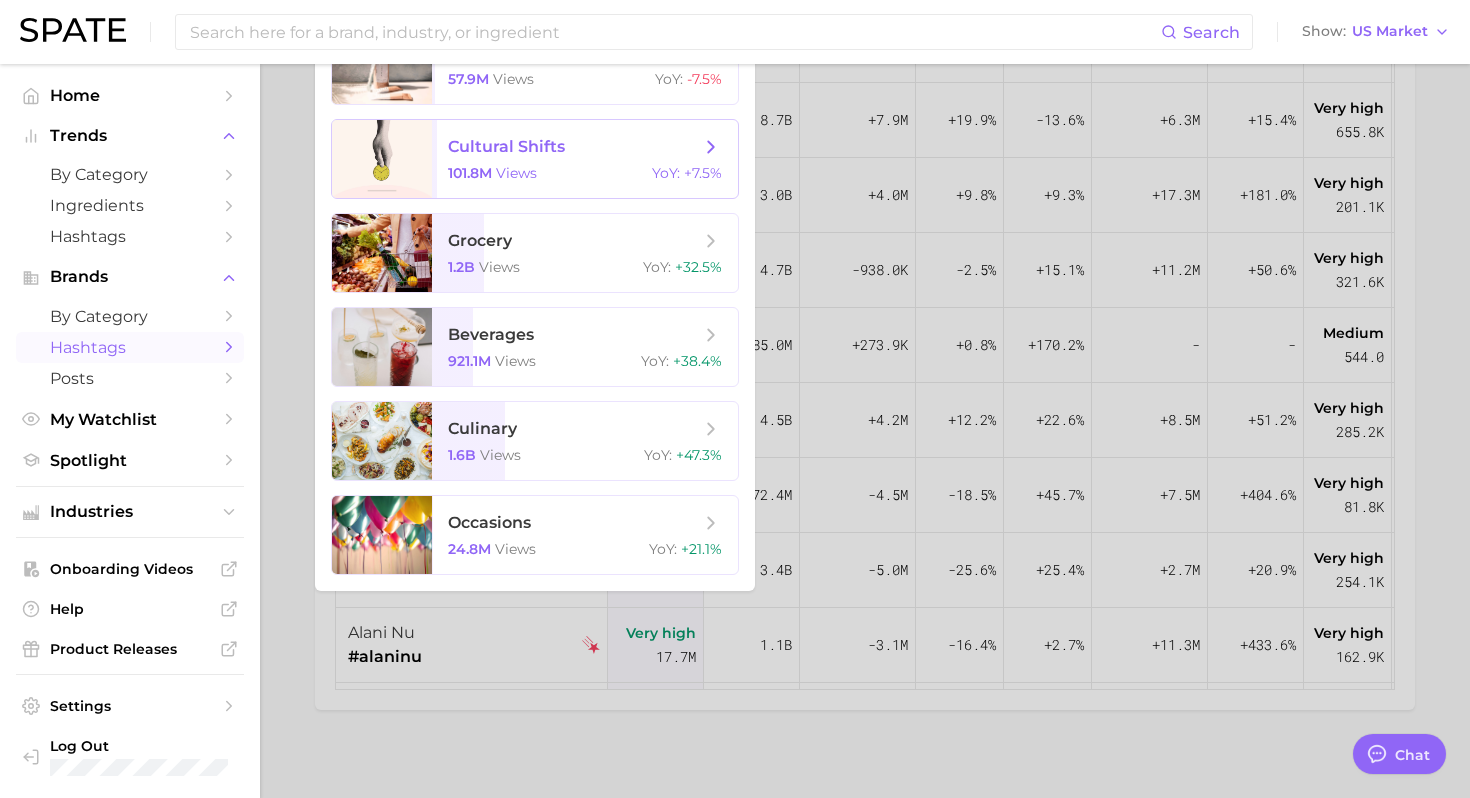 scroll, scrollTop: 425, scrollLeft: 0, axis: vertical 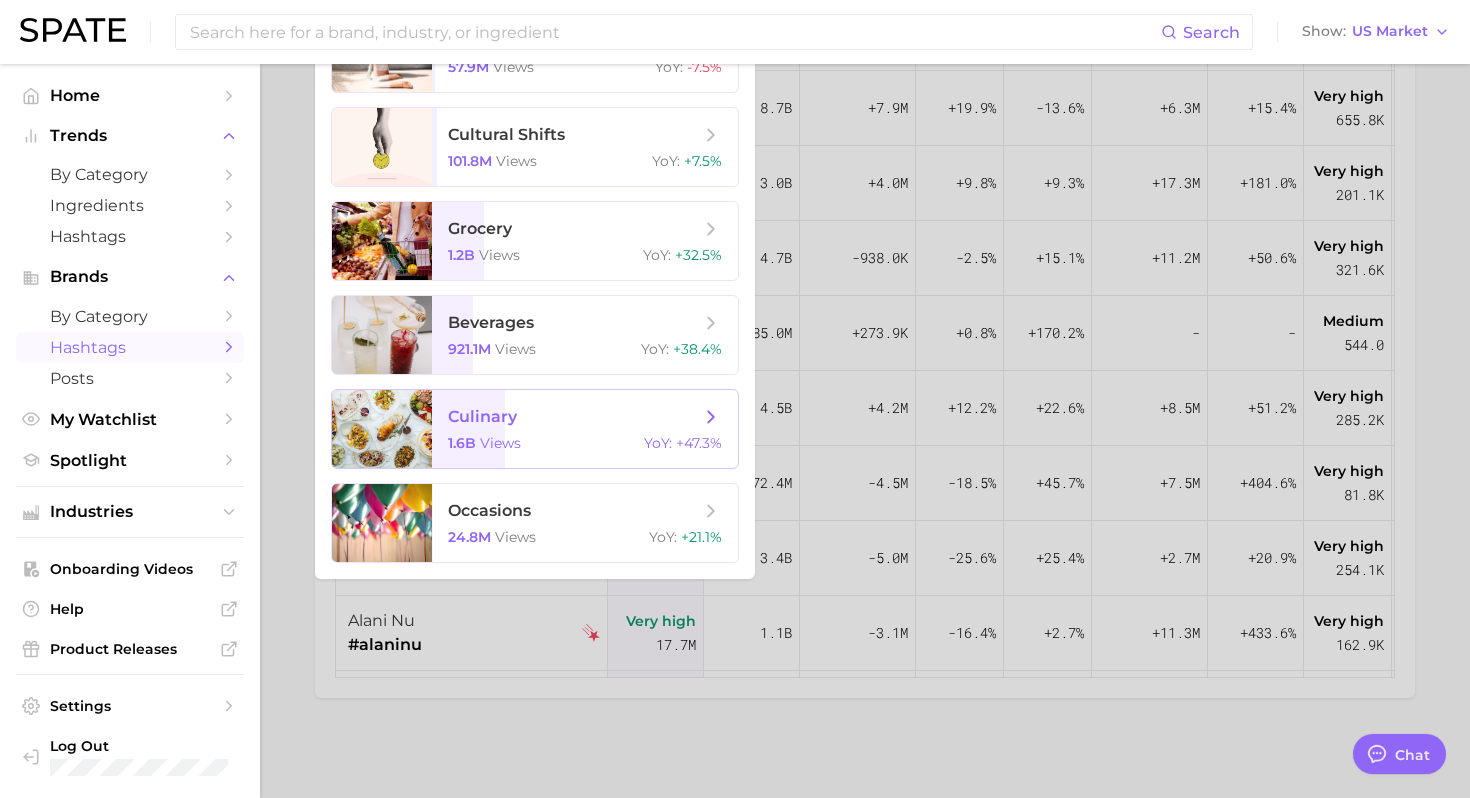 click on "[NUMBER]b   views YoY :   +[NUMBER]%" at bounding box center (585, 443) 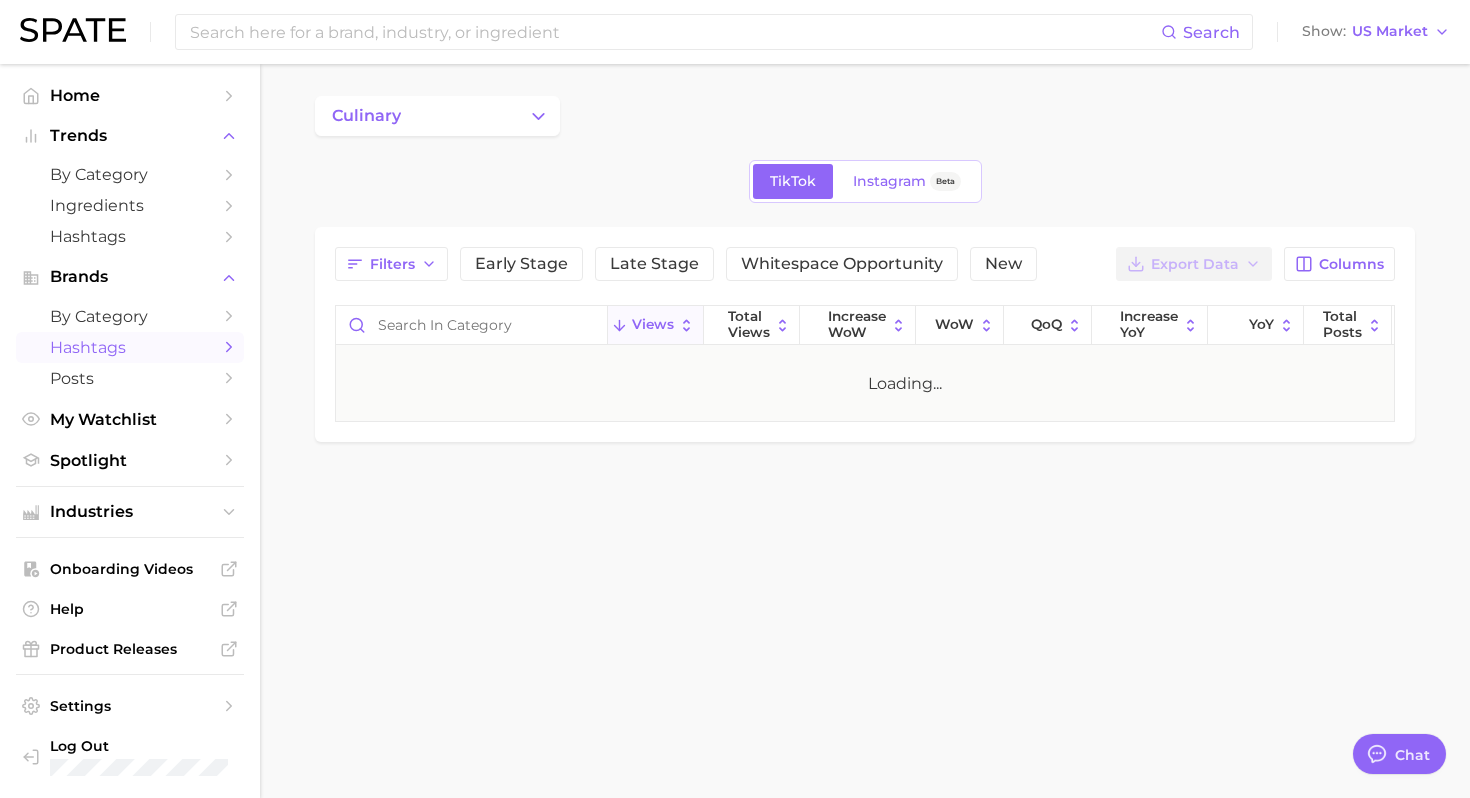 scroll, scrollTop: 0, scrollLeft: 0, axis: both 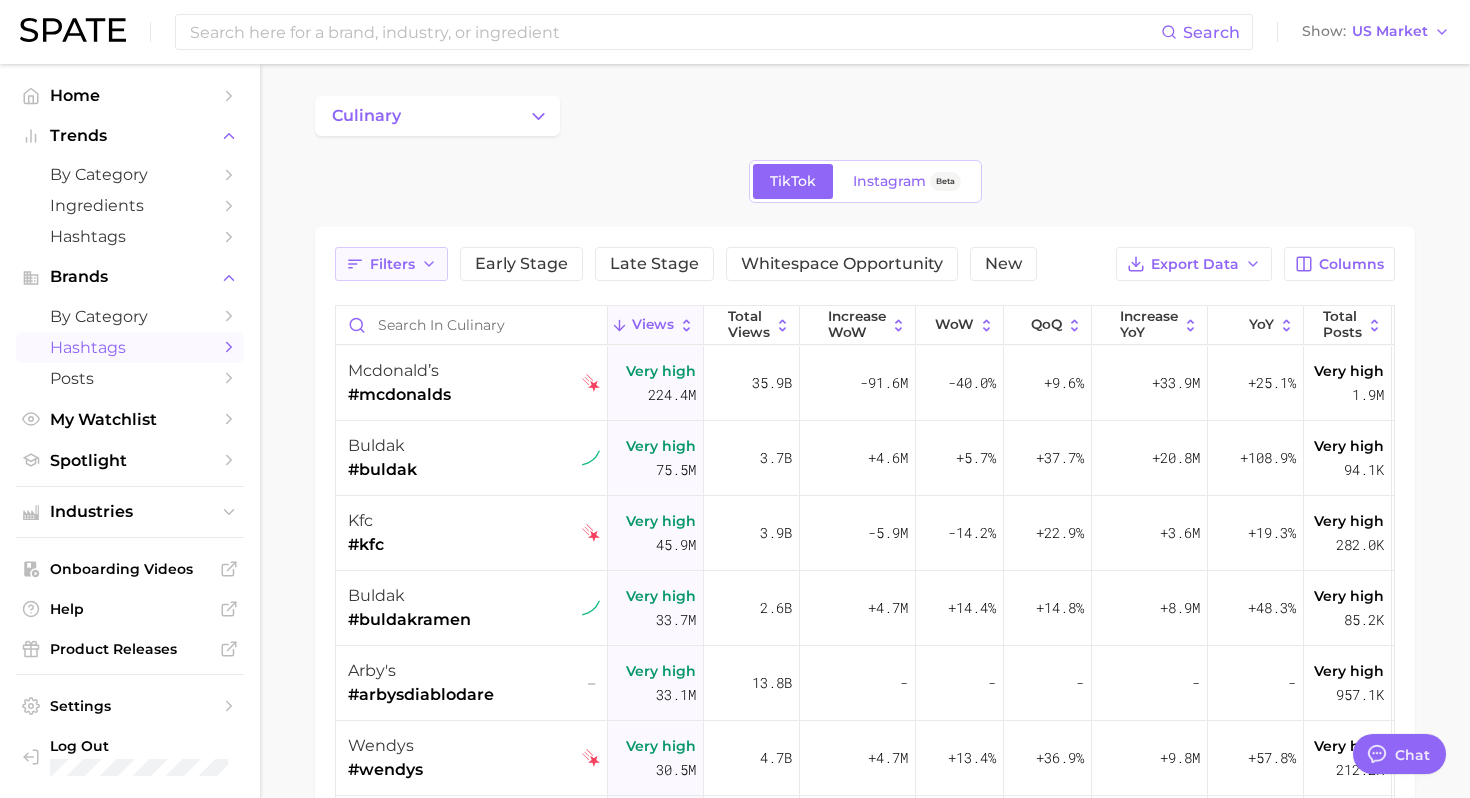 click on "Filters" at bounding box center (392, 264) 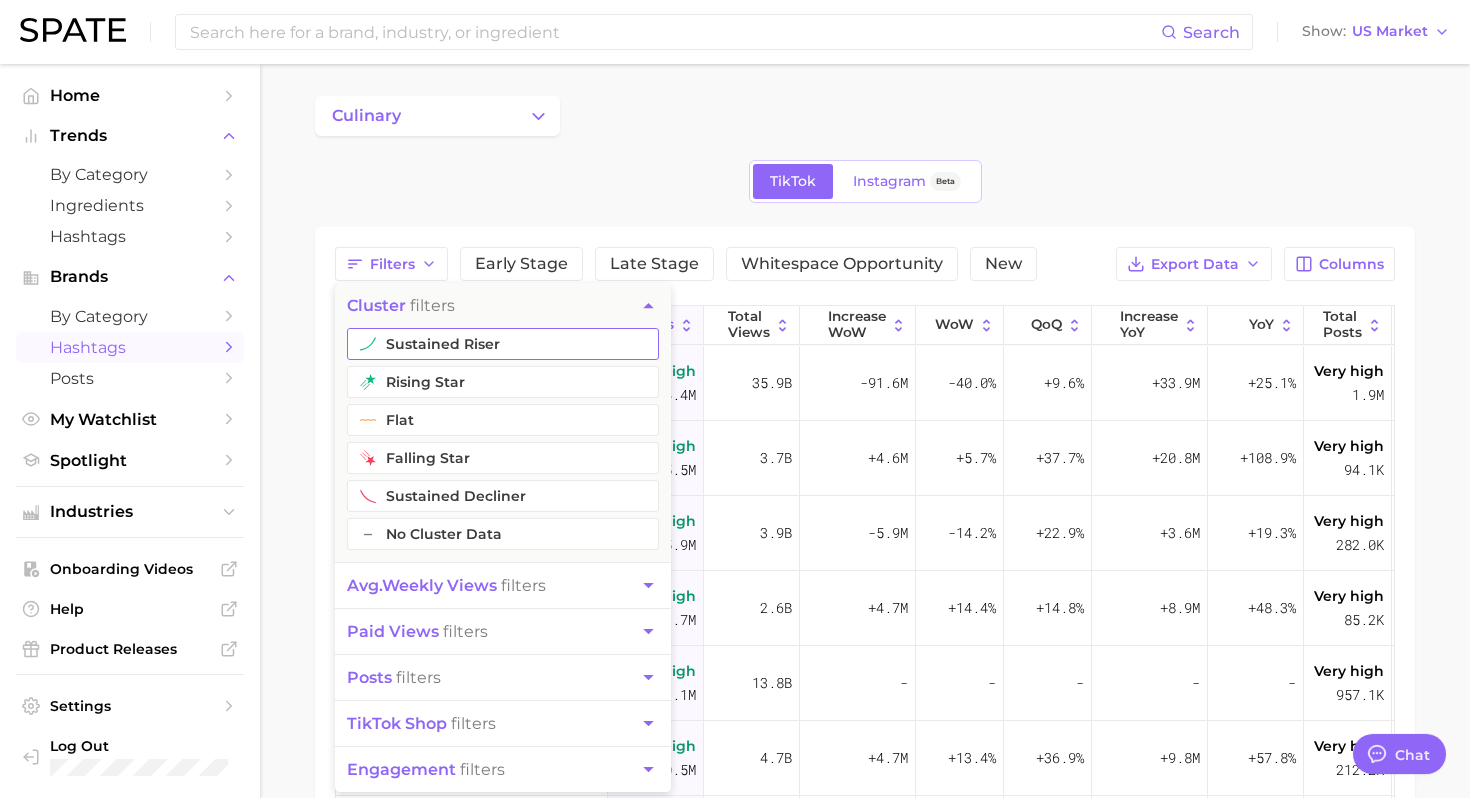 click on "sustained riser" at bounding box center (503, 344) 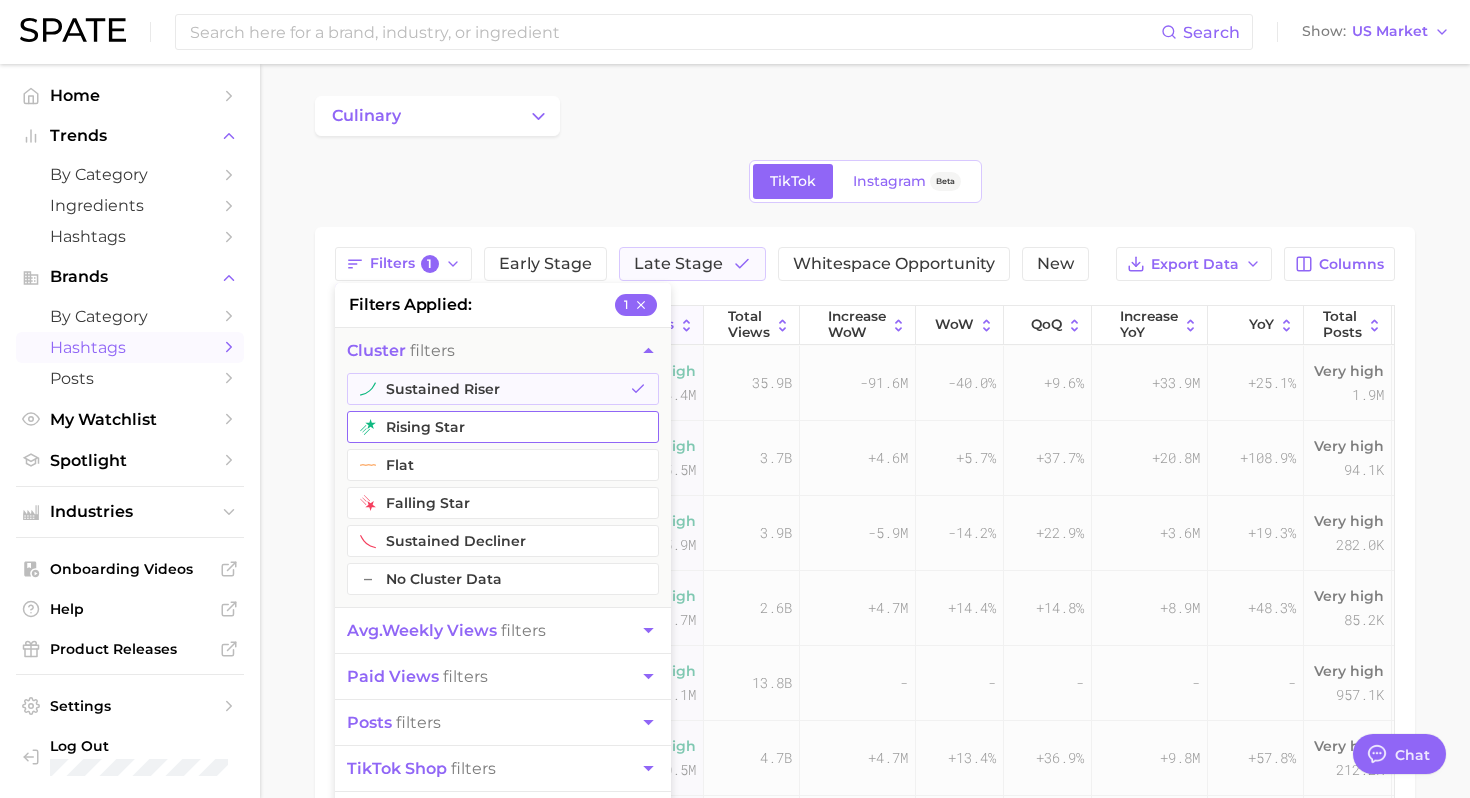 click on "rising star" at bounding box center [503, 427] 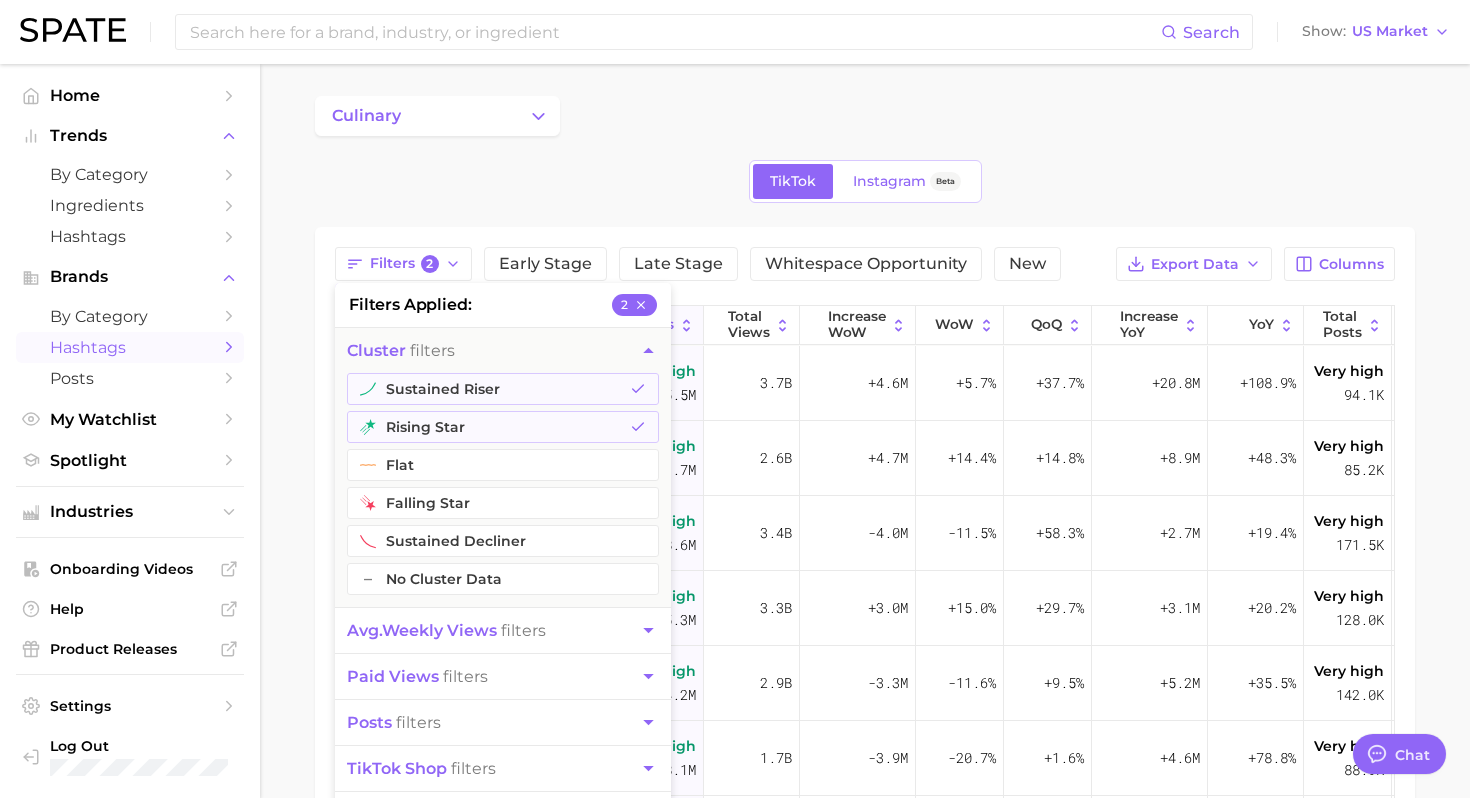 click on "TikTok Instagram Beta" at bounding box center (865, 181) 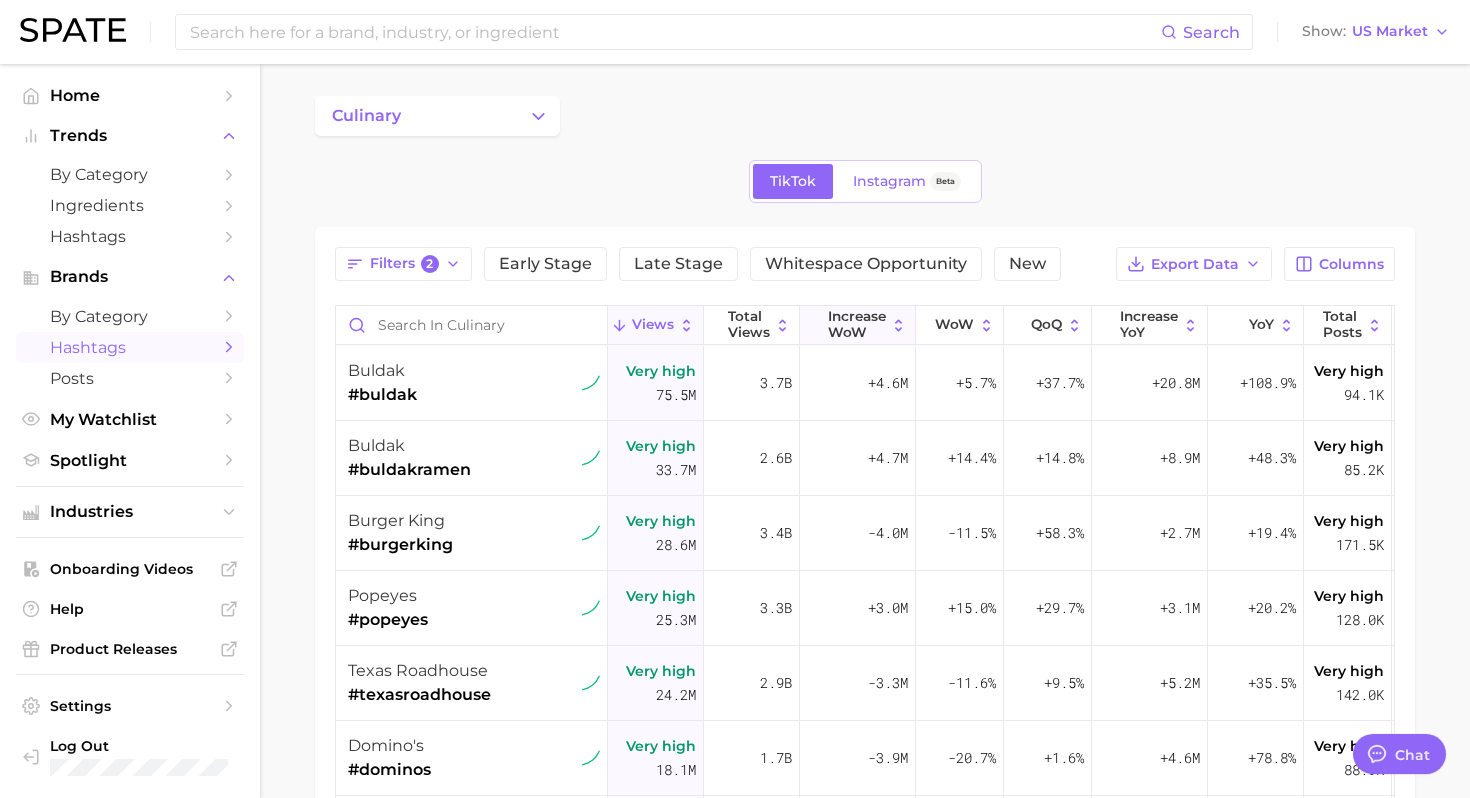 click on "Increase WoW" at bounding box center [857, 324] 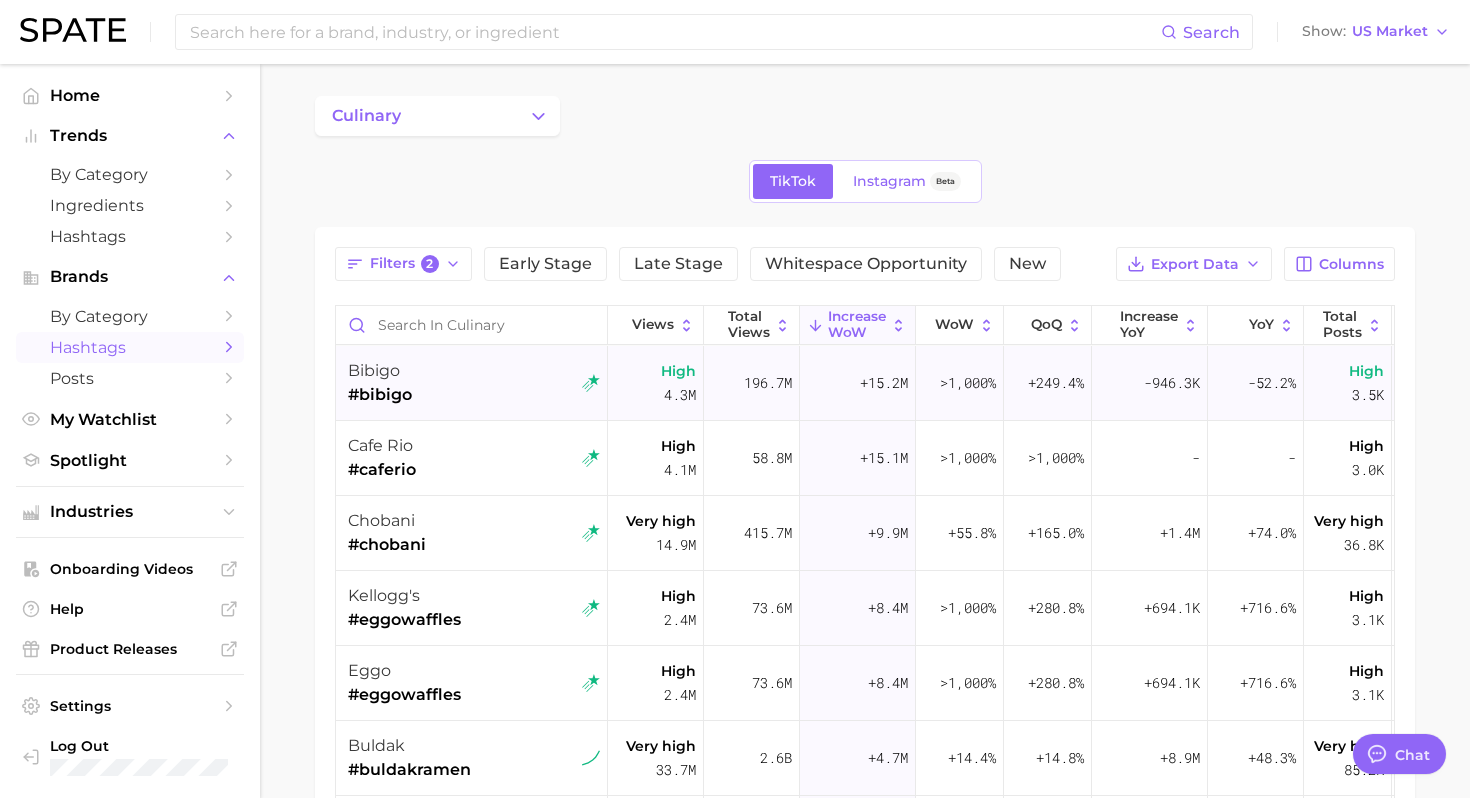 click on "bibigo #bibigo" at bounding box center [474, 383] 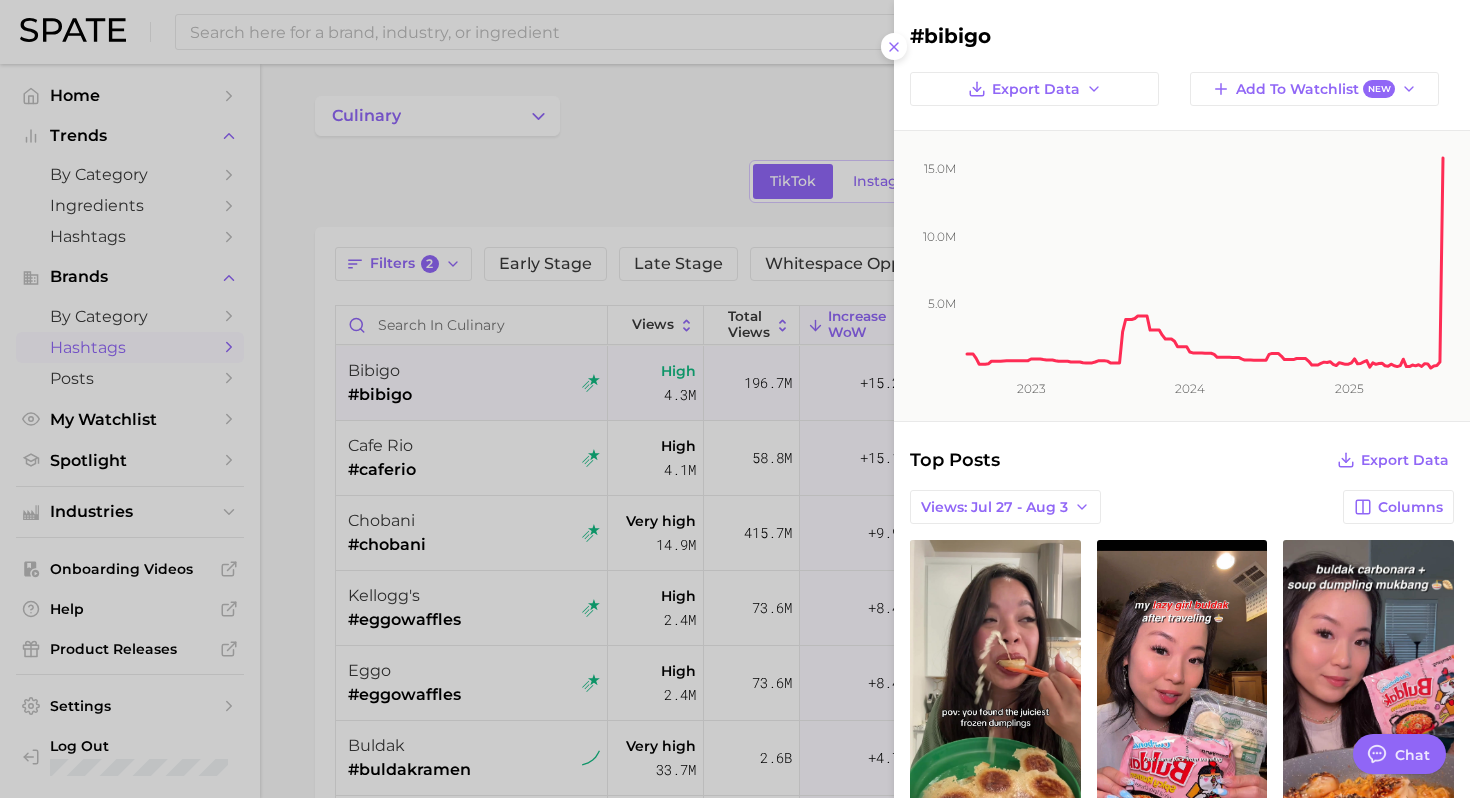 scroll, scrollTop: 0, scrollLeft: 0, axis: both 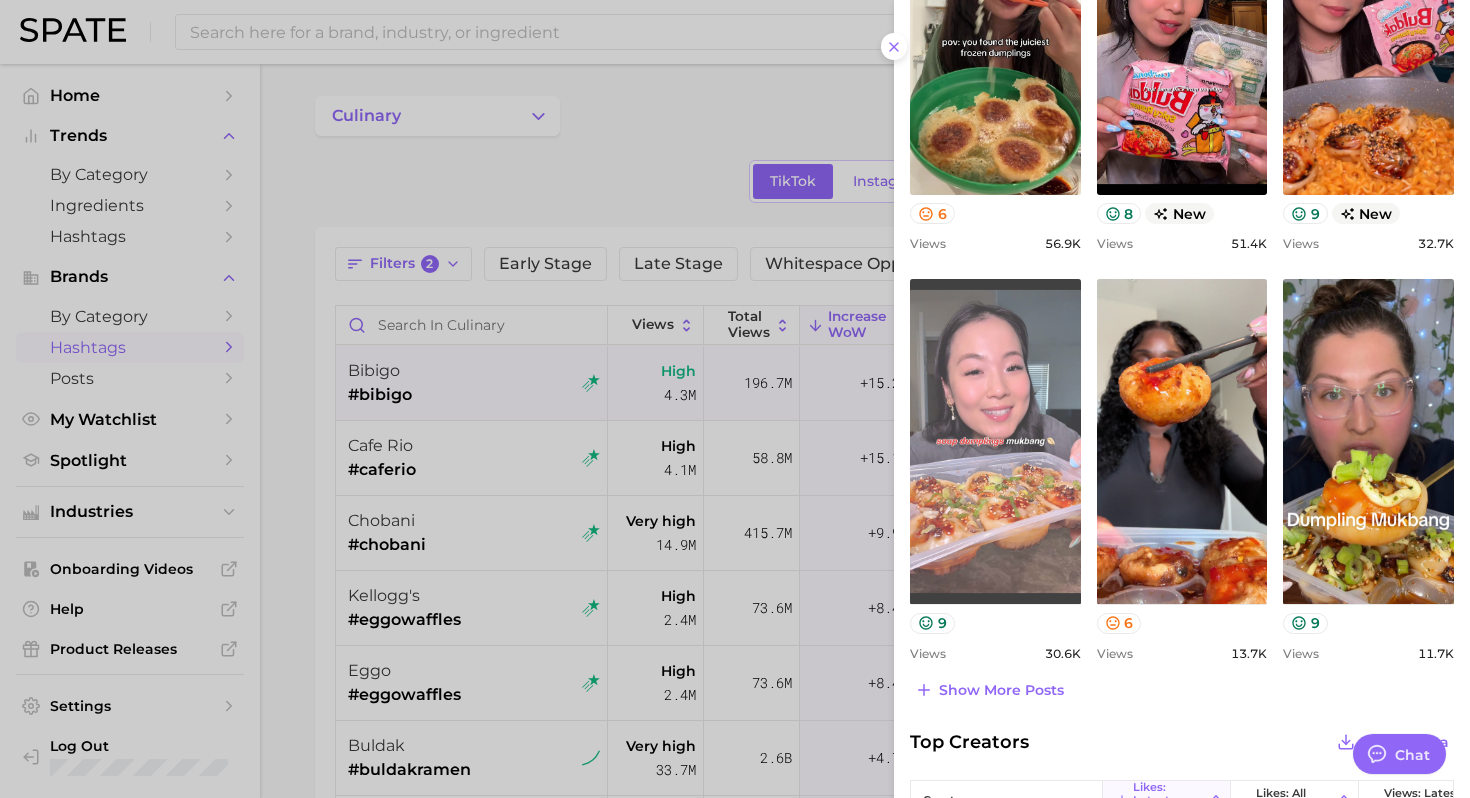 click on "view post on TikTok" at bounding box center (995, 441) 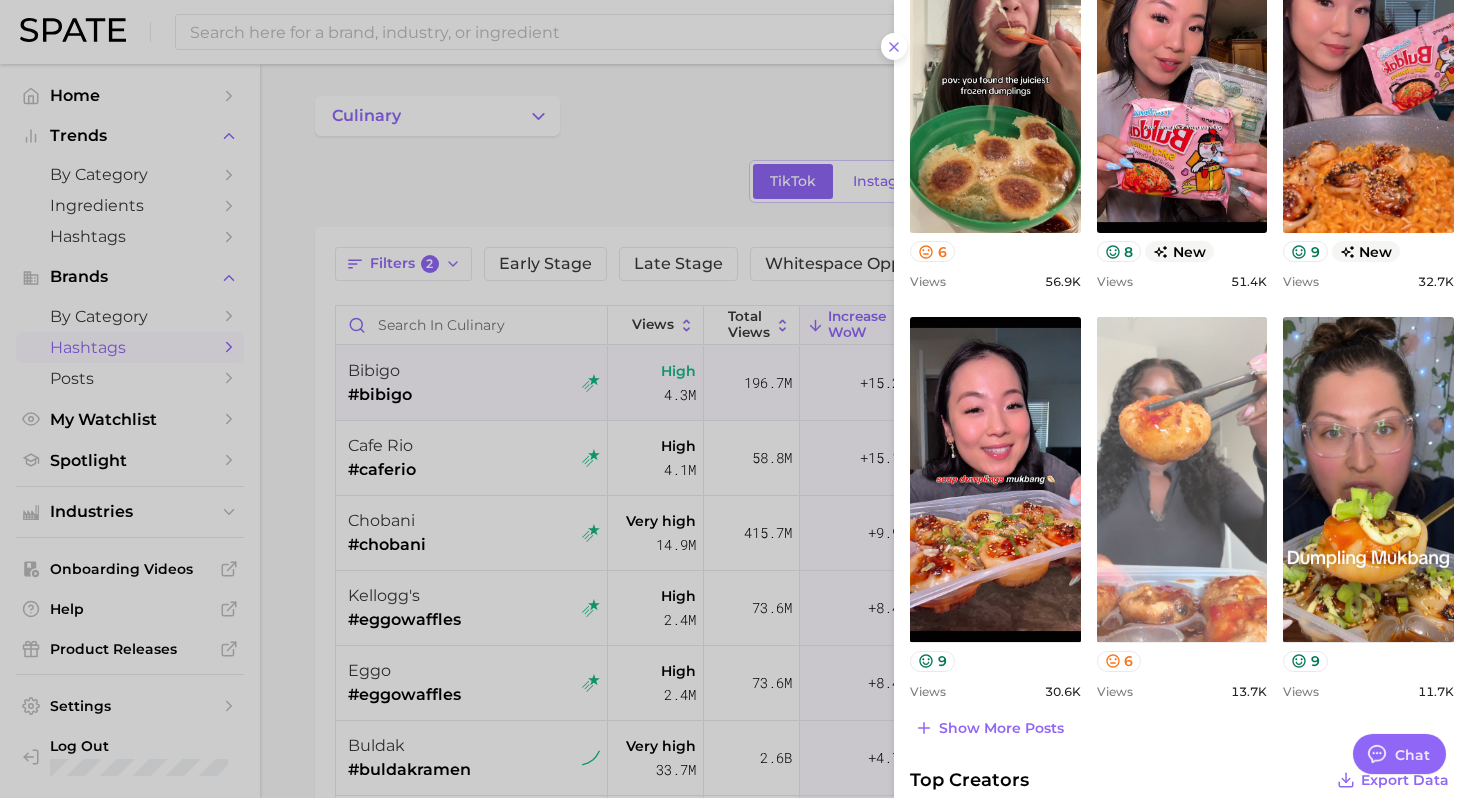 scroll, scrollTop: 640, scrollLeft: 0, axis: vertical 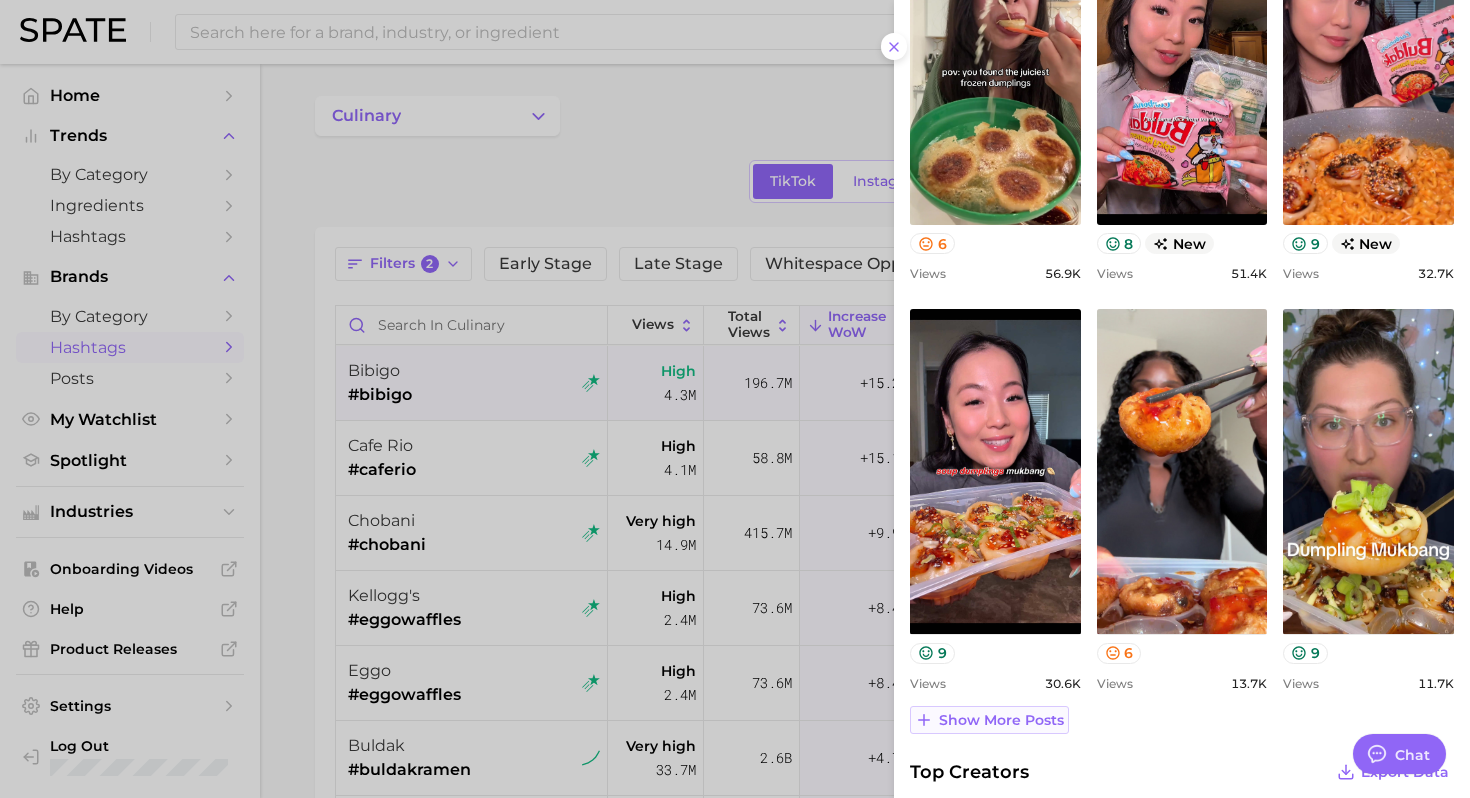click on "Show more posts" at bounding box center (989, 720) 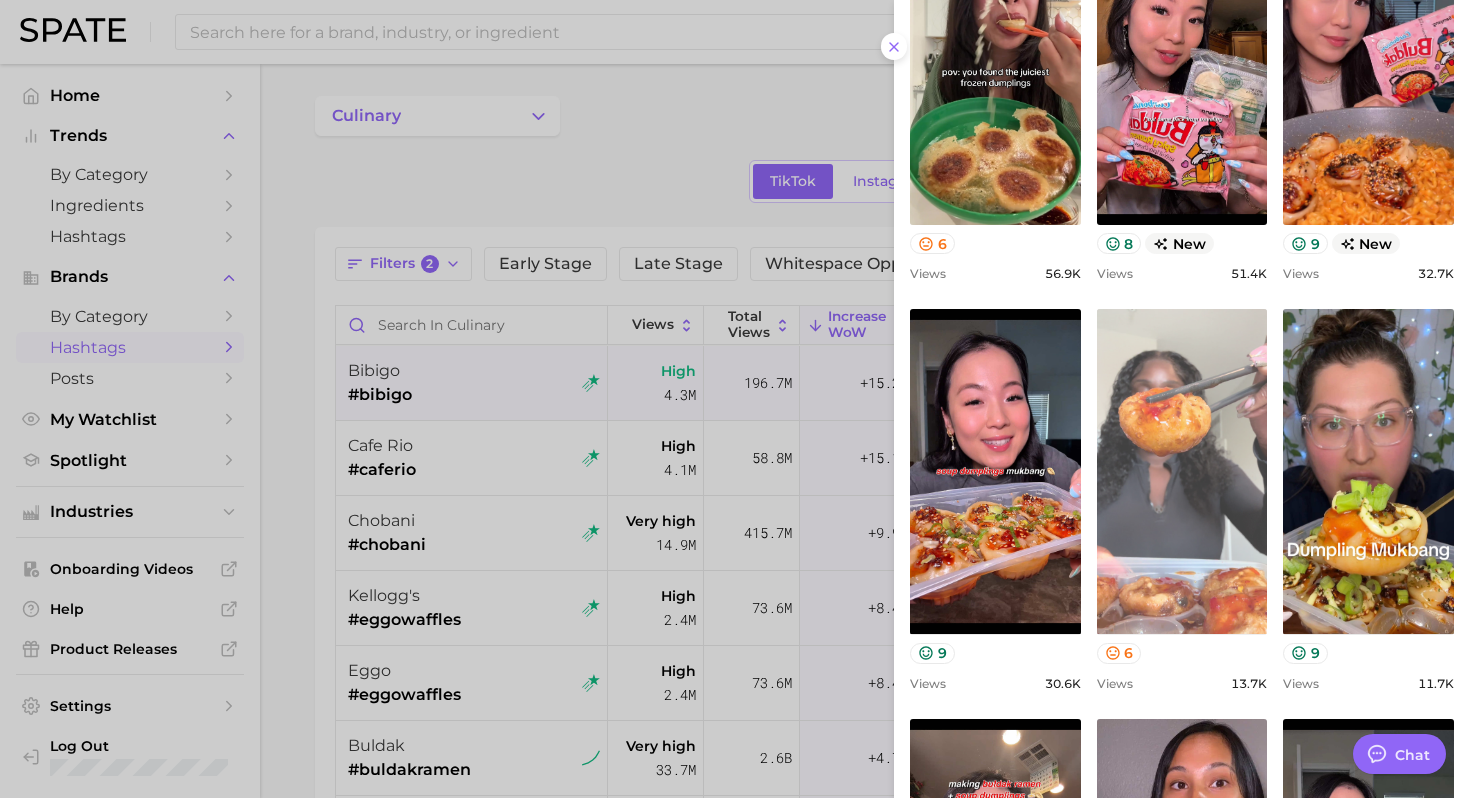 scroll, scrollTop: 0, scrollLeft: 0, axis: both 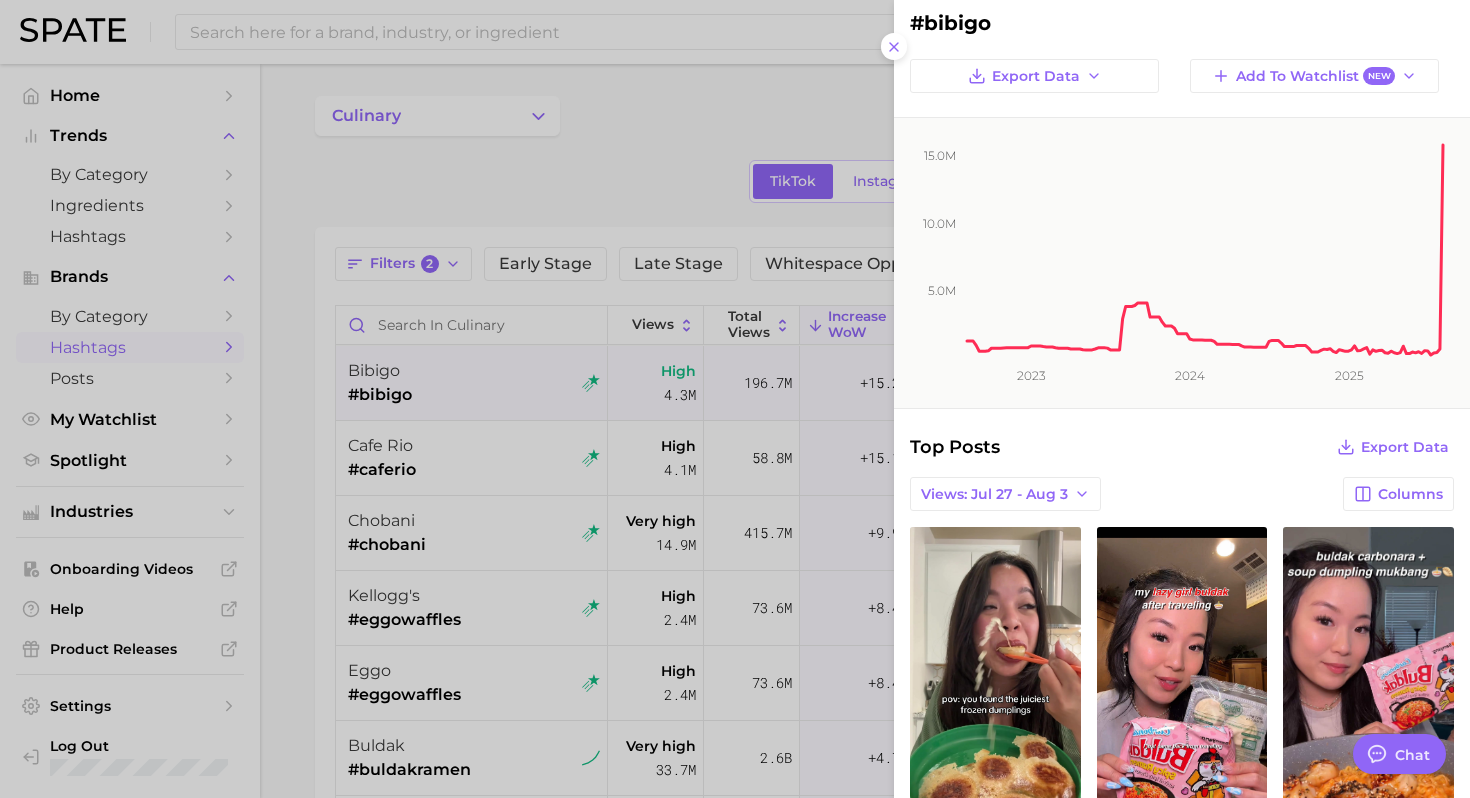click on "#bibigo" at bounding box center [1182, 23] 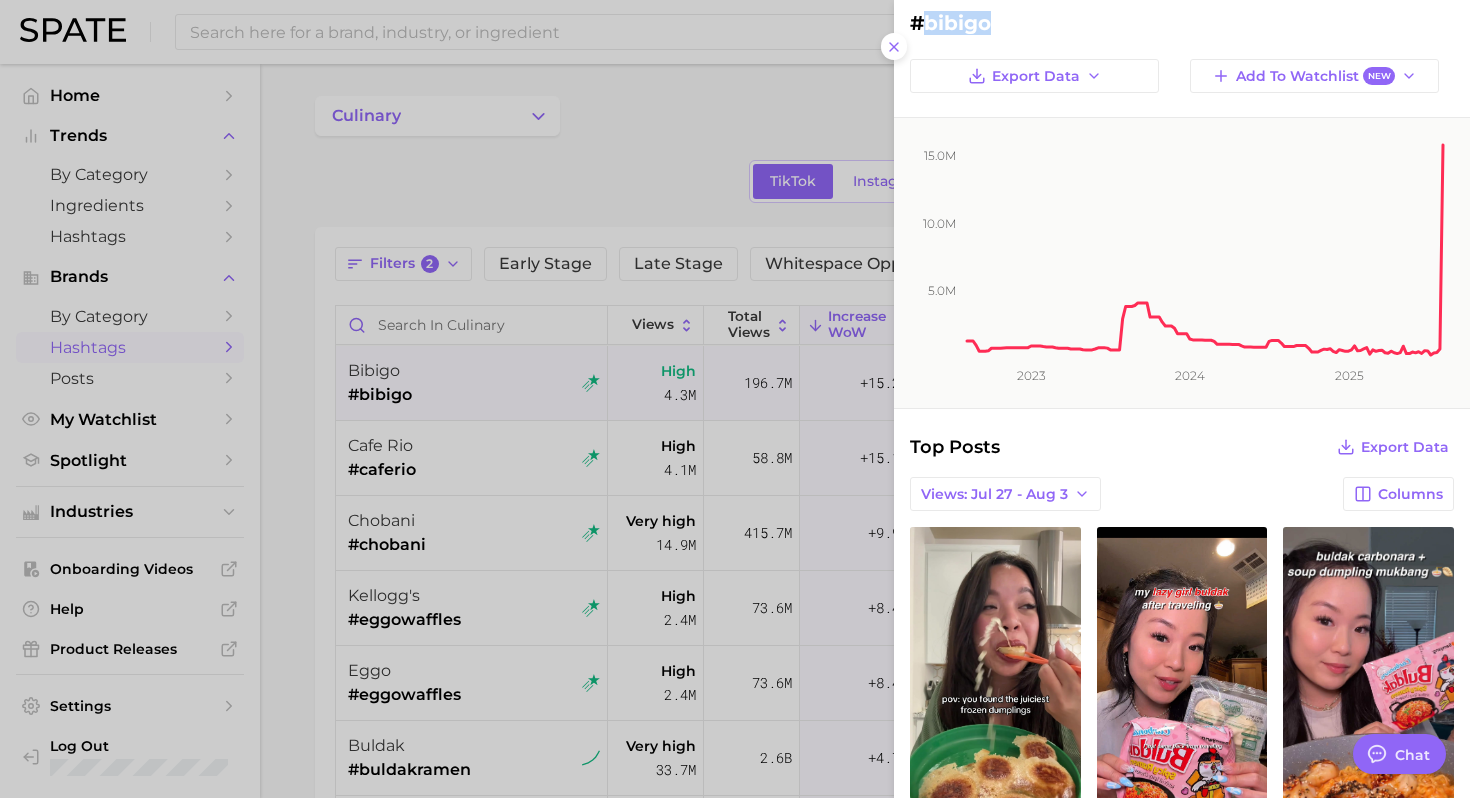 click on "#bibigo" at bounding box center (1182, 23) 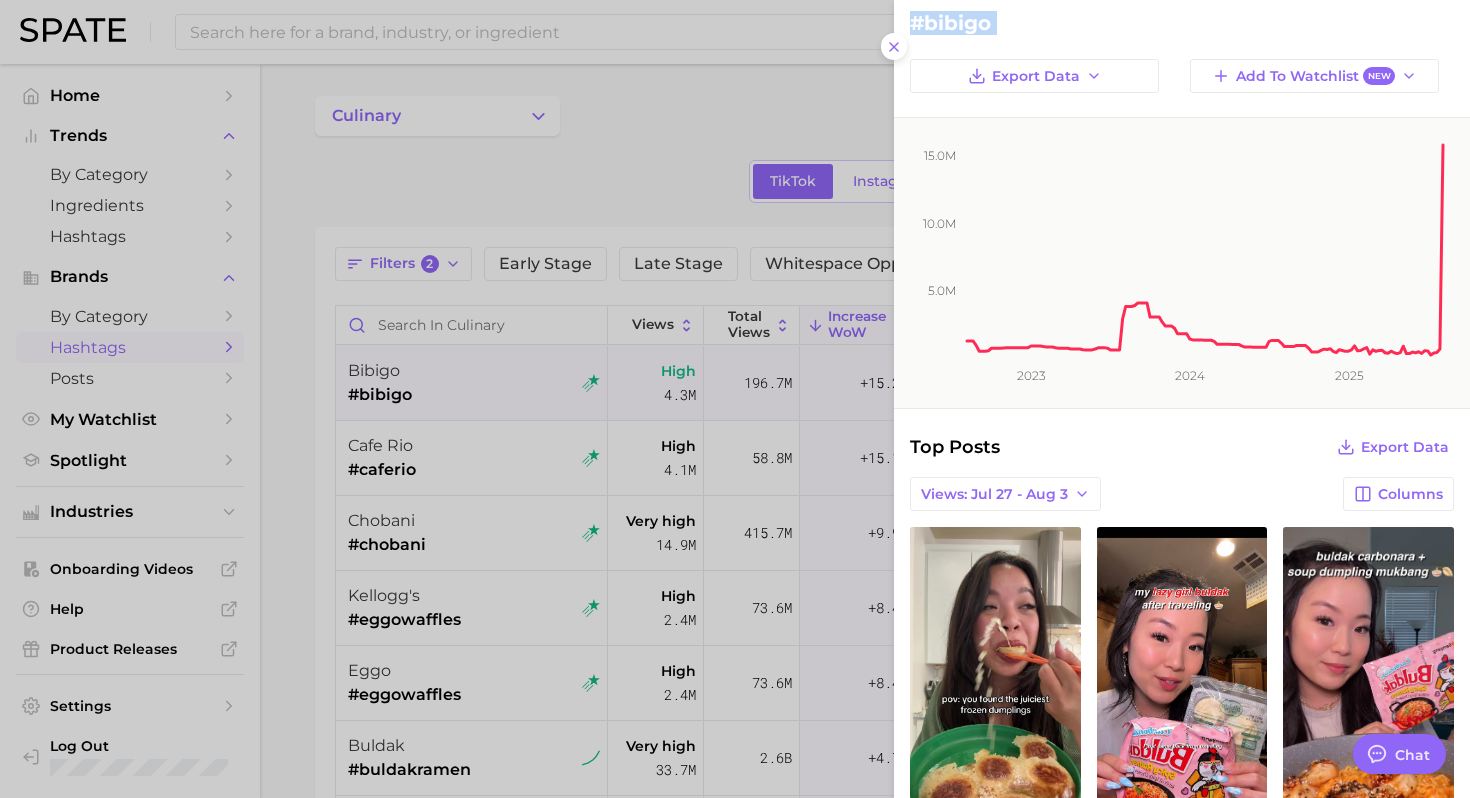 copy on "#bibigo Export Data Add to Watchlist  New" 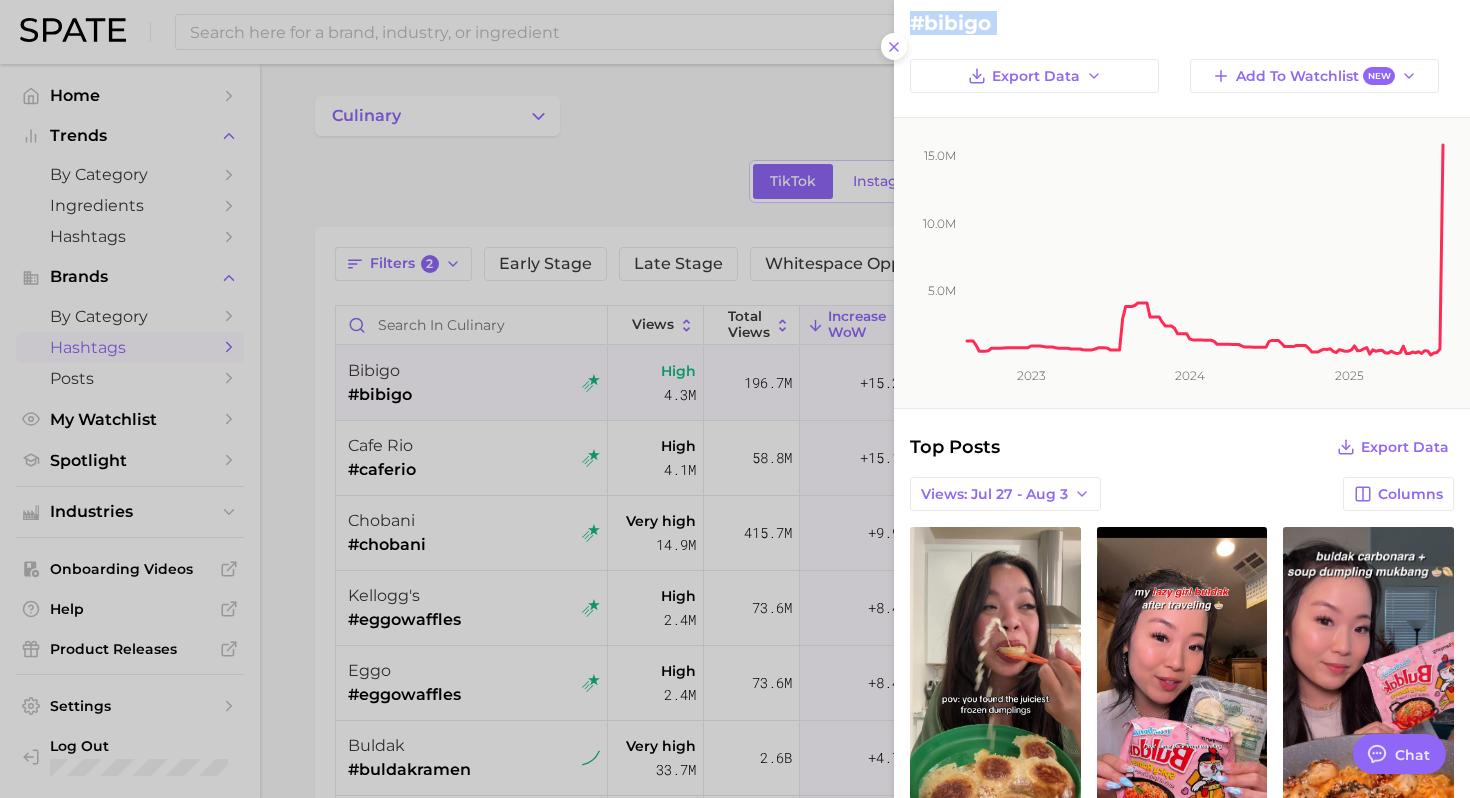 click at bounding box center [735, 399] 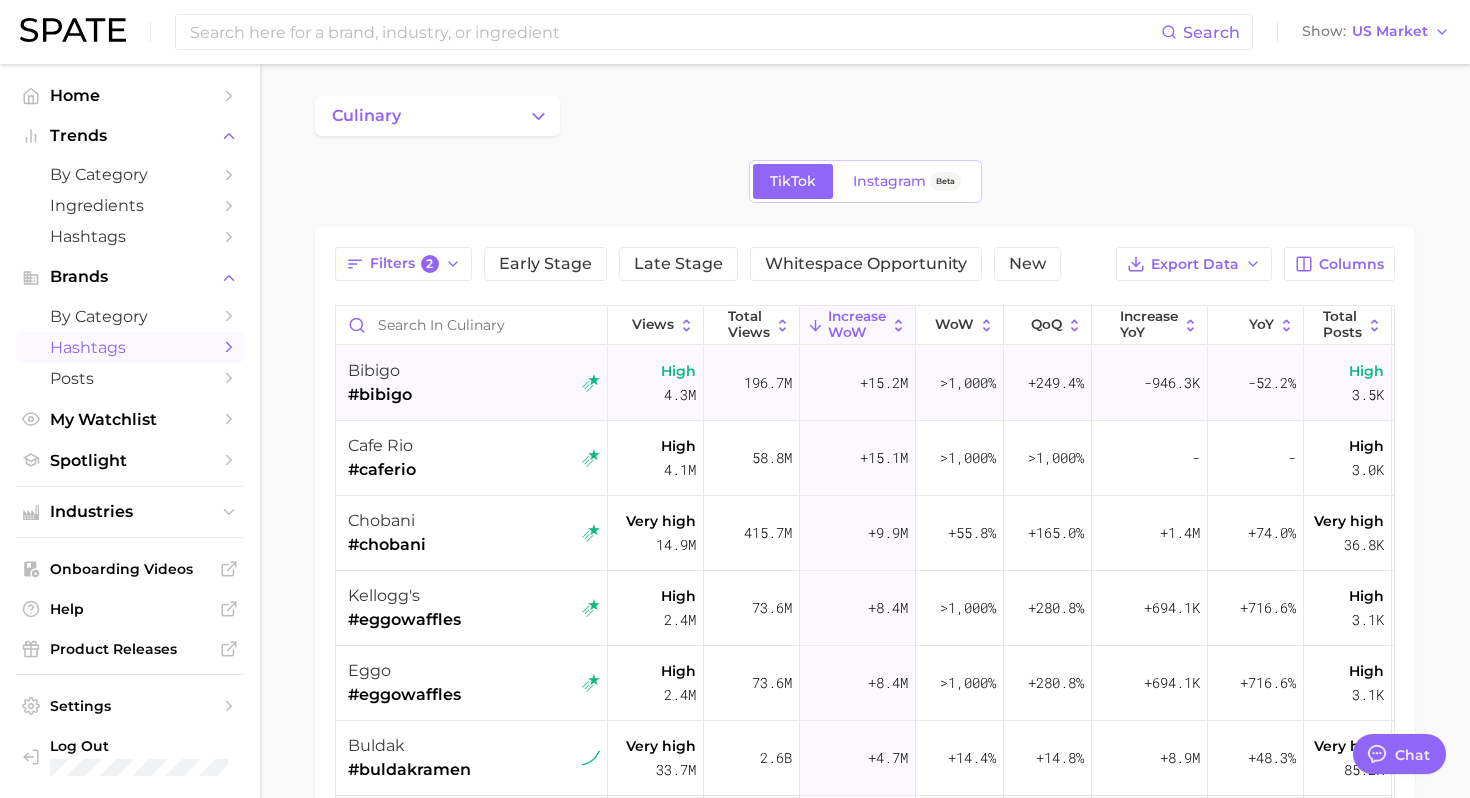 click on "bibigo #bibigo" at bounding box center [474, 383] 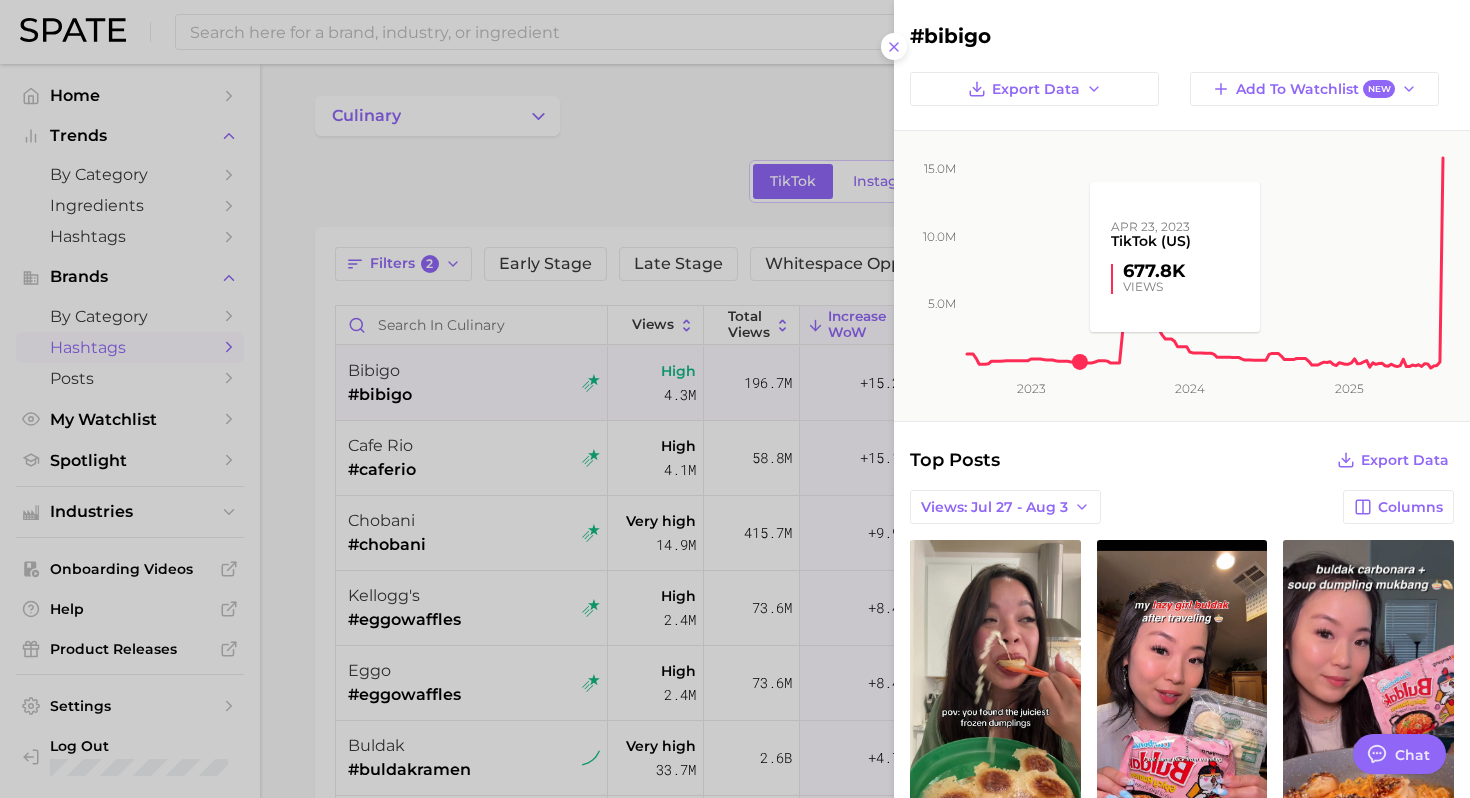 scroll, scrollTop: 0, scrollLeft: 0, axis: both 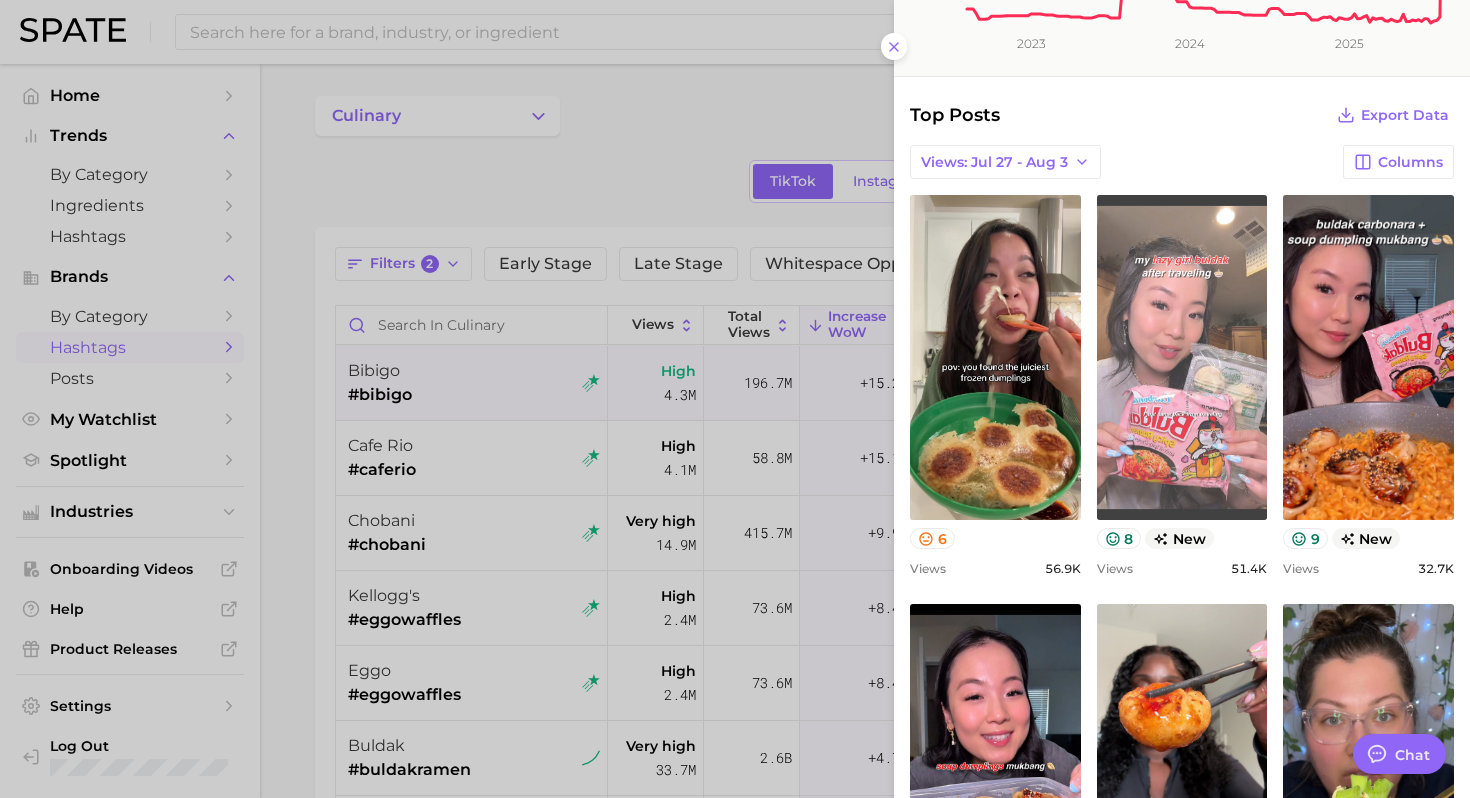 click on "view post on TikTok" at bounding box center [1182, 357] 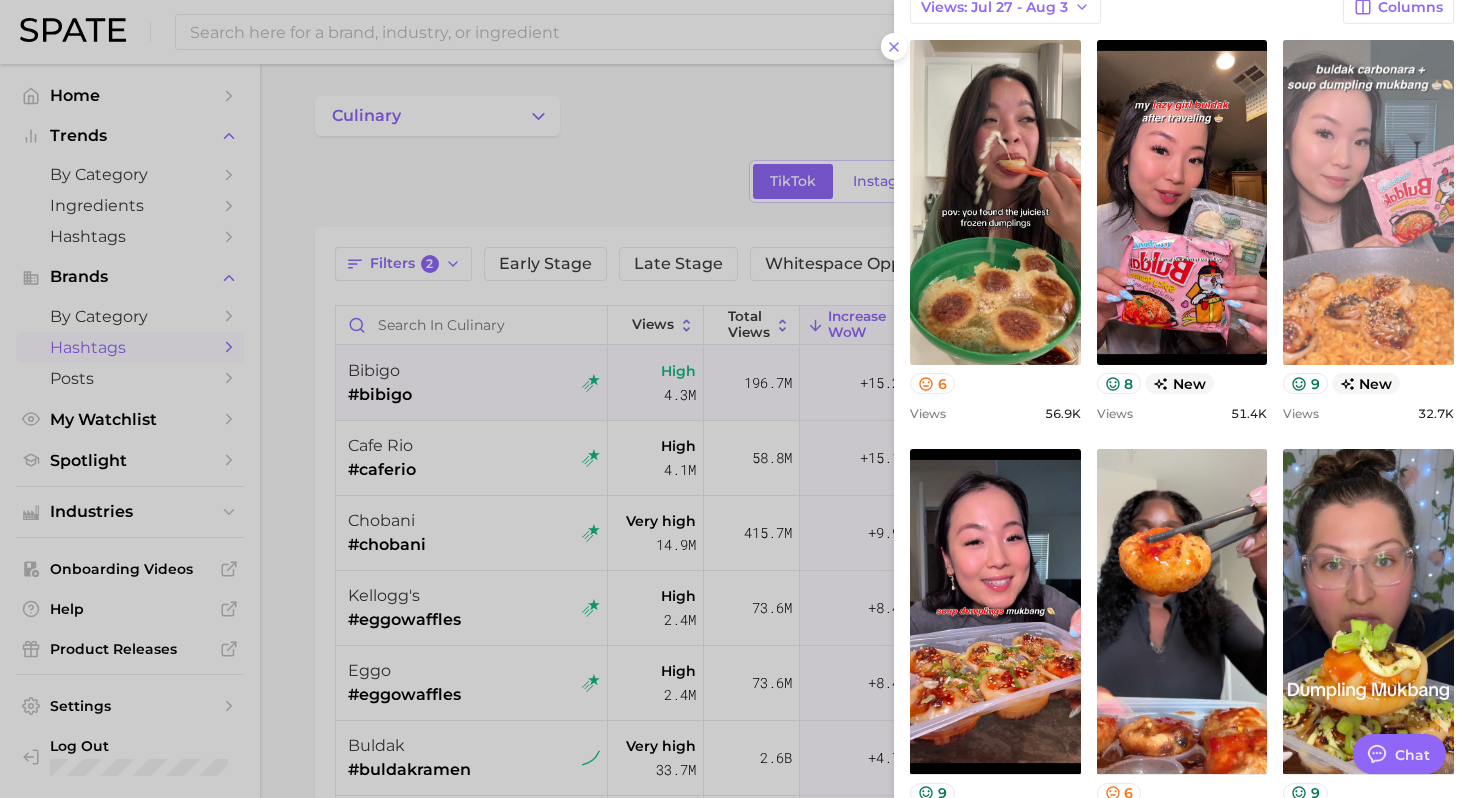 scroll, scrollTop: 502, scrollLeft: 0, axis: vertical 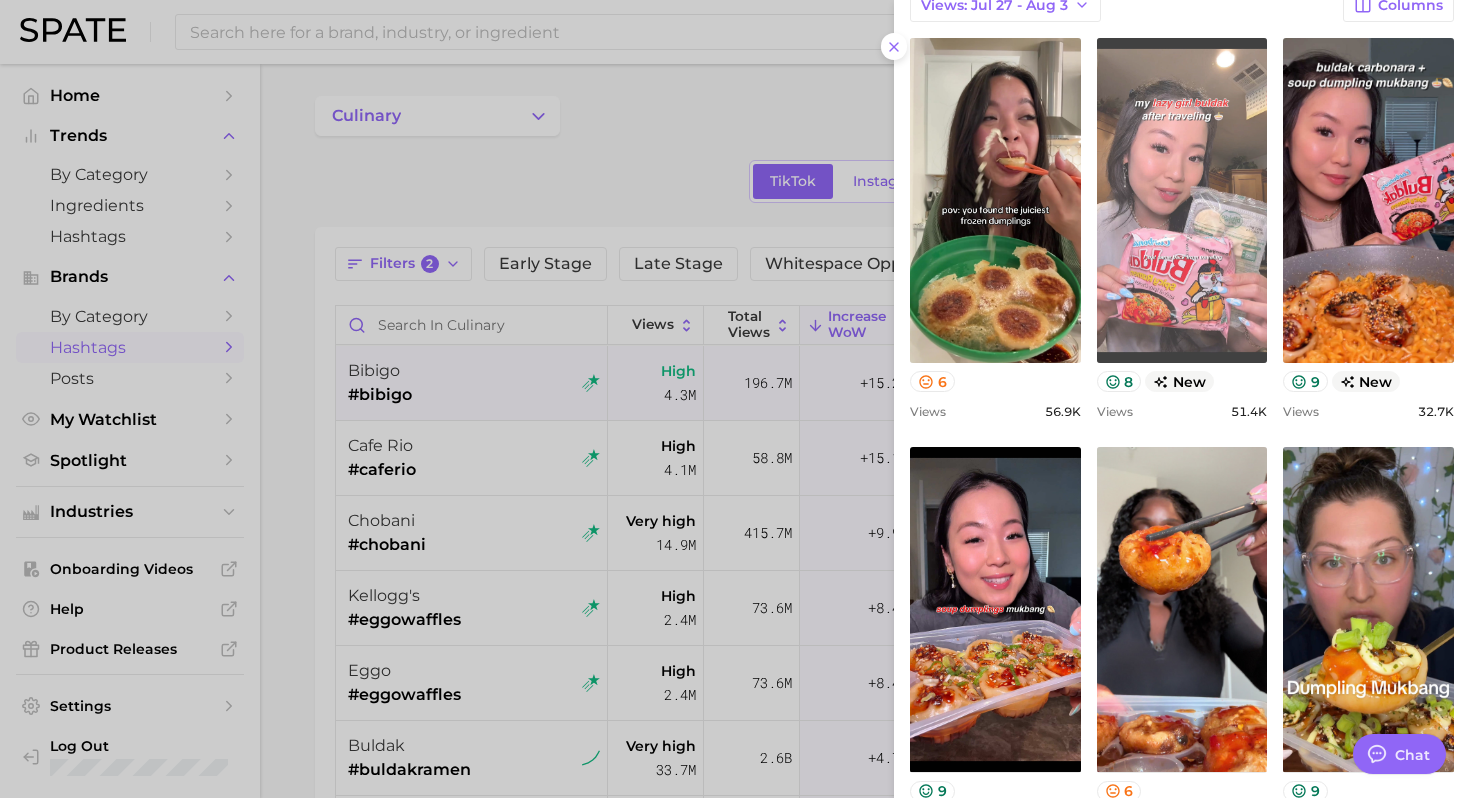 click on "view post on TikTok" at bounding box center [1182, 200] 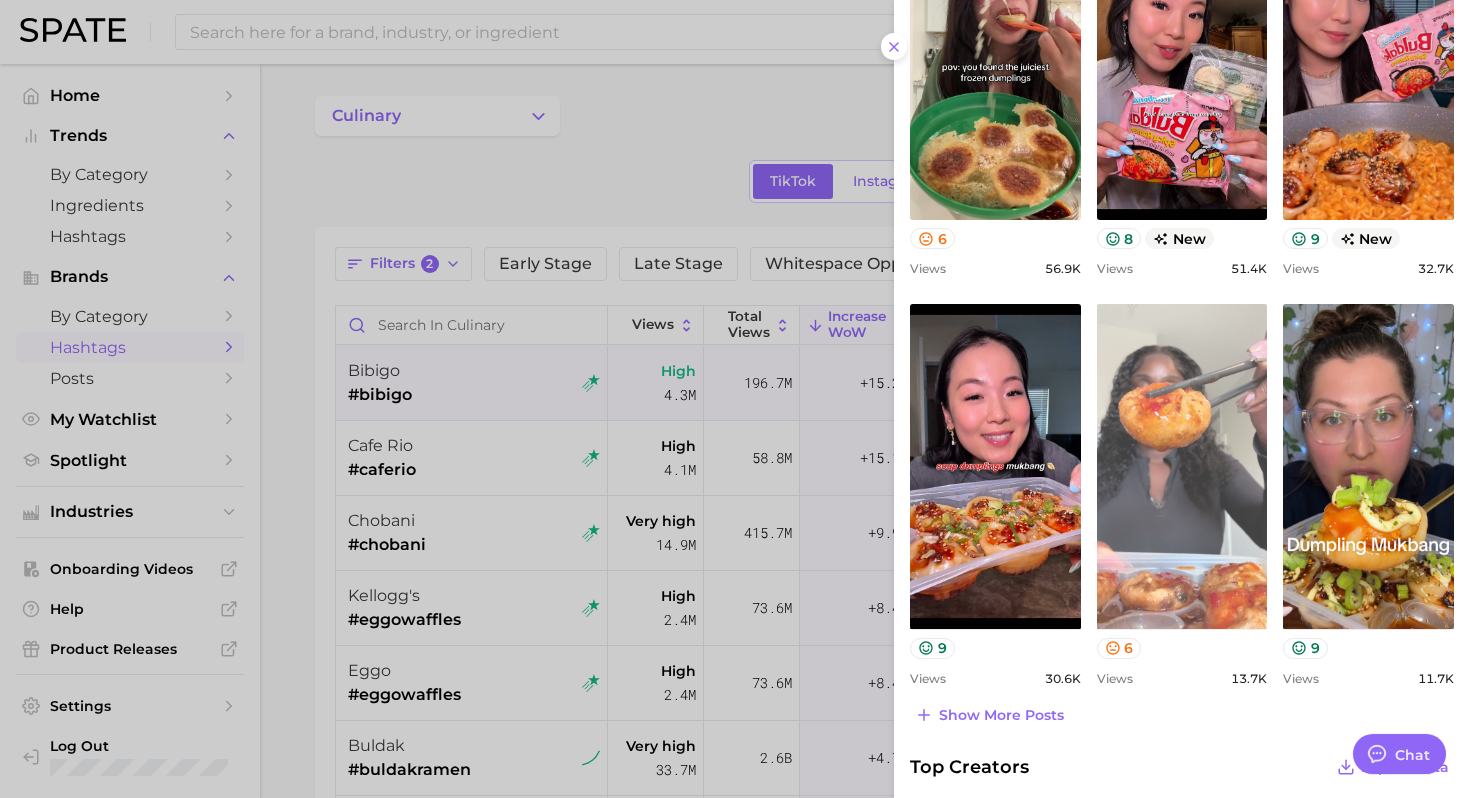scroll, scrollTop: 756, scrollLeft: 0, axis: vertical 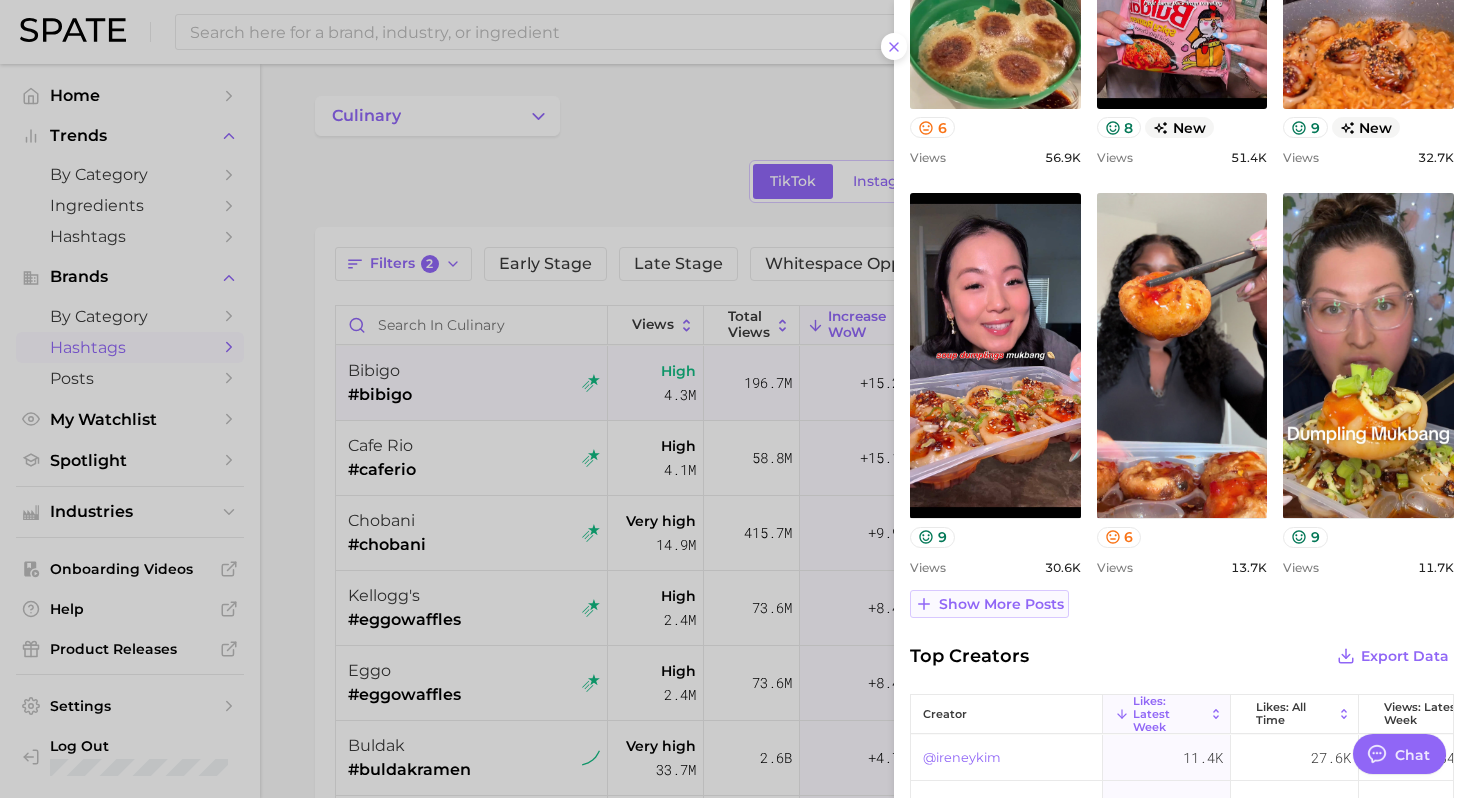click on "Show more posts" at bounding box center (1001, 604) 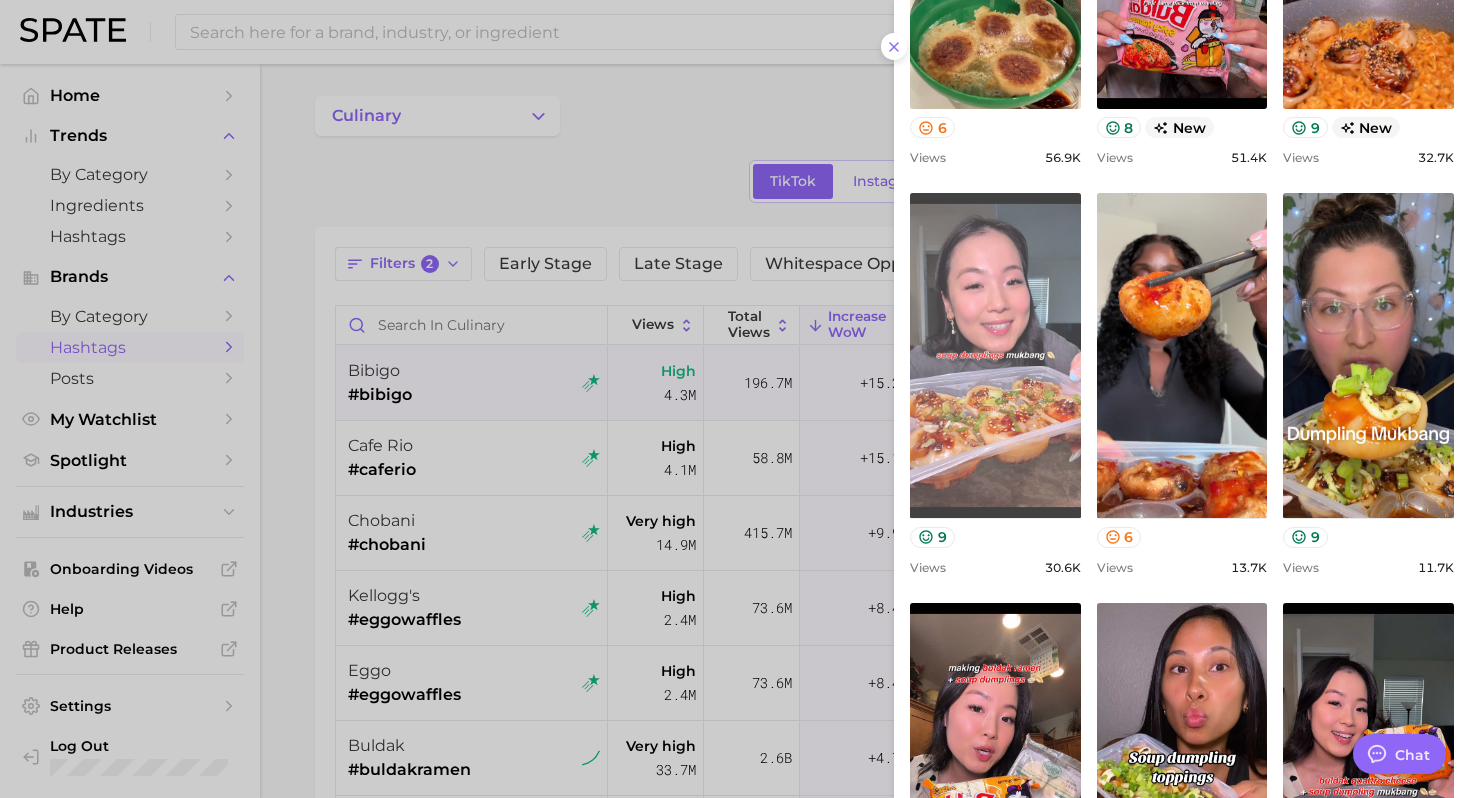 scroll, scrollTop: 0, scrollLeft: 0, axis: both 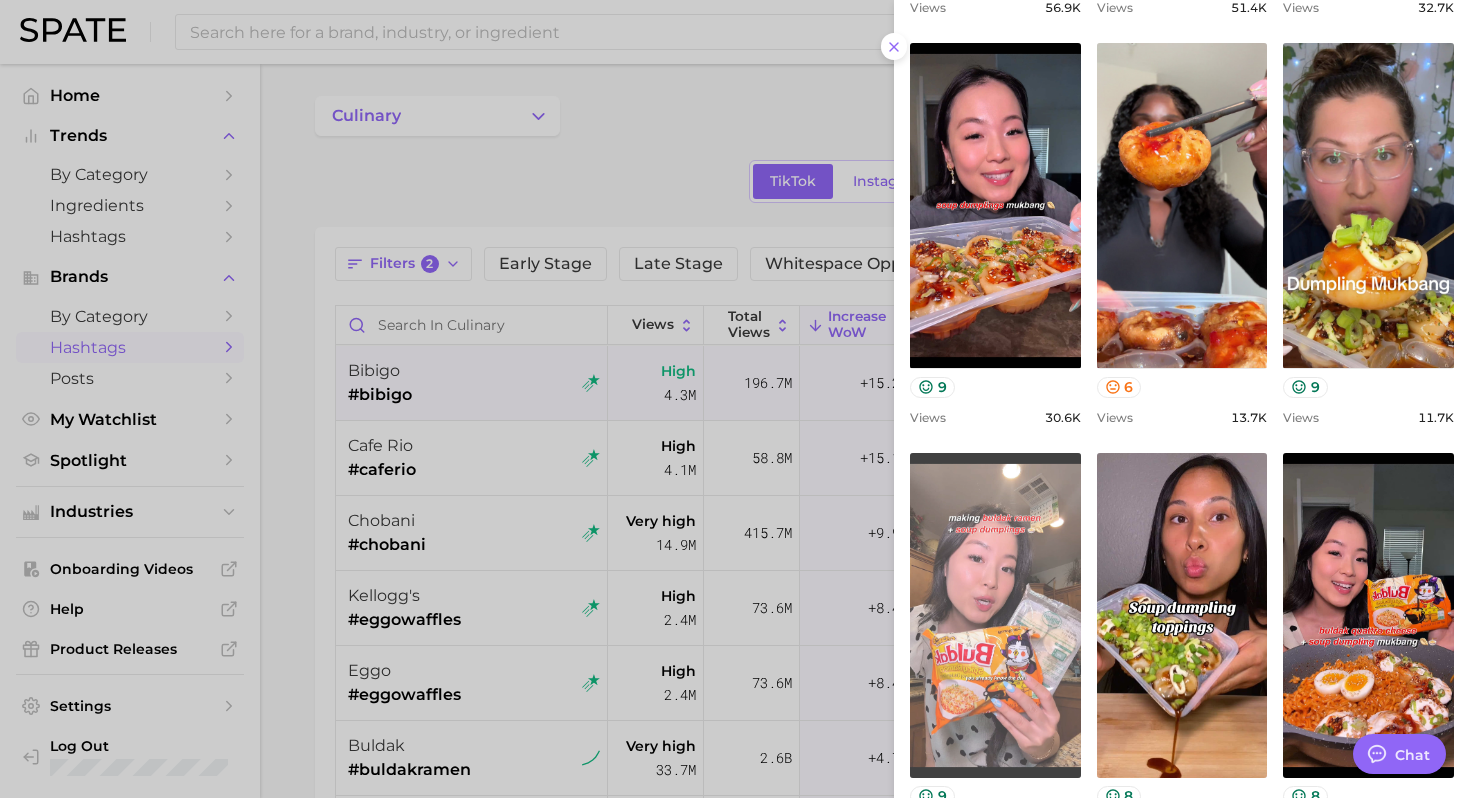 click on "view post on TikTok" at bounding box center (995, 615) 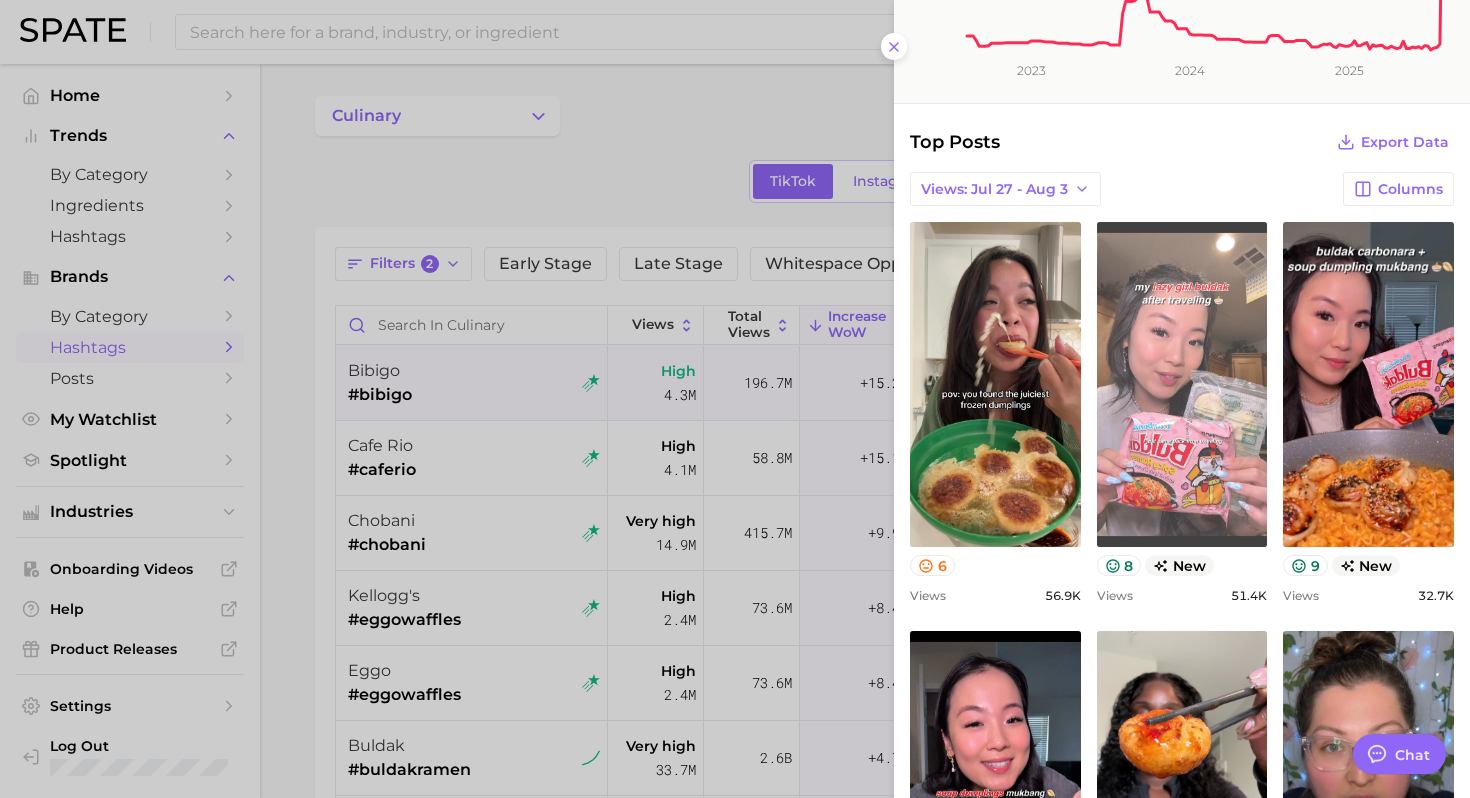 scroll, scrollTop: 330, scrollLeft: 0, axis: vertical 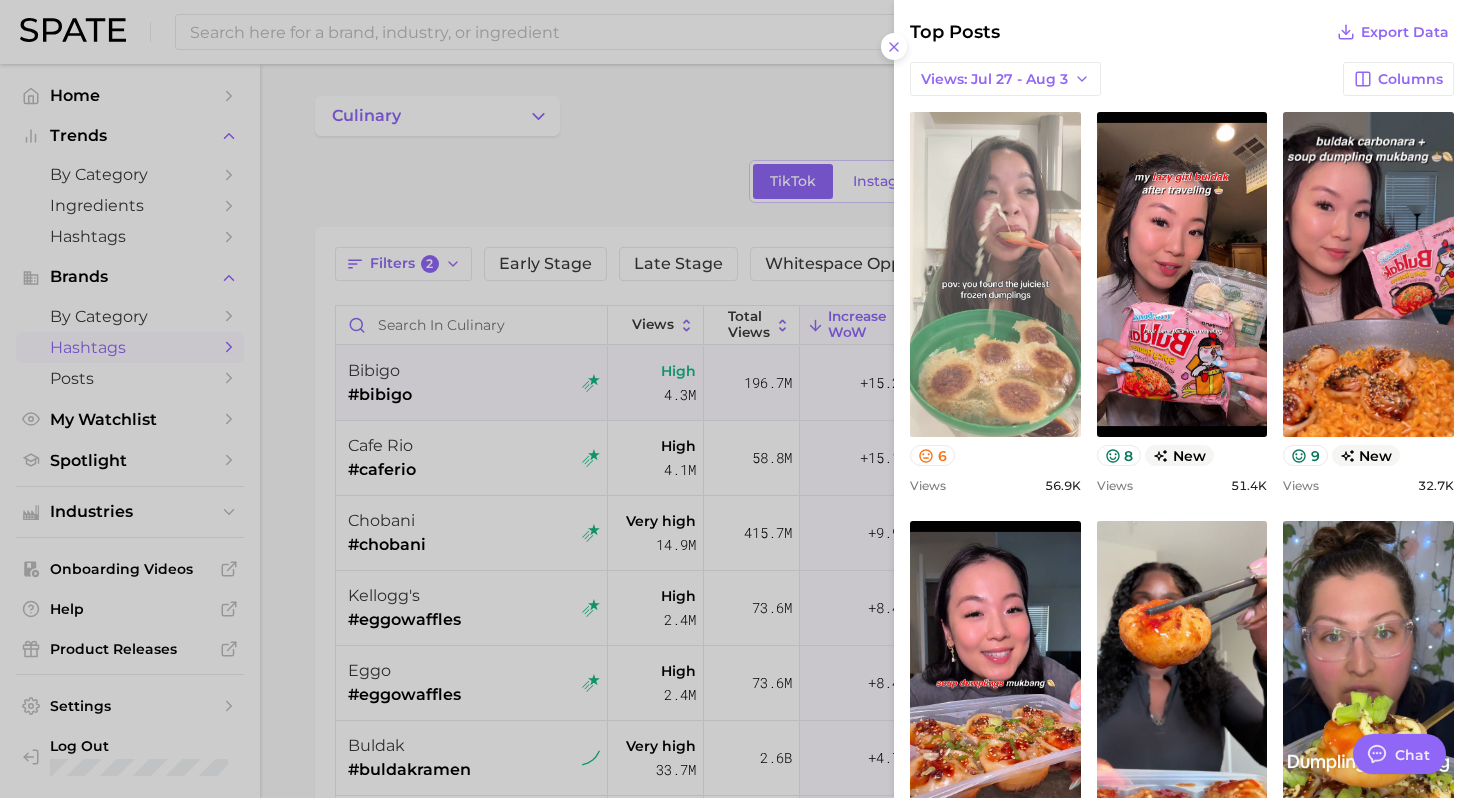 click on "view post on TikTok" at bounding box center [995, 274] 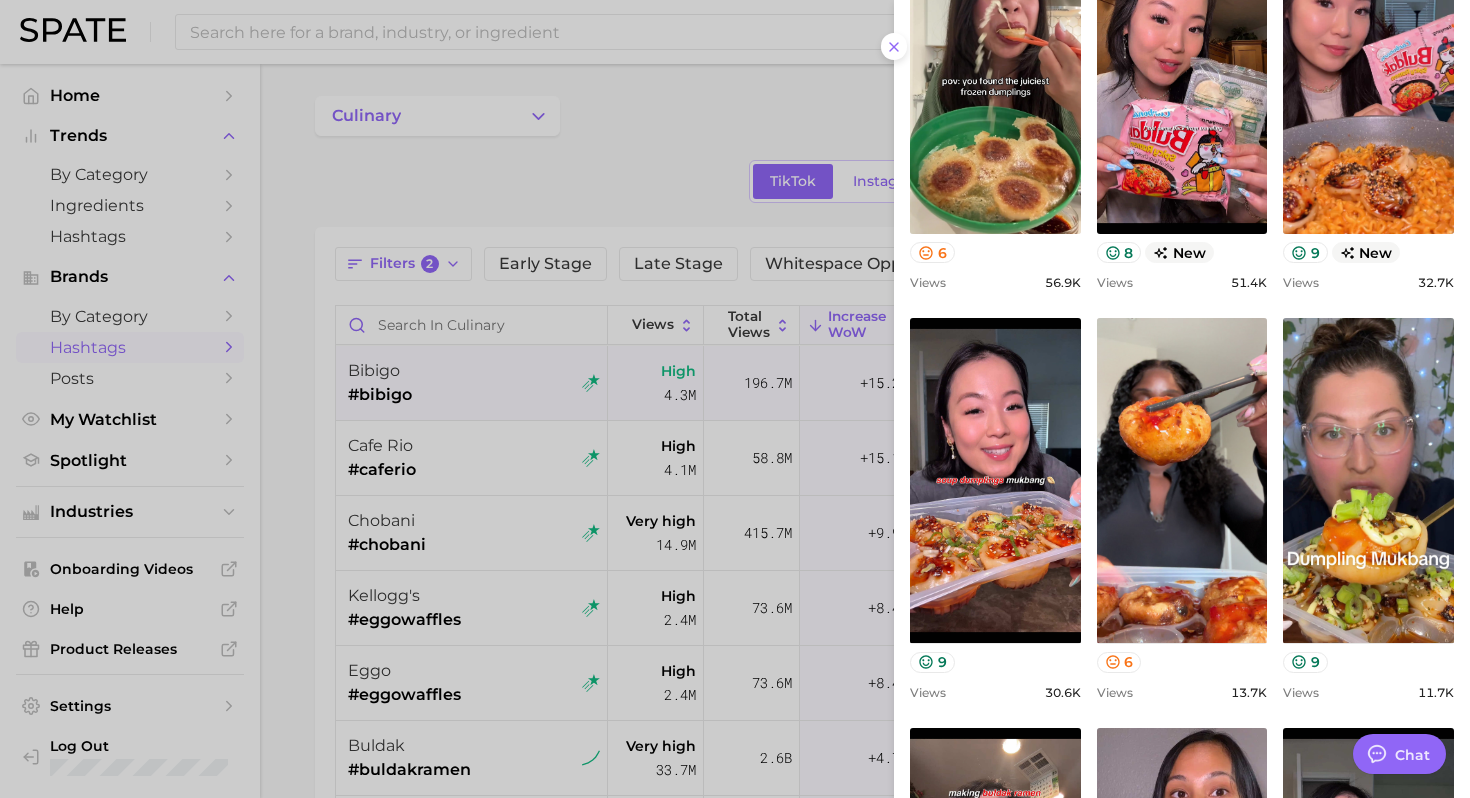 scroll, scrollTop: 758, scrollLeft: 0, axis: vertical 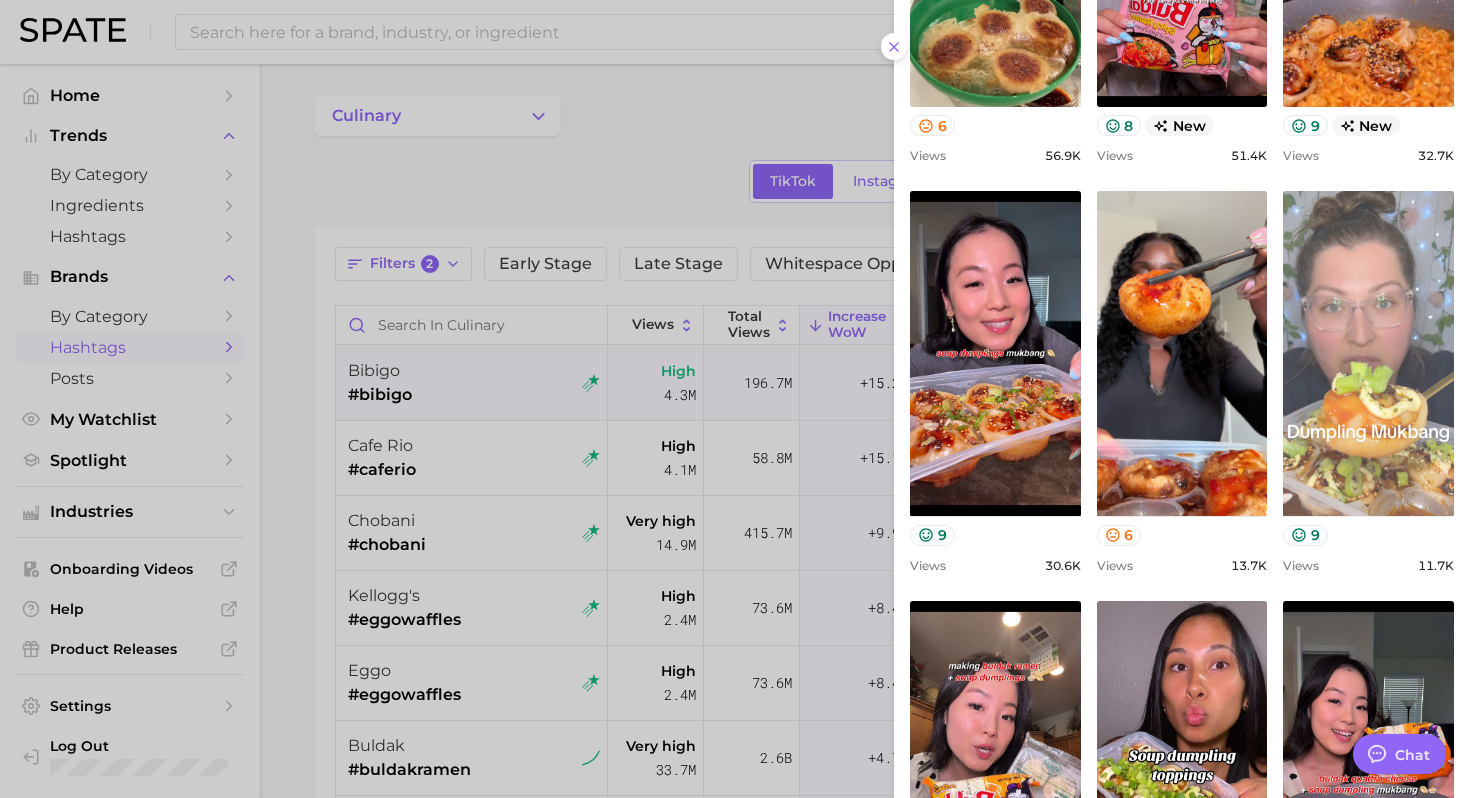click on "view post on TikTok" at bounding box center (1368, 353) 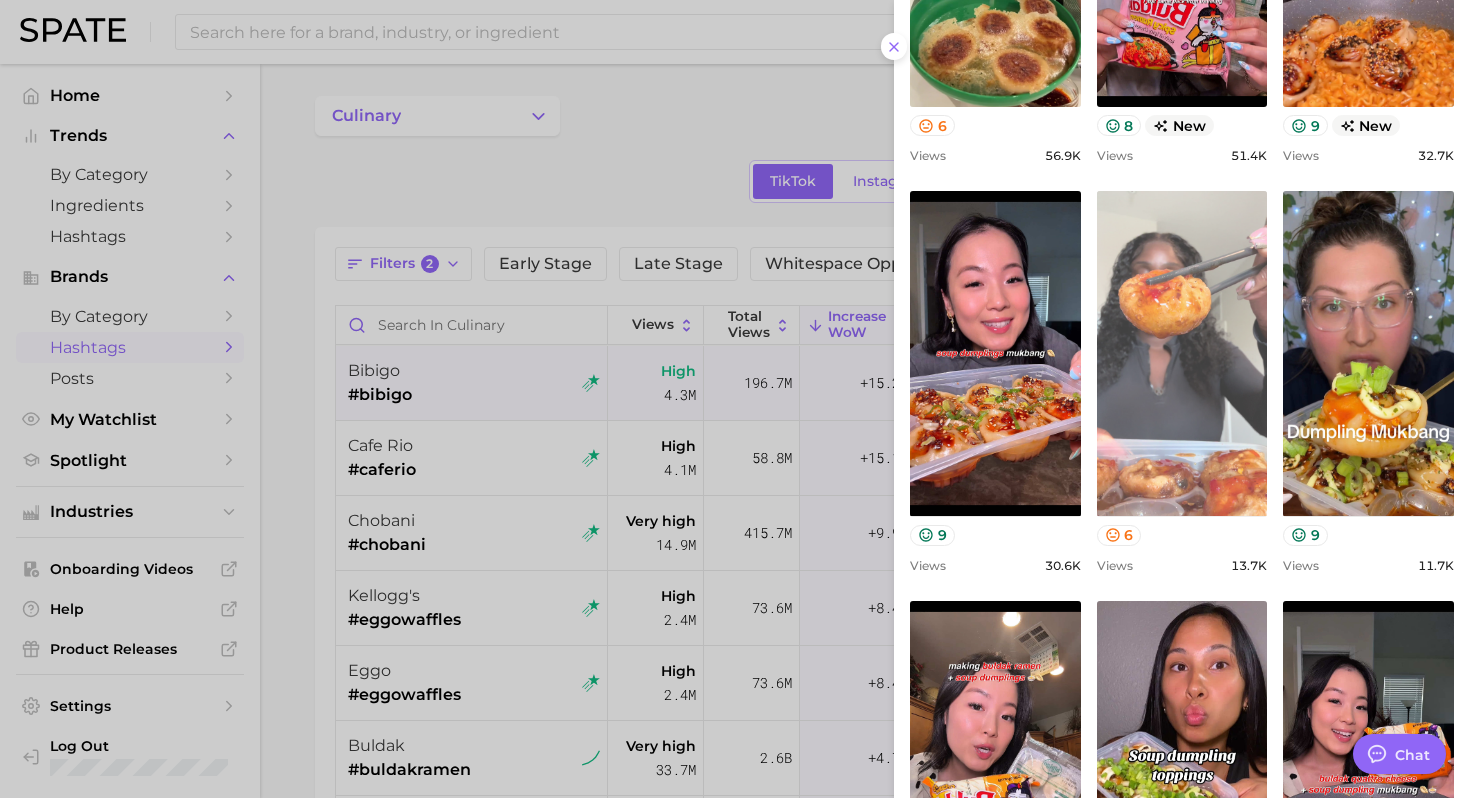 click on "view post on TikTok" at bounding box center (1182, 353) 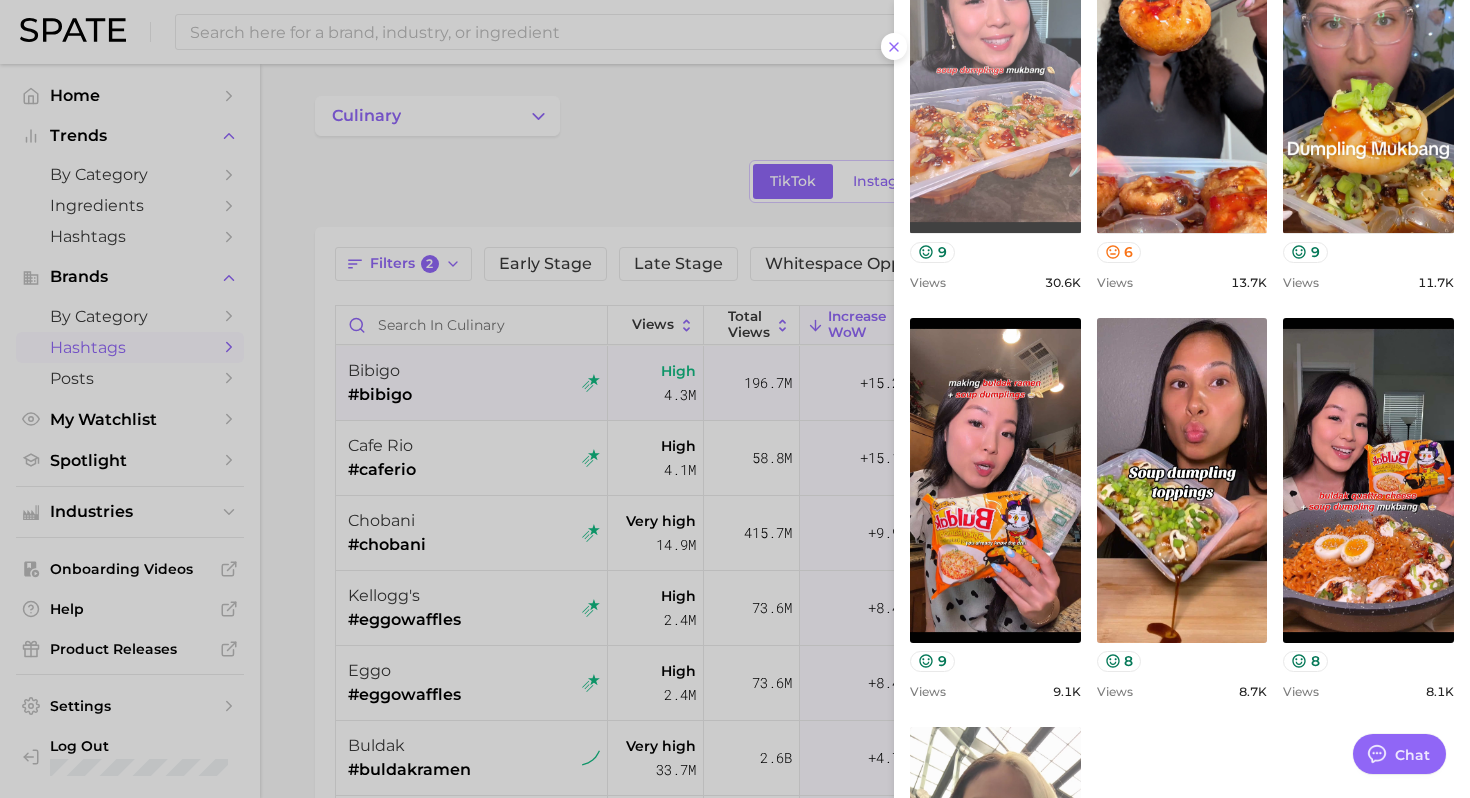 scroll, scrollTop: 1283, scrollLeft: 0, axis: vertical 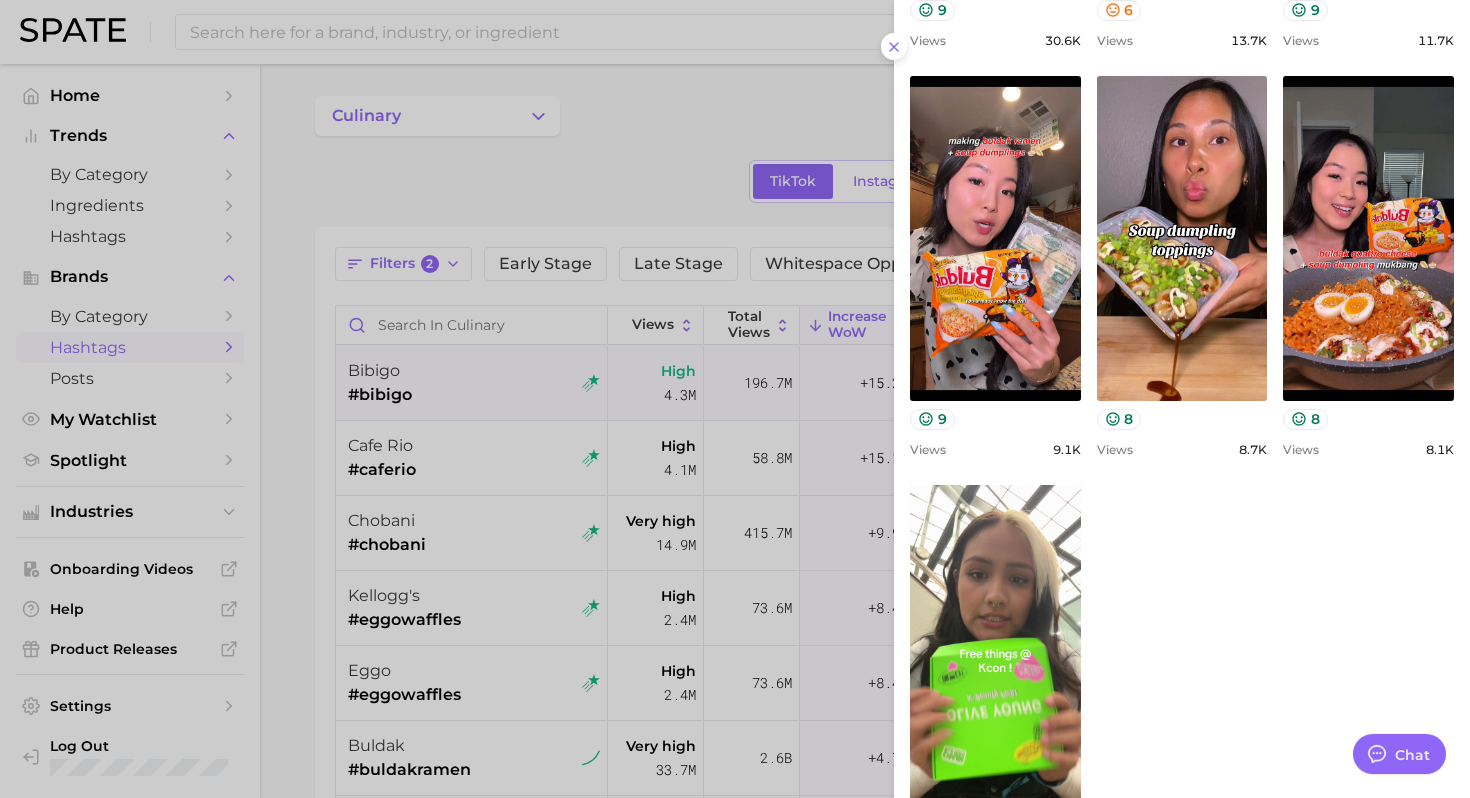 click at bounding box center (735, 399) 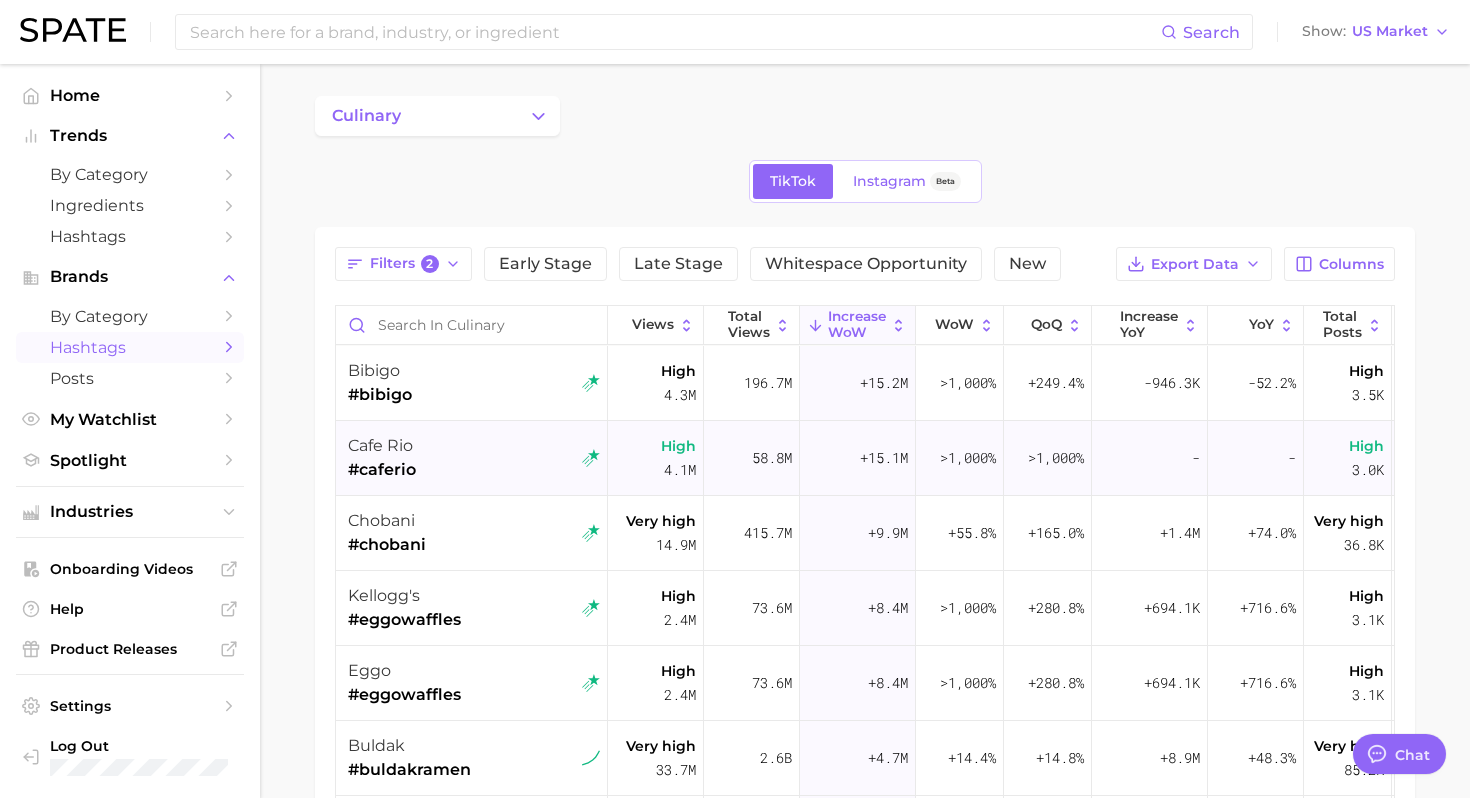 click on "[BRAND] #caferio" at bounding box center (474, 458) 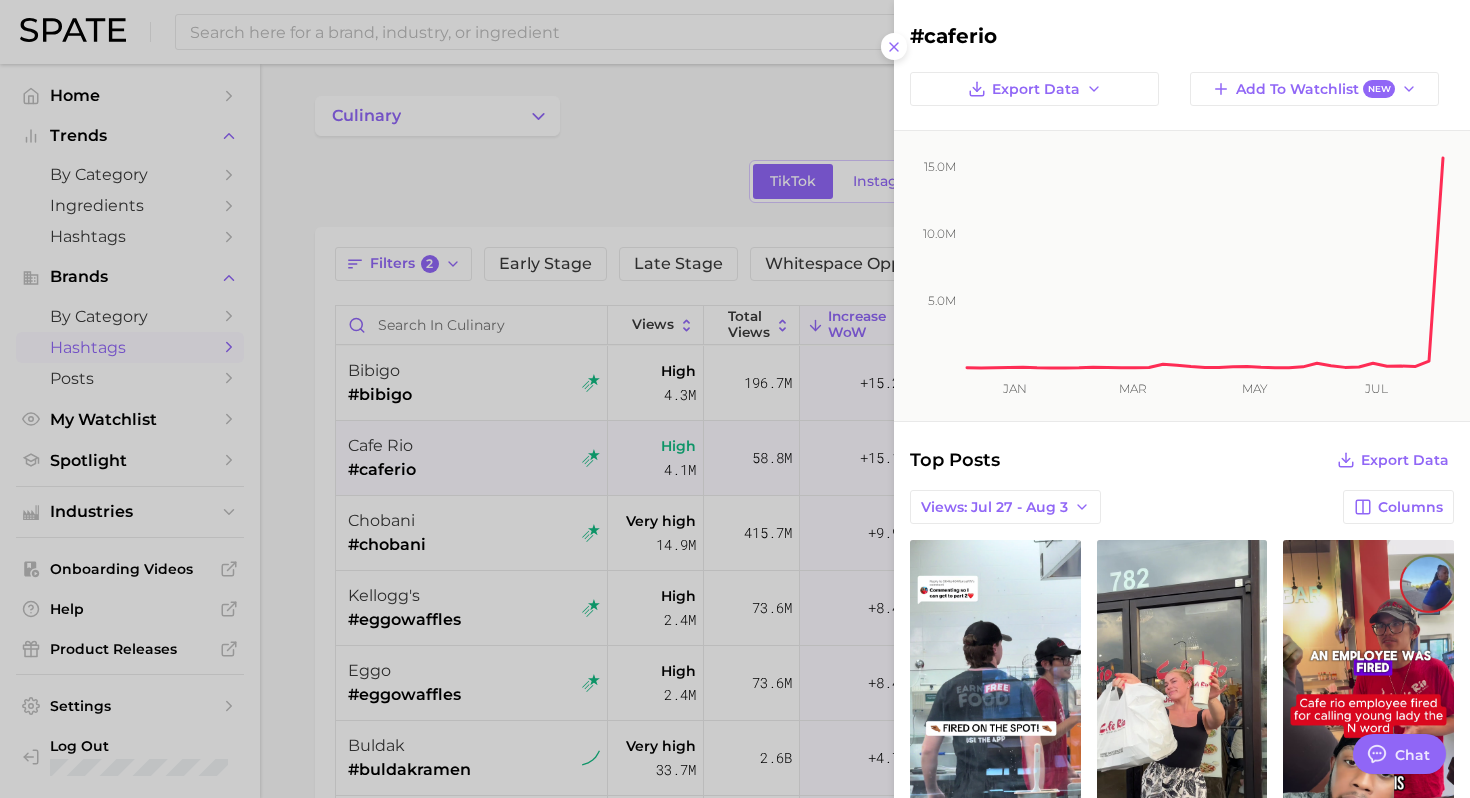 scroll, scrollTop: 0, scrollLeft: 0, axis: both 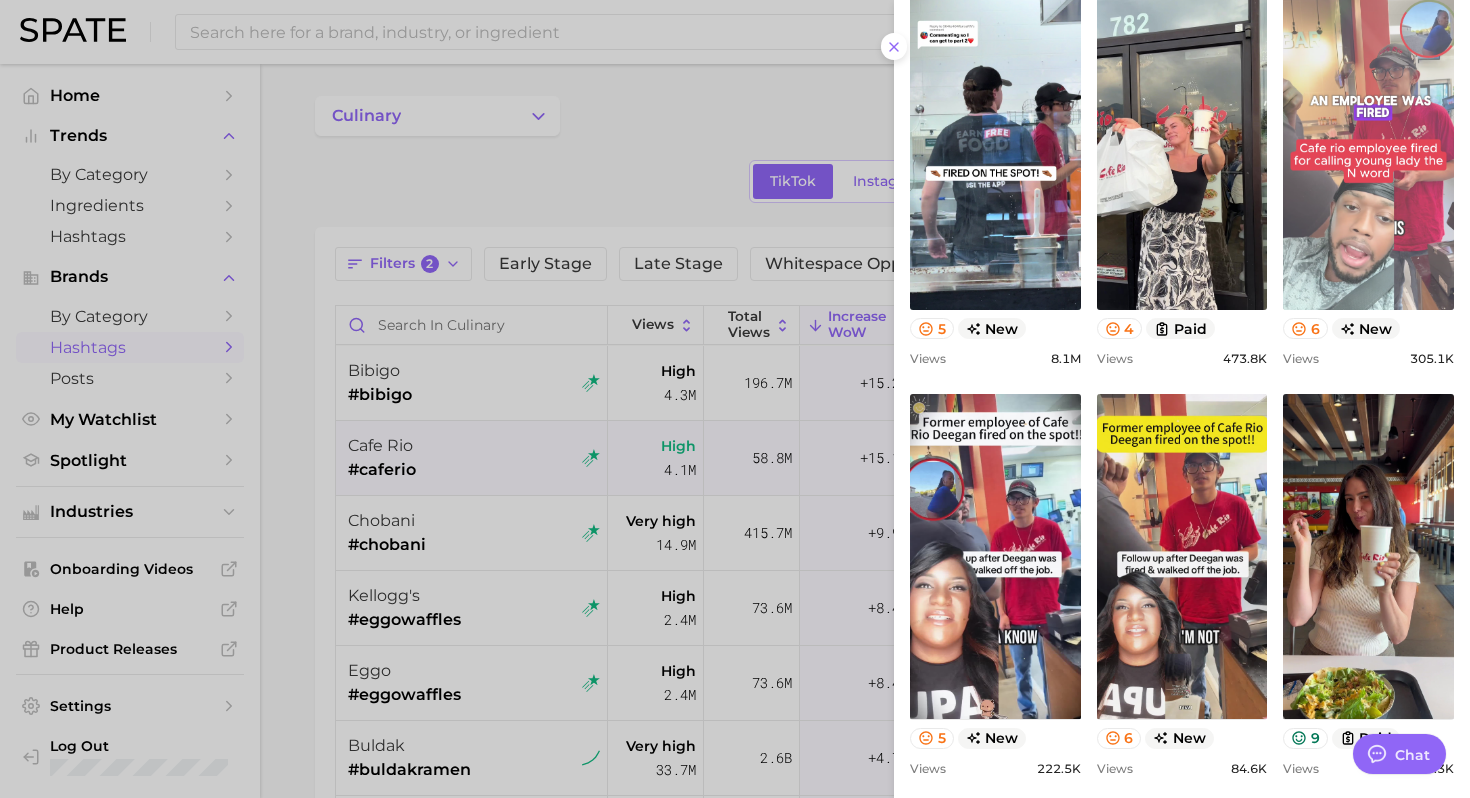 click on "view post on TikTok" at bounding box center [1368, 147] 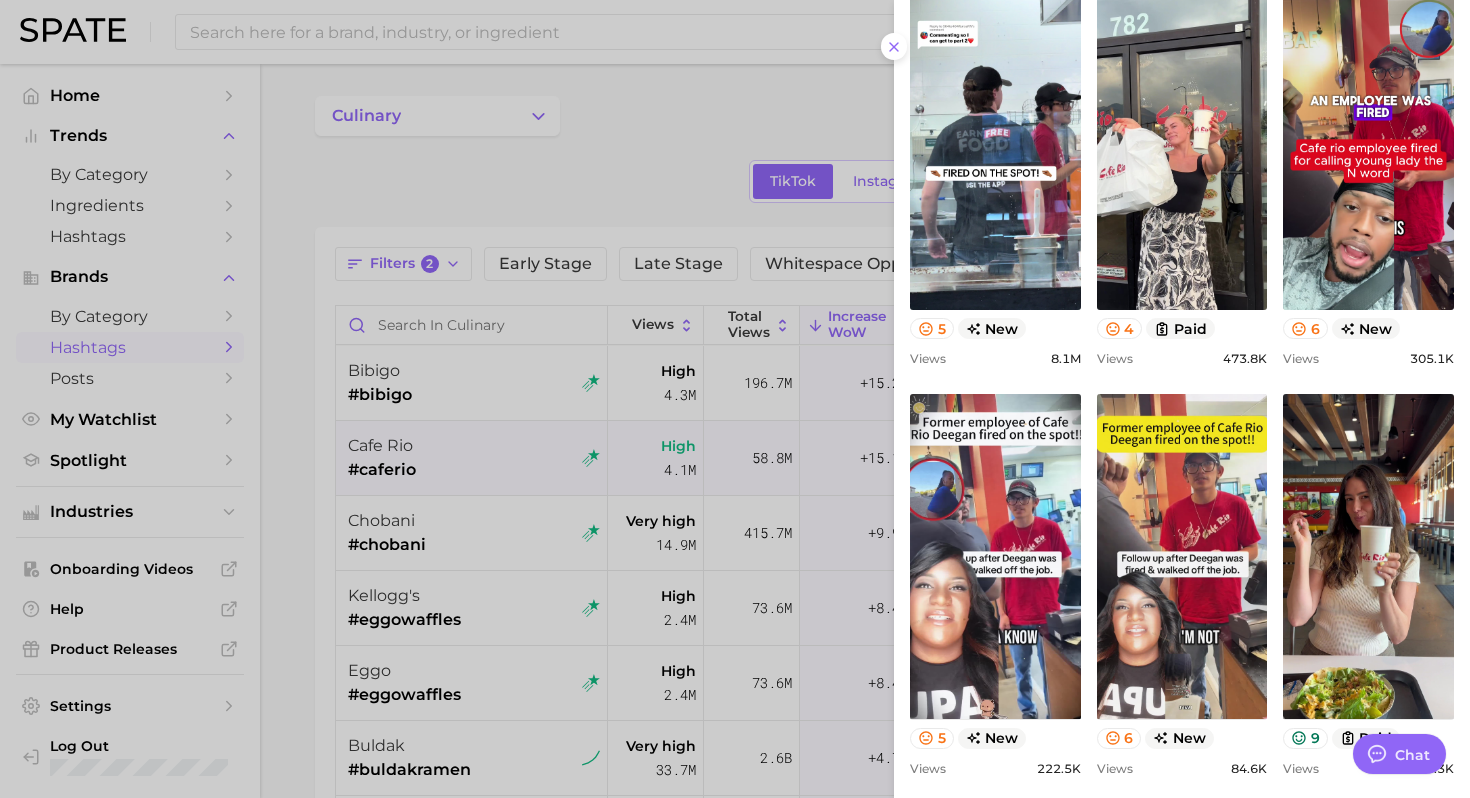 click at bounding box center [735, 399] 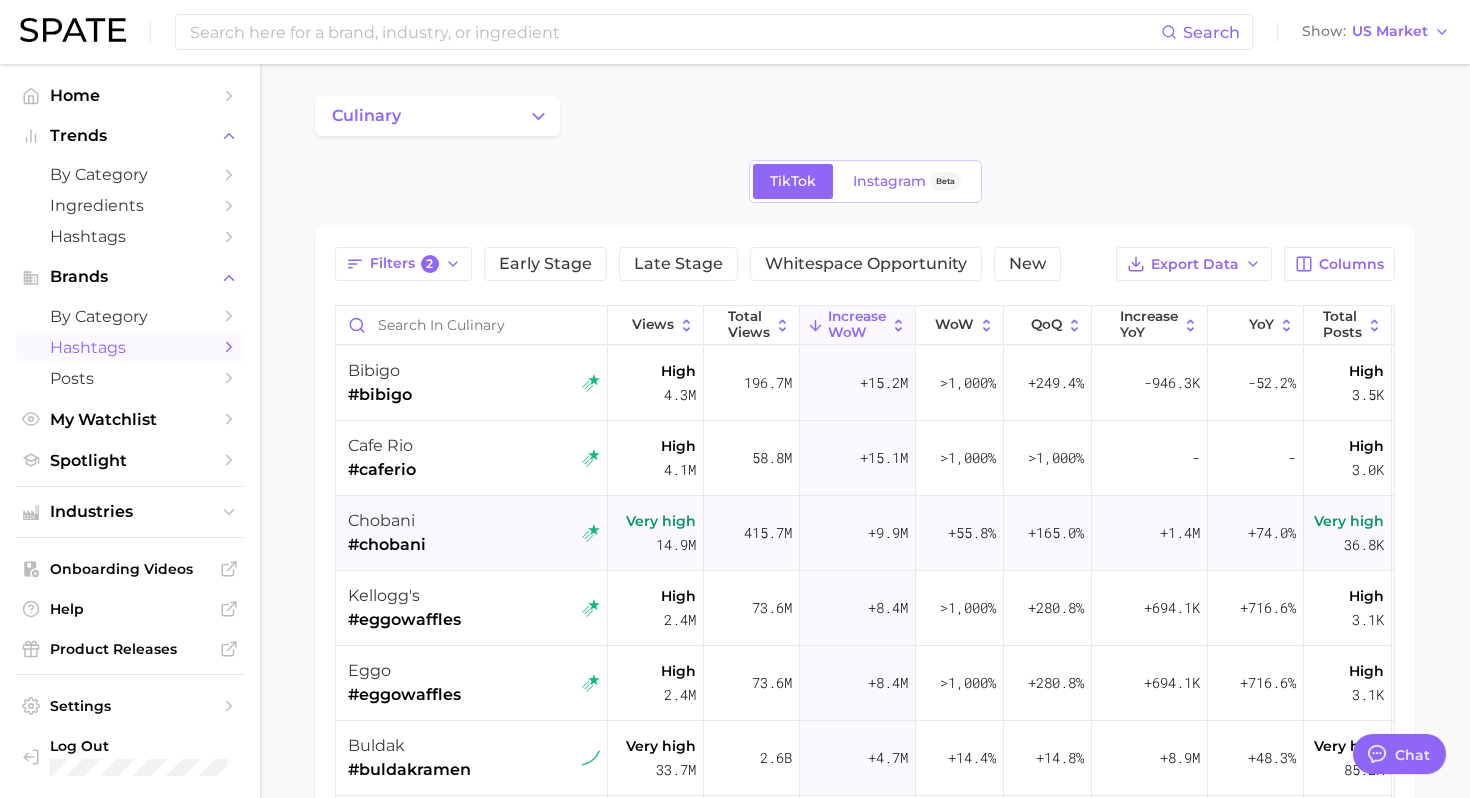 click on "[BRAND] #[BRAND]" at bounding box center [474, 533] 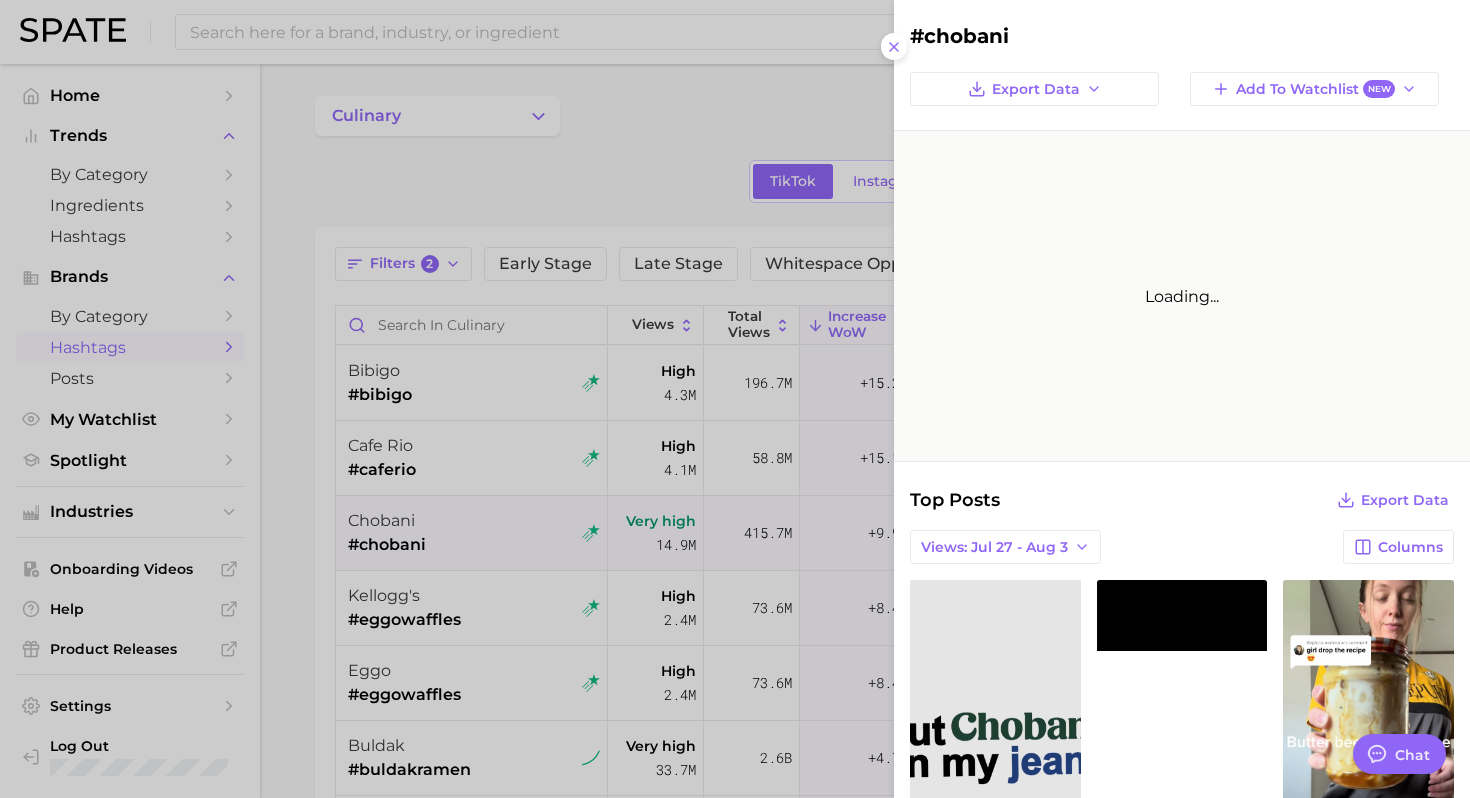 scroll, scrollTop: 0, scrollLeft: 0, axis: both 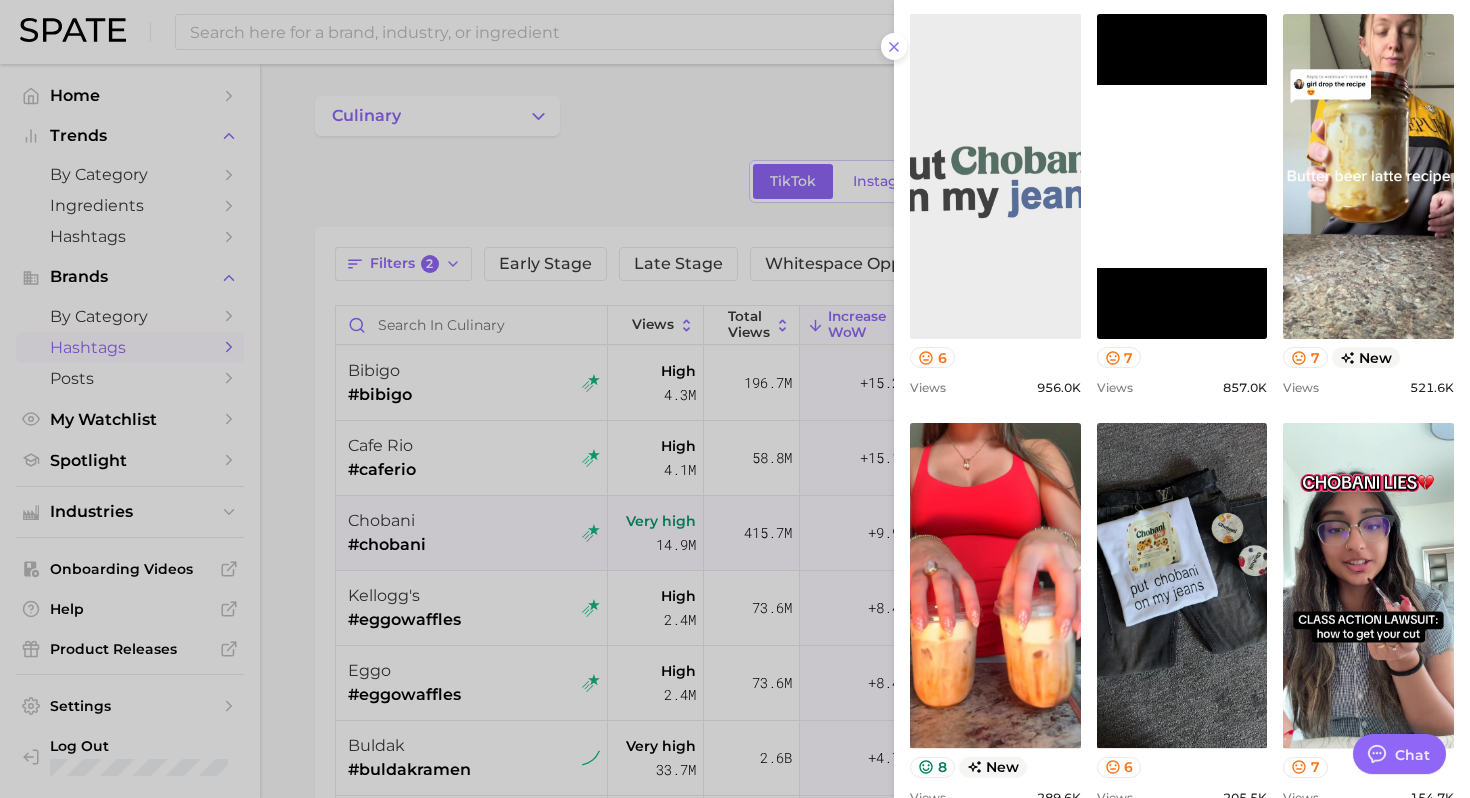 click on "view post on TikTok" at bounding box center [995, 176] 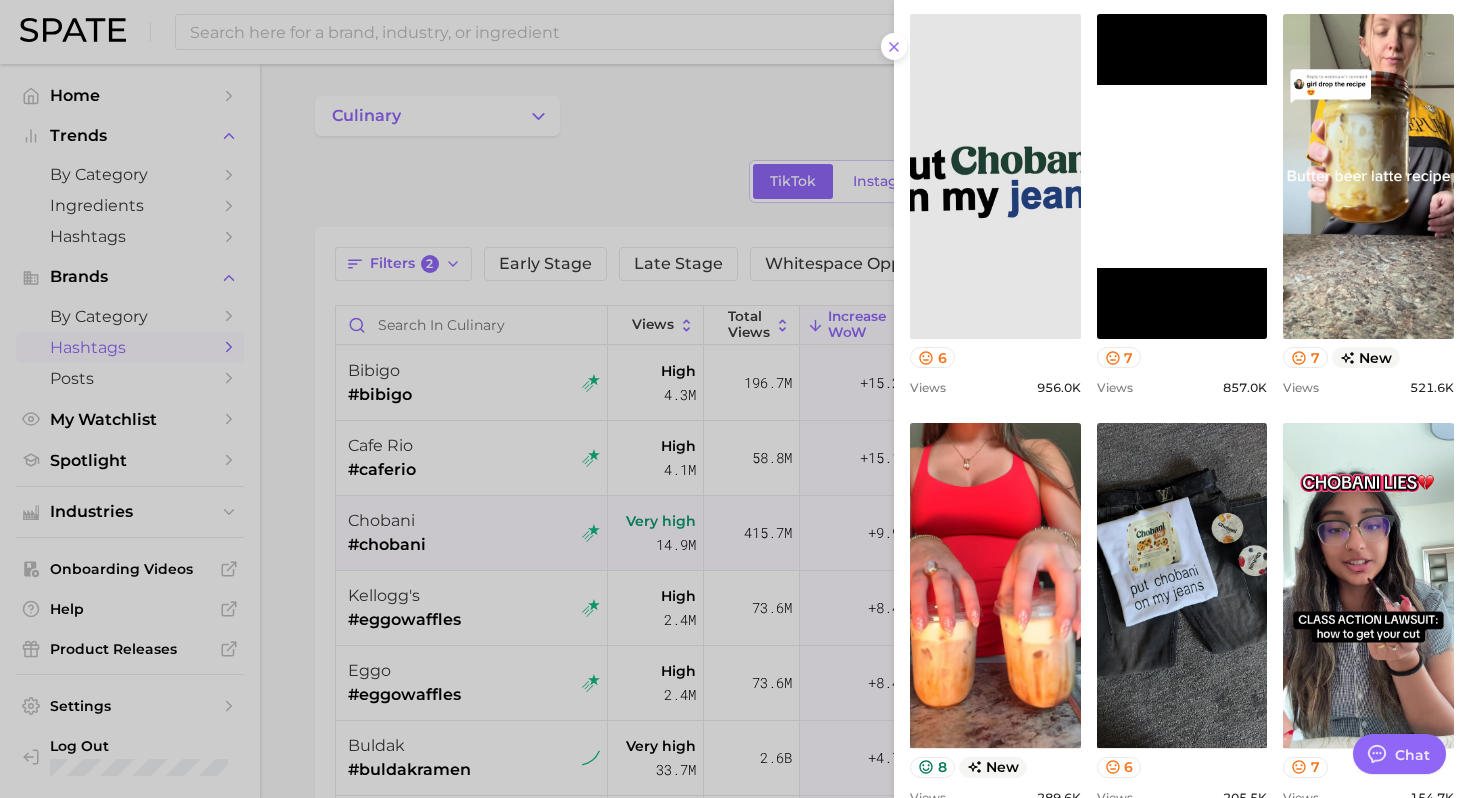 click at bounding box center (735, 399) 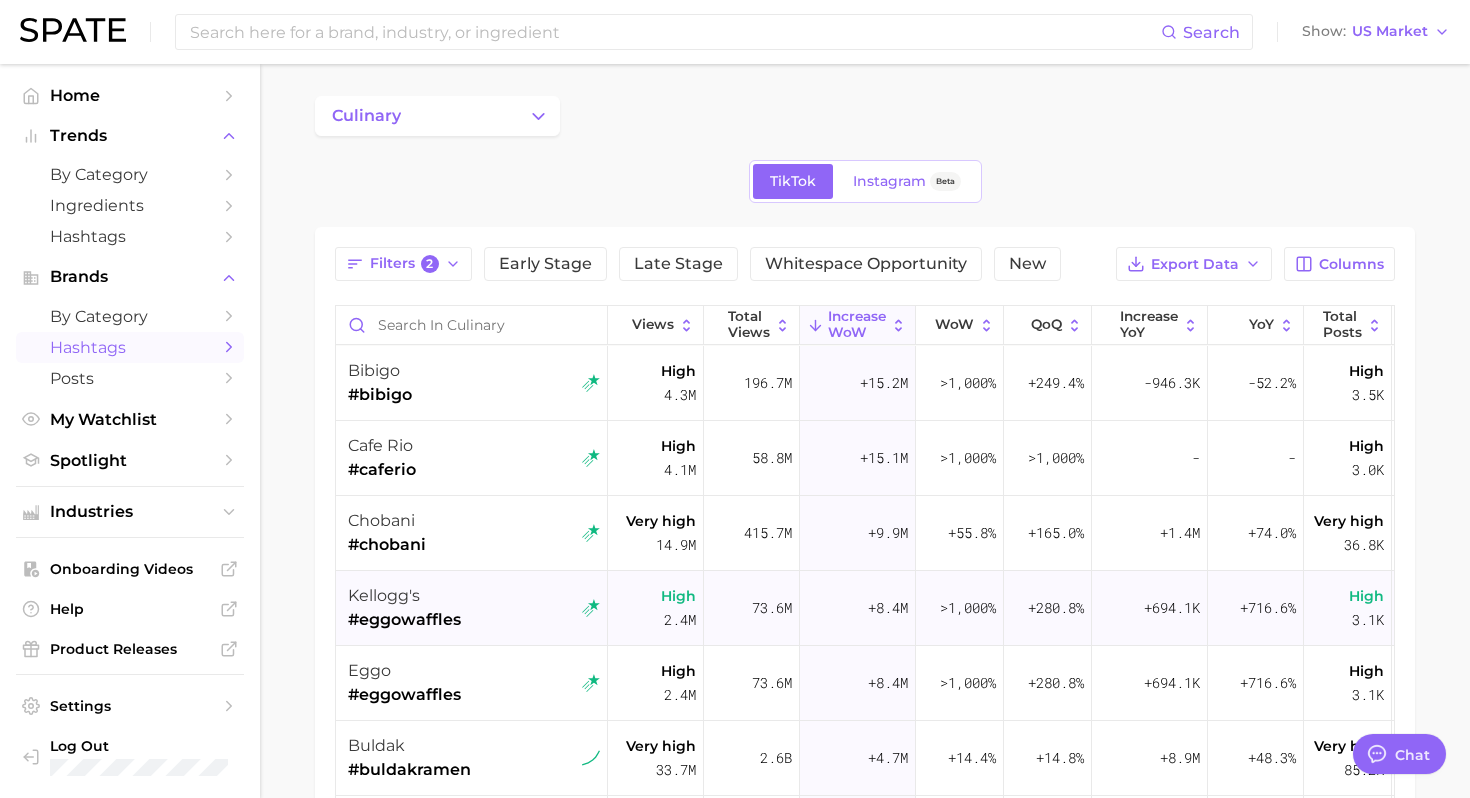 click on "#eggowaffles" at bounding box center (404, 620) 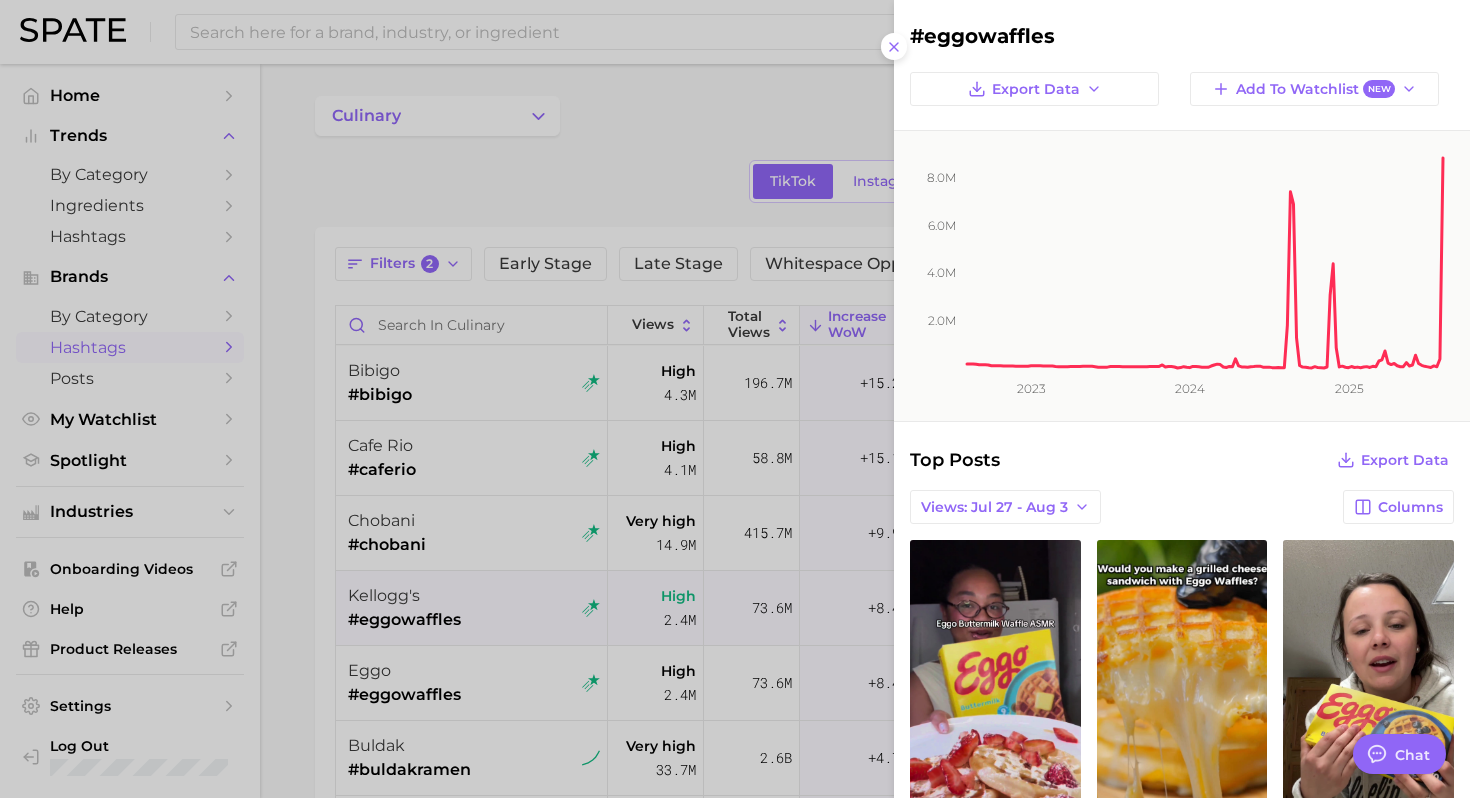 scroll, scrollTop: 0, scrollLeft: 0, axis: both 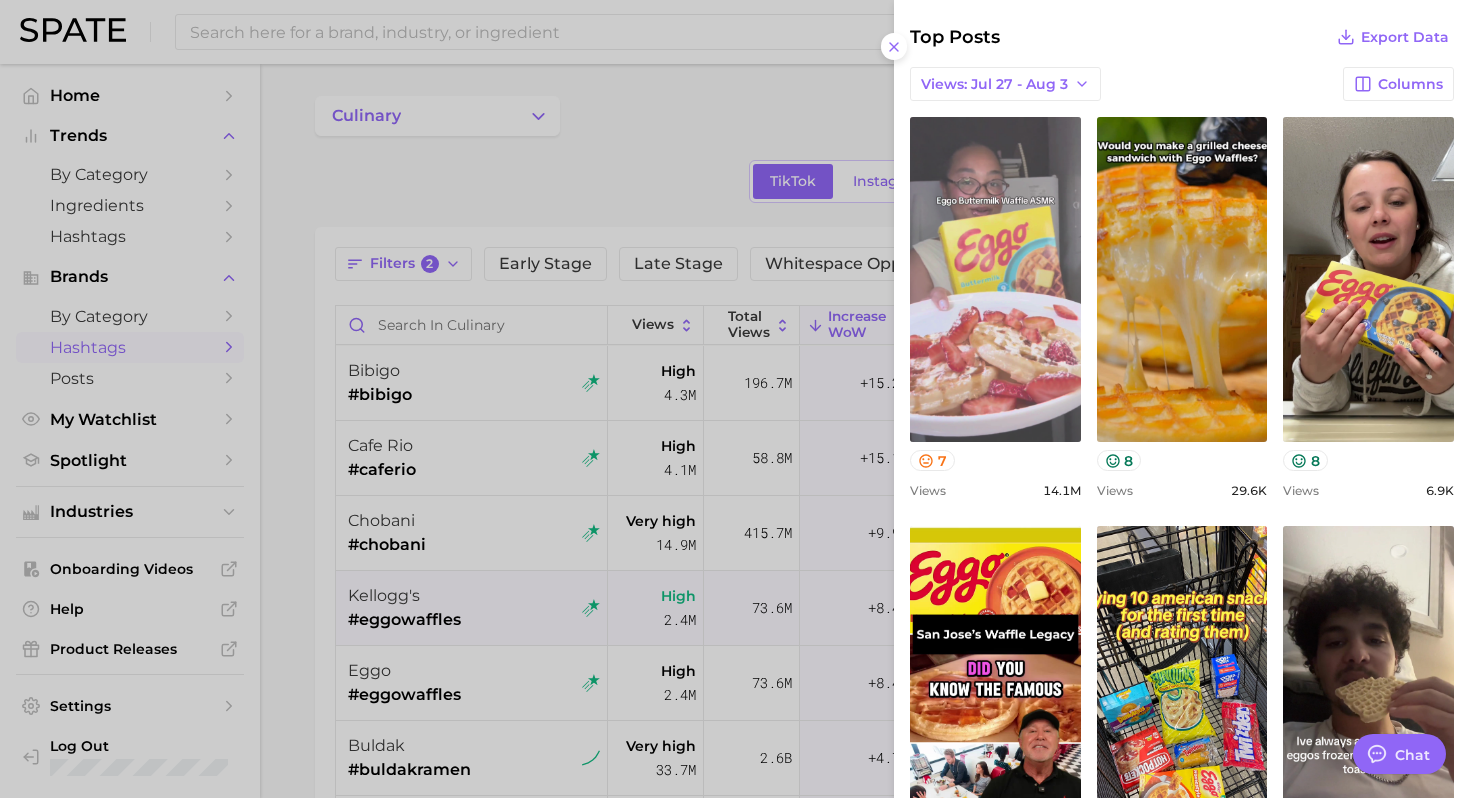 click on "view post on TikTok" at bounding box center (995, 279) 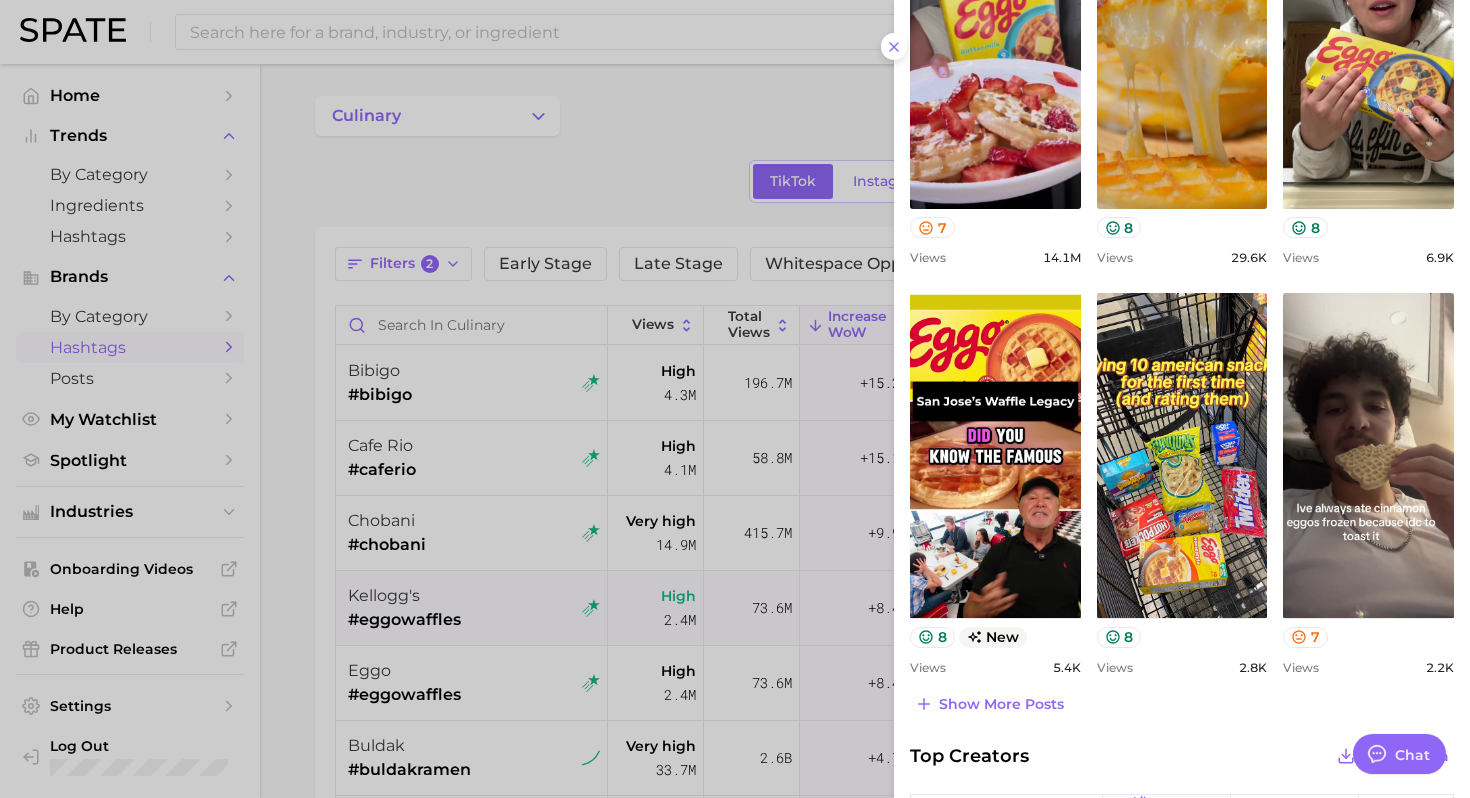scroll, scrollTop: 750, scrollLeft: 0, axis: vertical 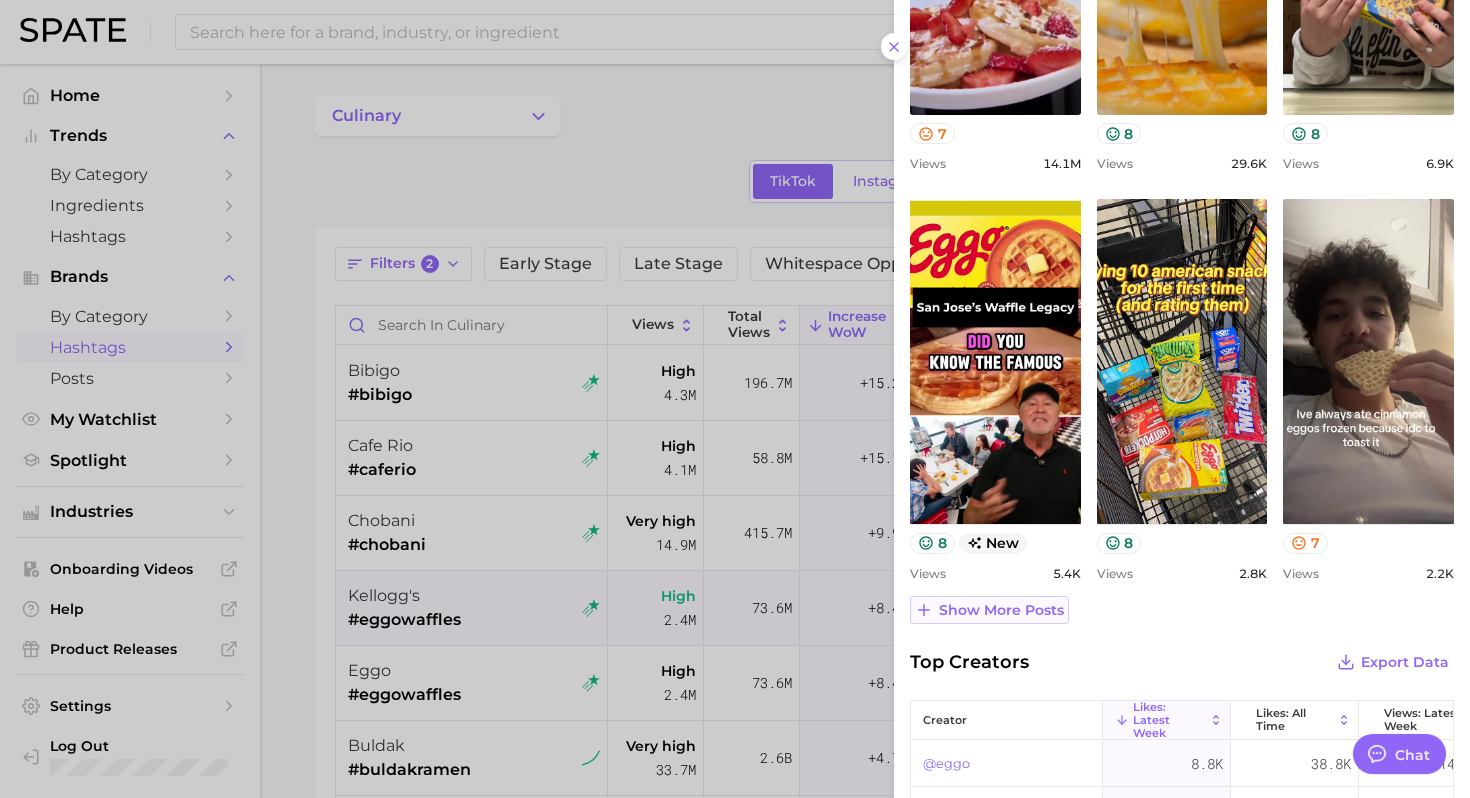 click on "Show more posts" at bounding box center (1001, 610) 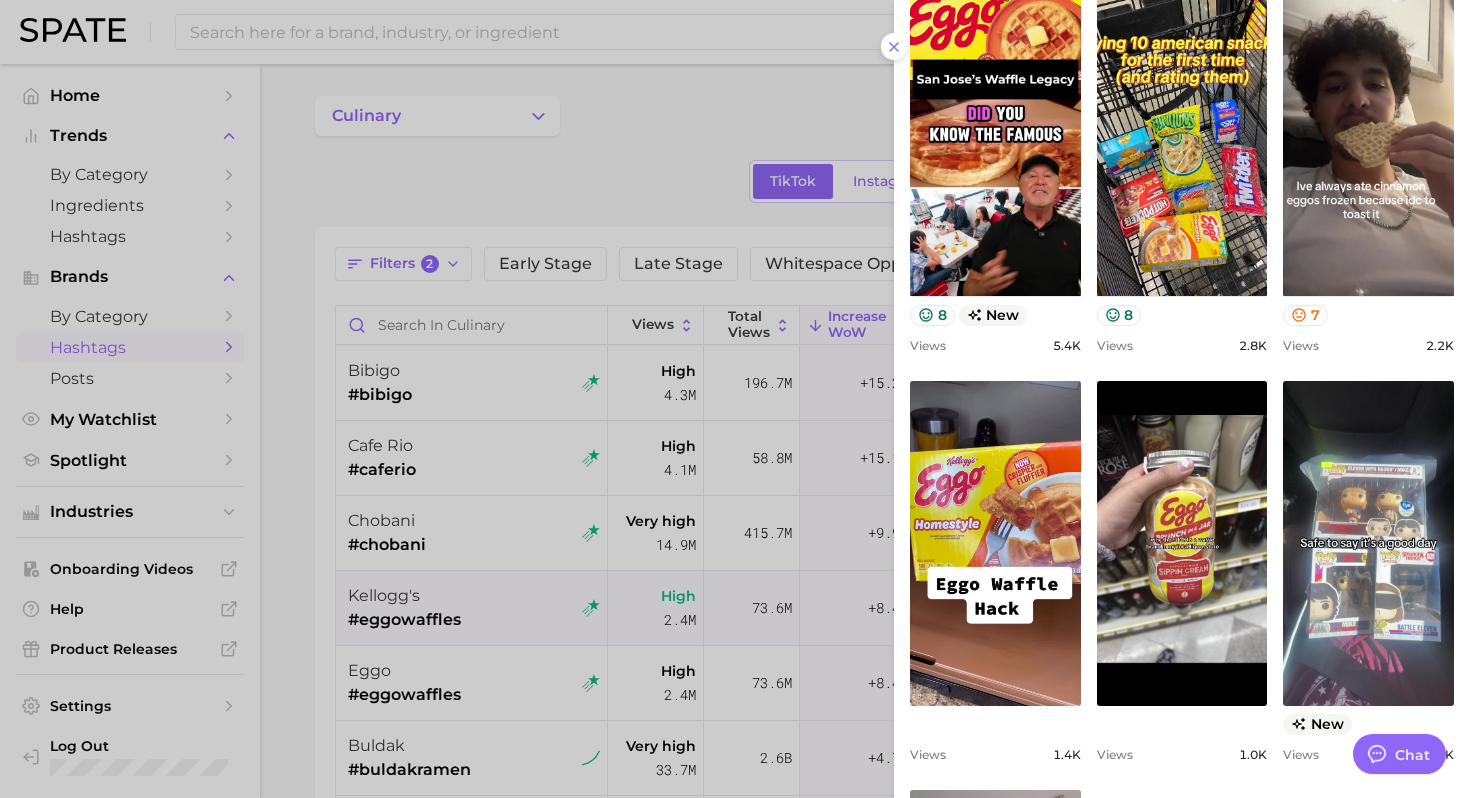 scroll, scrollTop: 0, scrollLeft: 0, axis: both 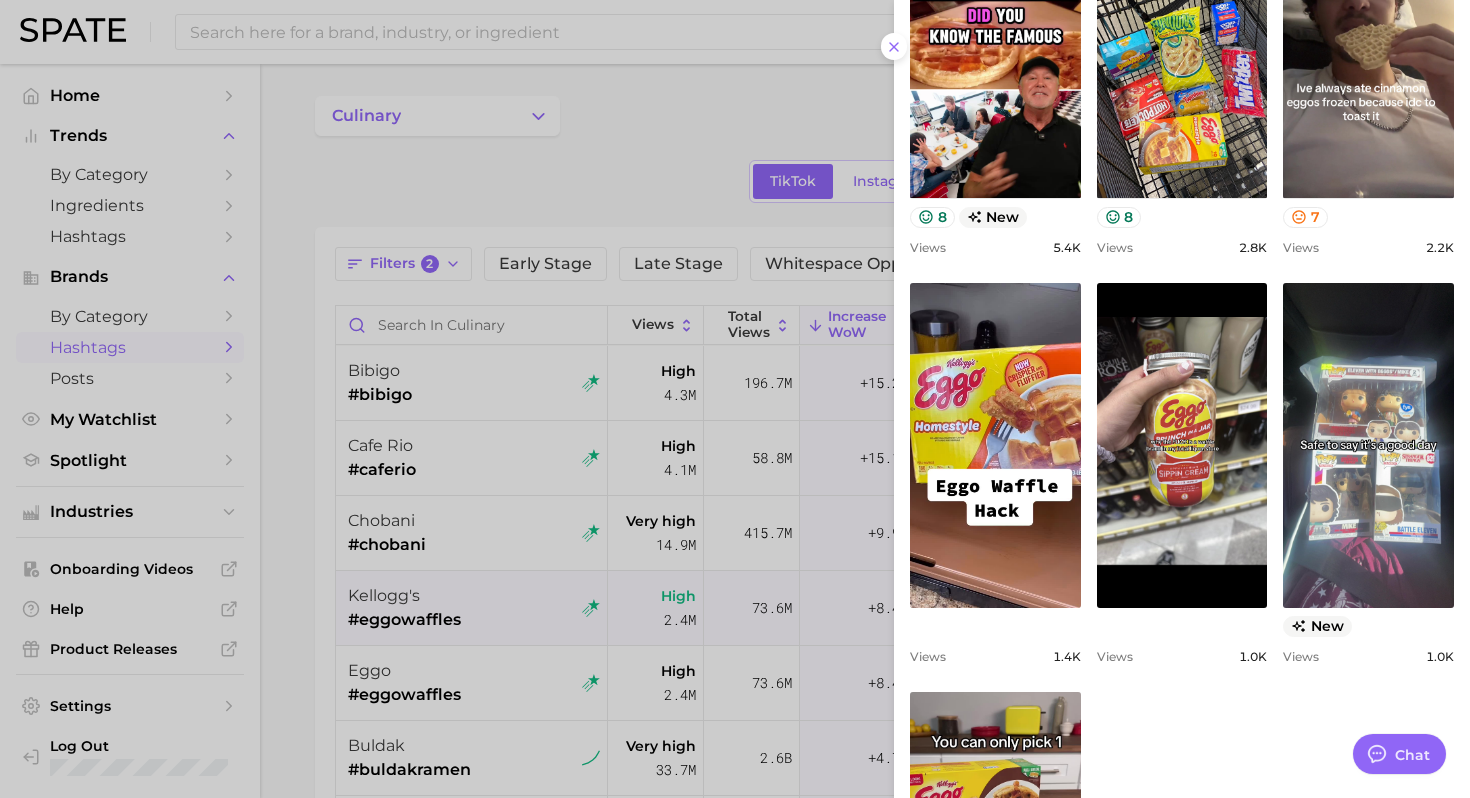click at bounding box center (735, 399) 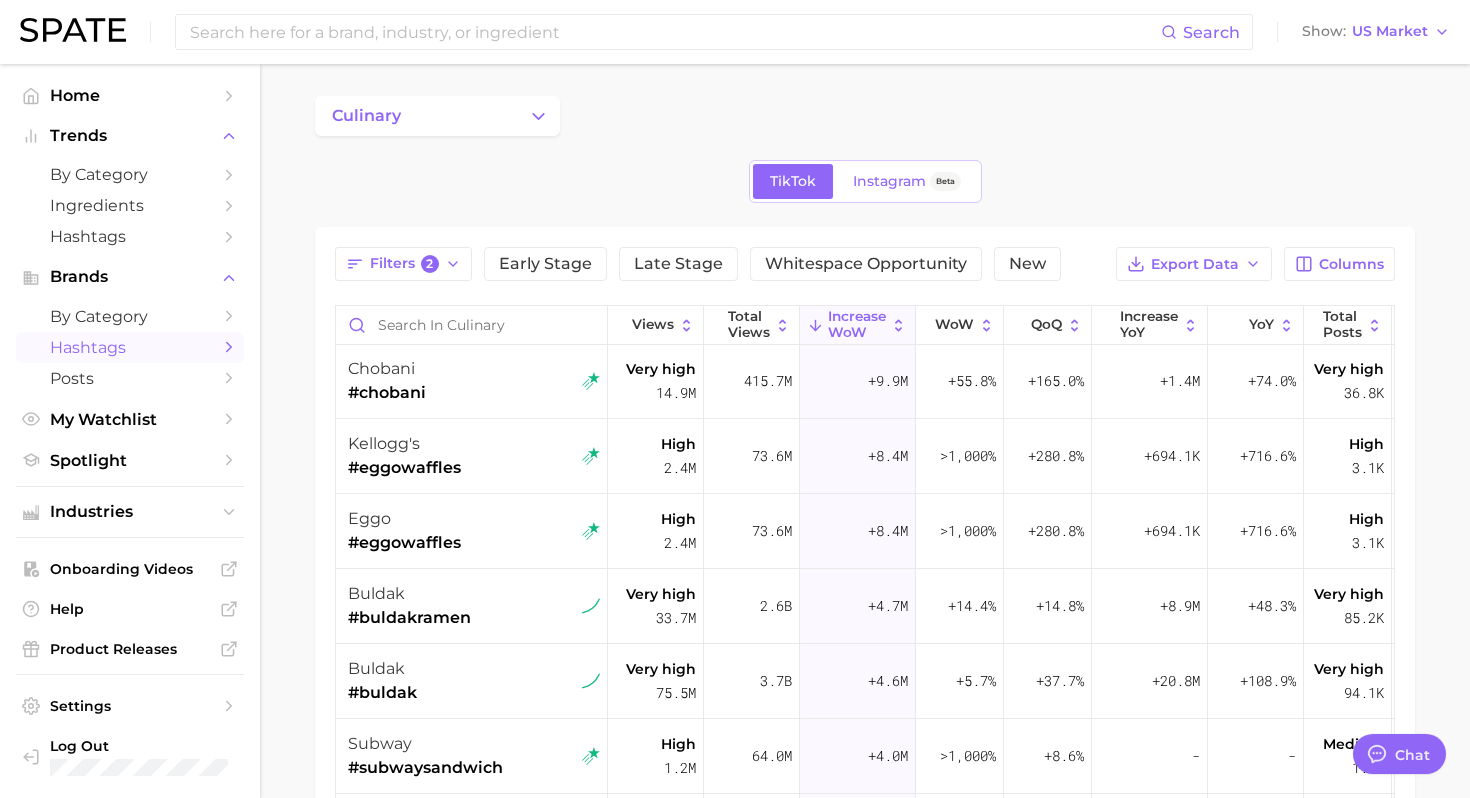 scroll, scrollTop: 167, scrollLeft: 0, axis: vertical 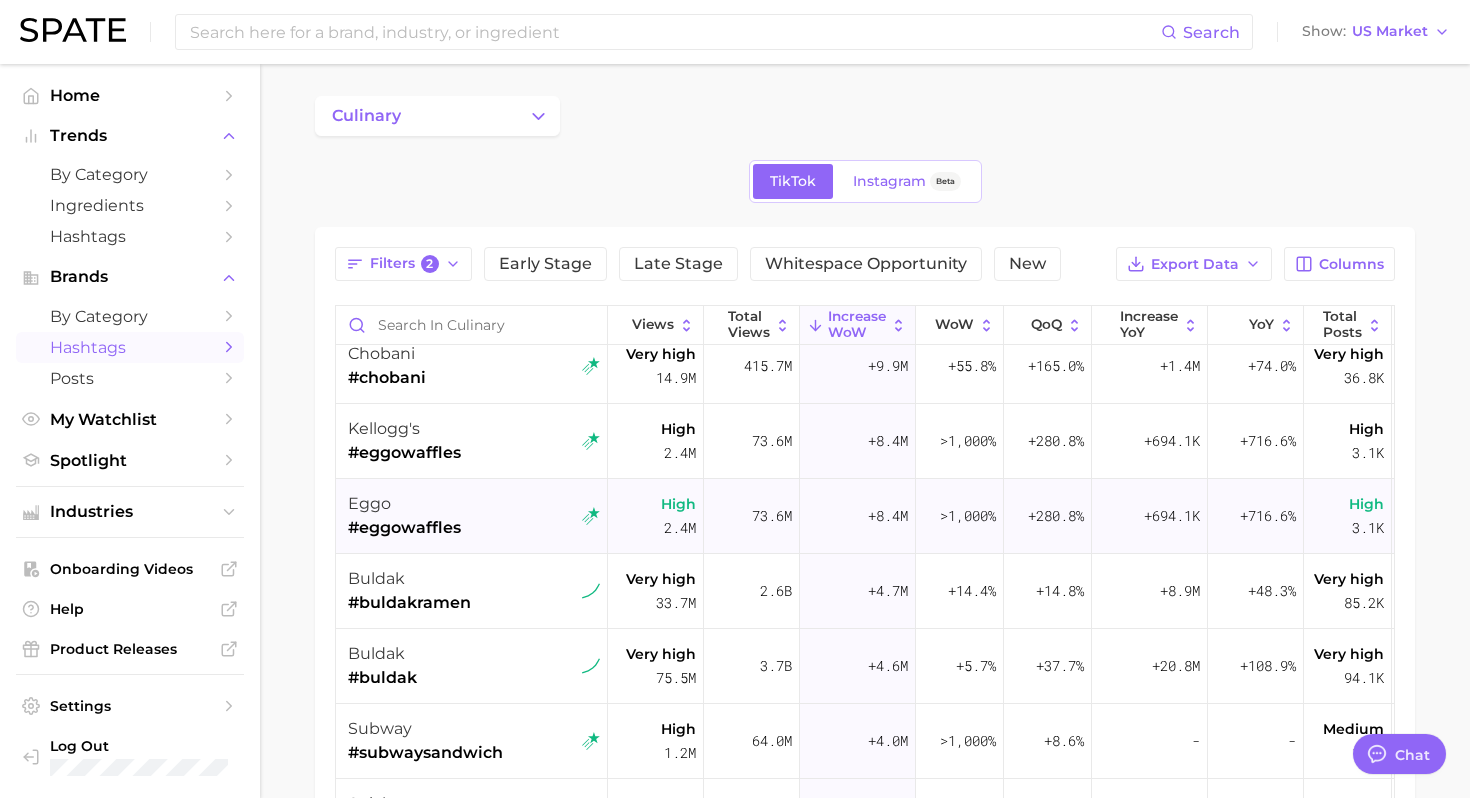 click on "eggo #eggowaffles" at bounding box center (474, 516) 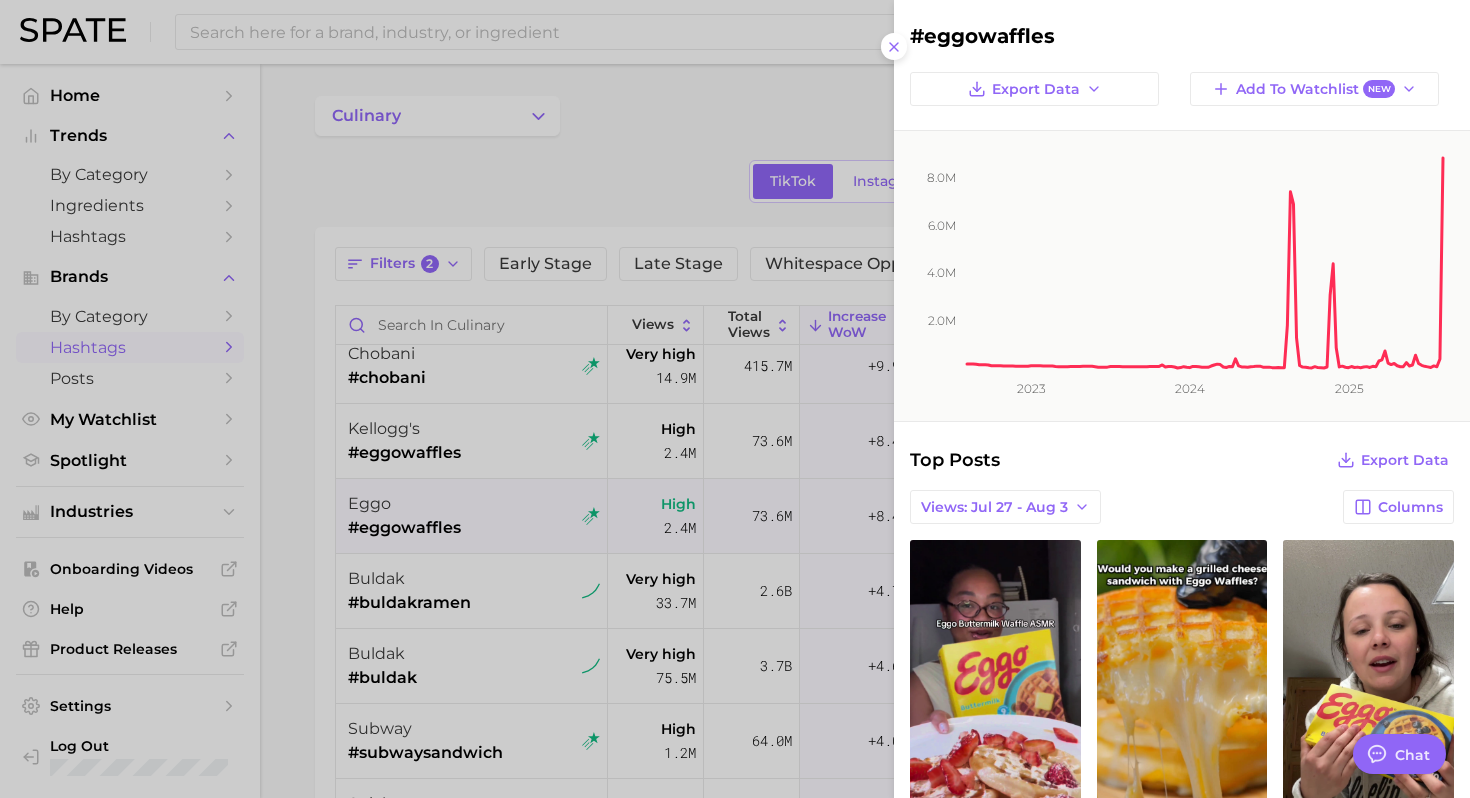 scroll, scrollTop: 0, scrollLeft: 0, axis: both 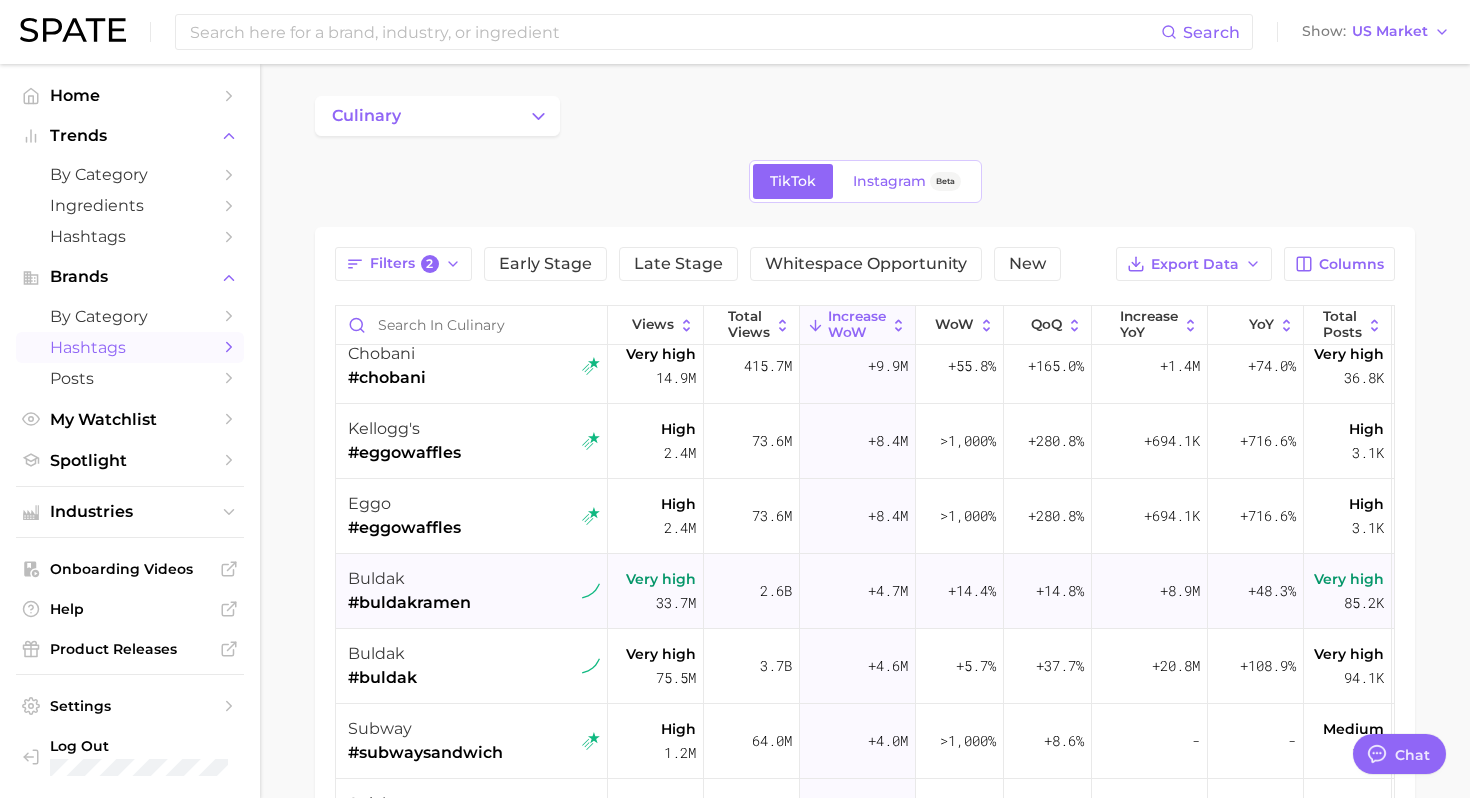 click on "buldak #buldakramen" at bounding box center (474, 591) 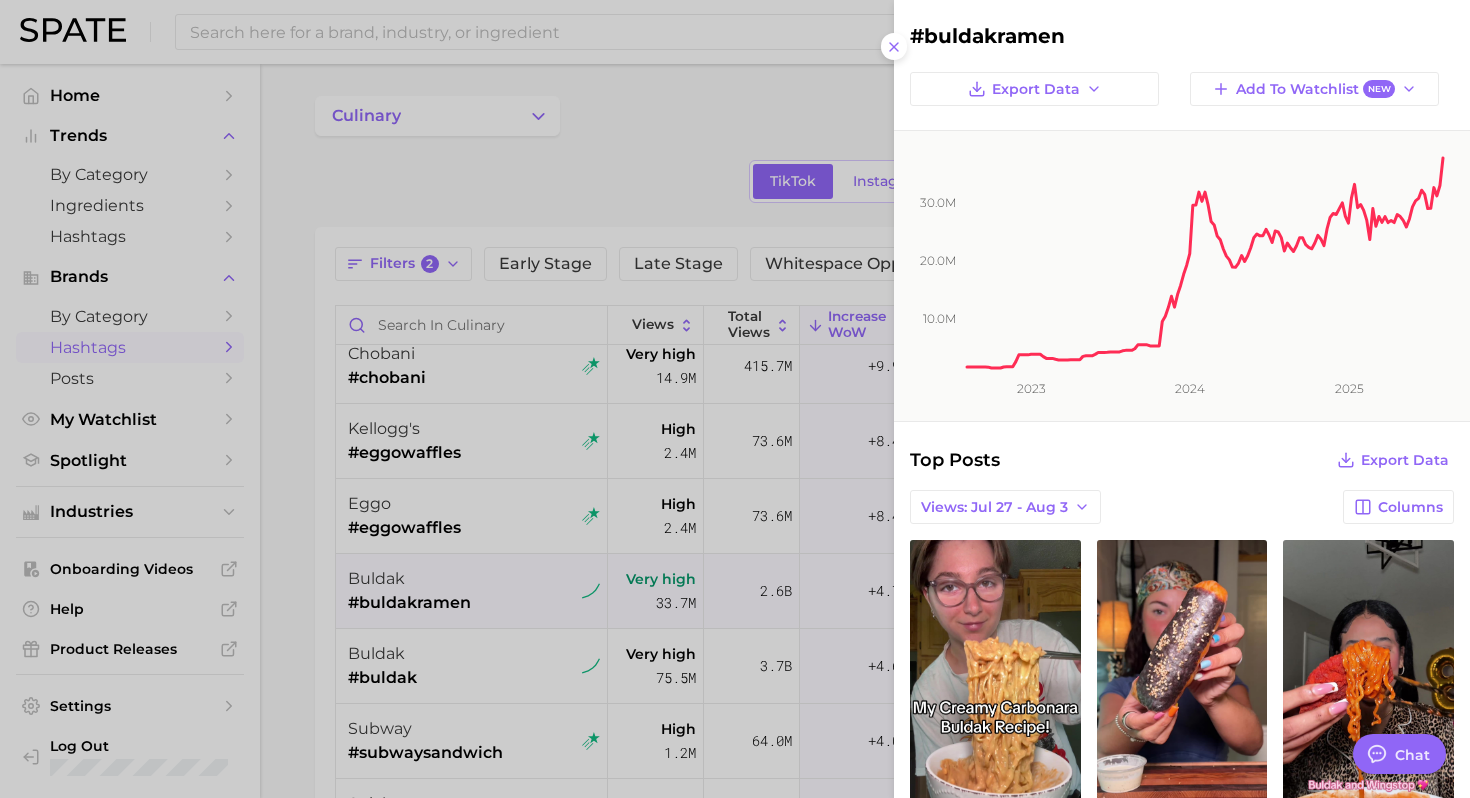 scroll, scrollTop: 0, scrollLeft: 0, axis: both 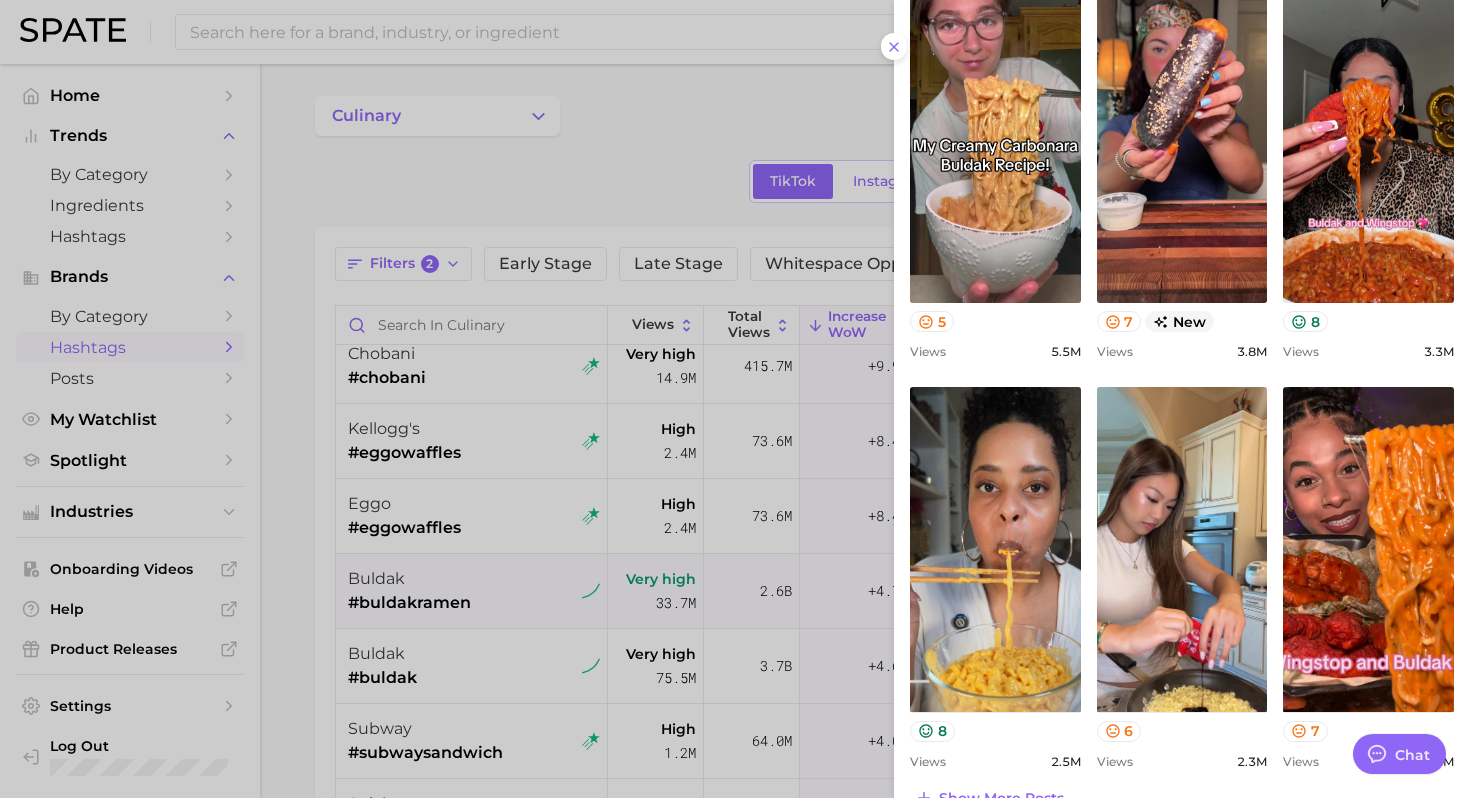 click at bounding box center [735, 399] 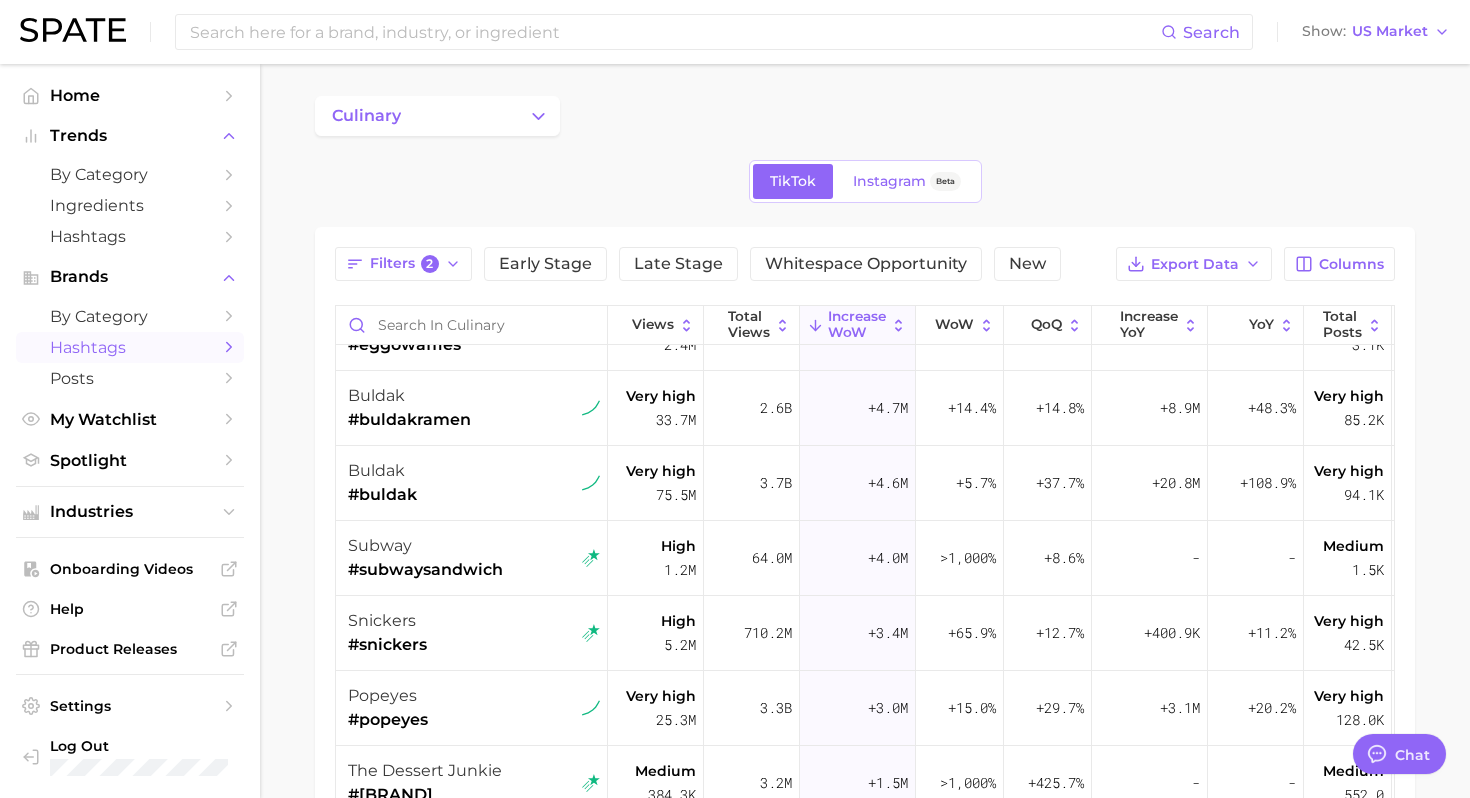 scroll, scrollTop: 426, scrollLeft: 0, axis: vertical 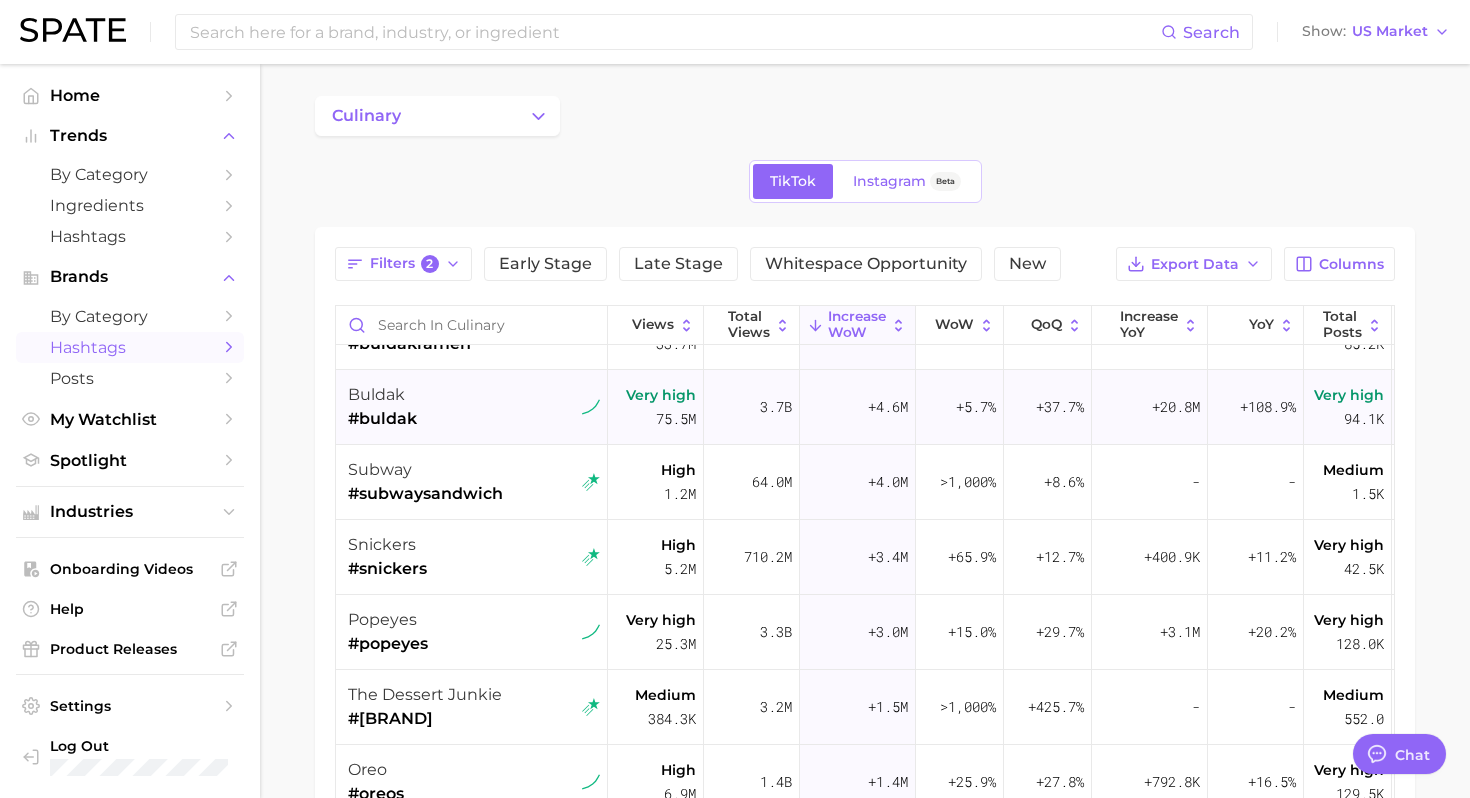 click on "buldak #buldak" at bounding box center (474, 407) 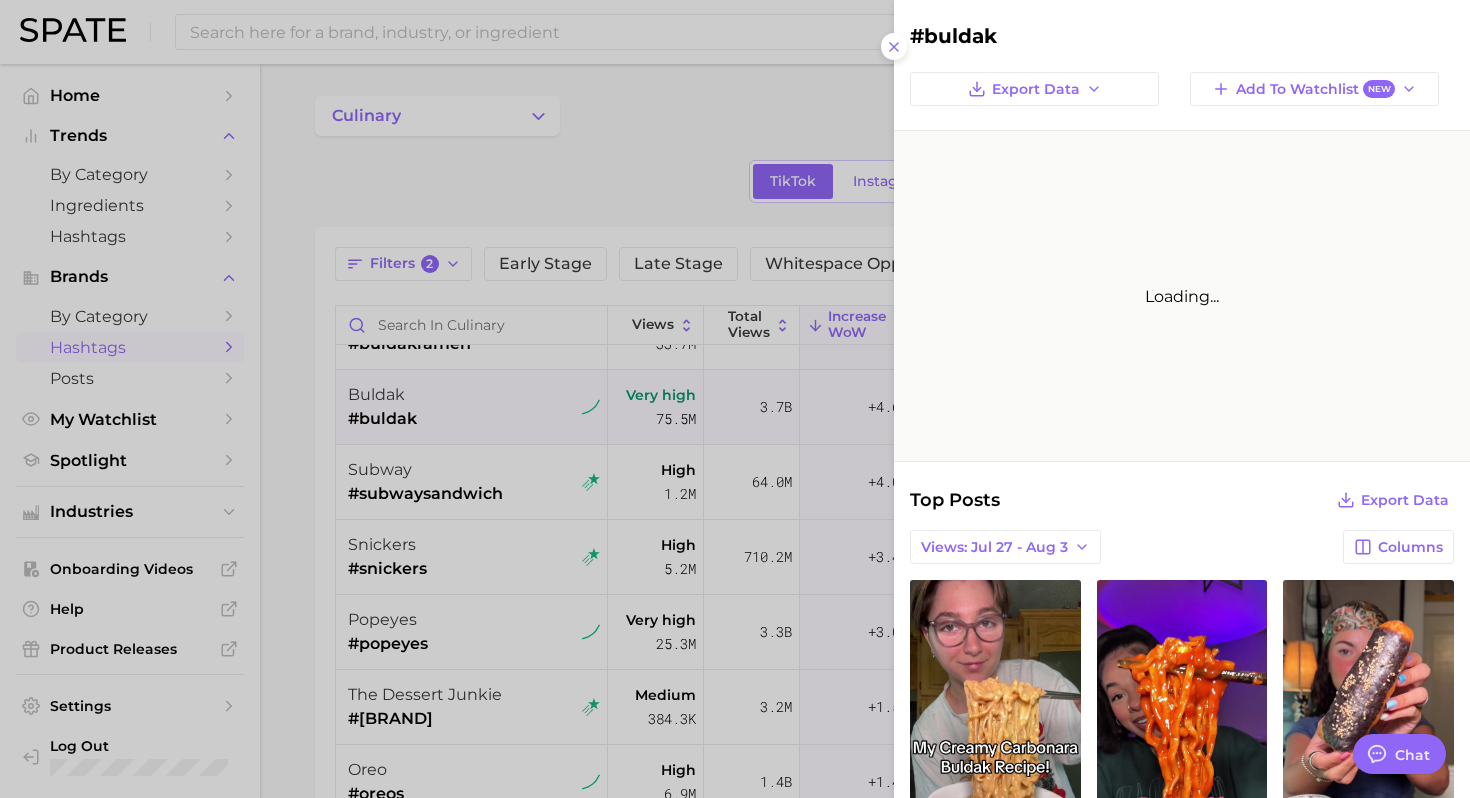 scroll, scrollTop: 0, scrollLeft: 0, axis: both 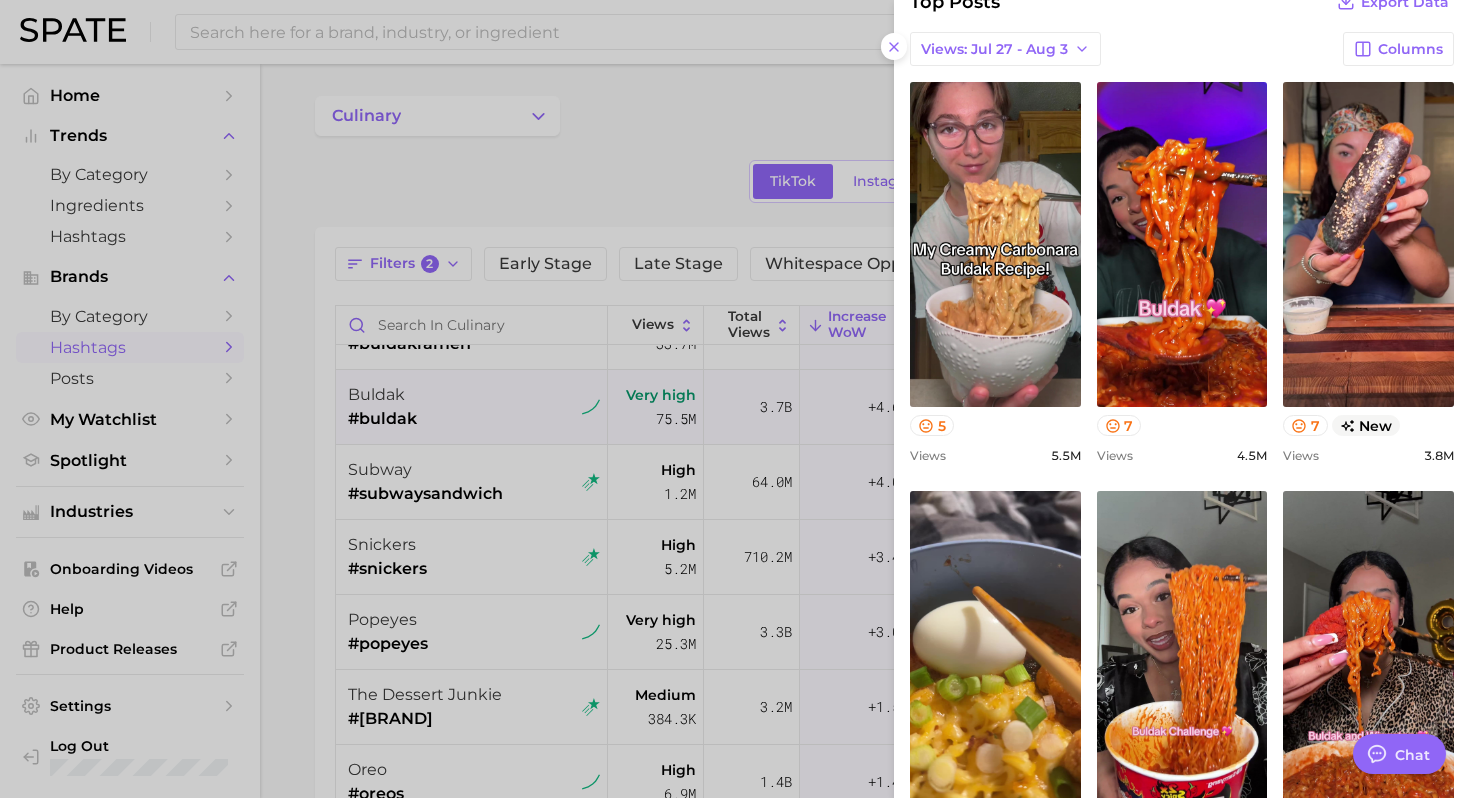click at bounding box center [735, 399] 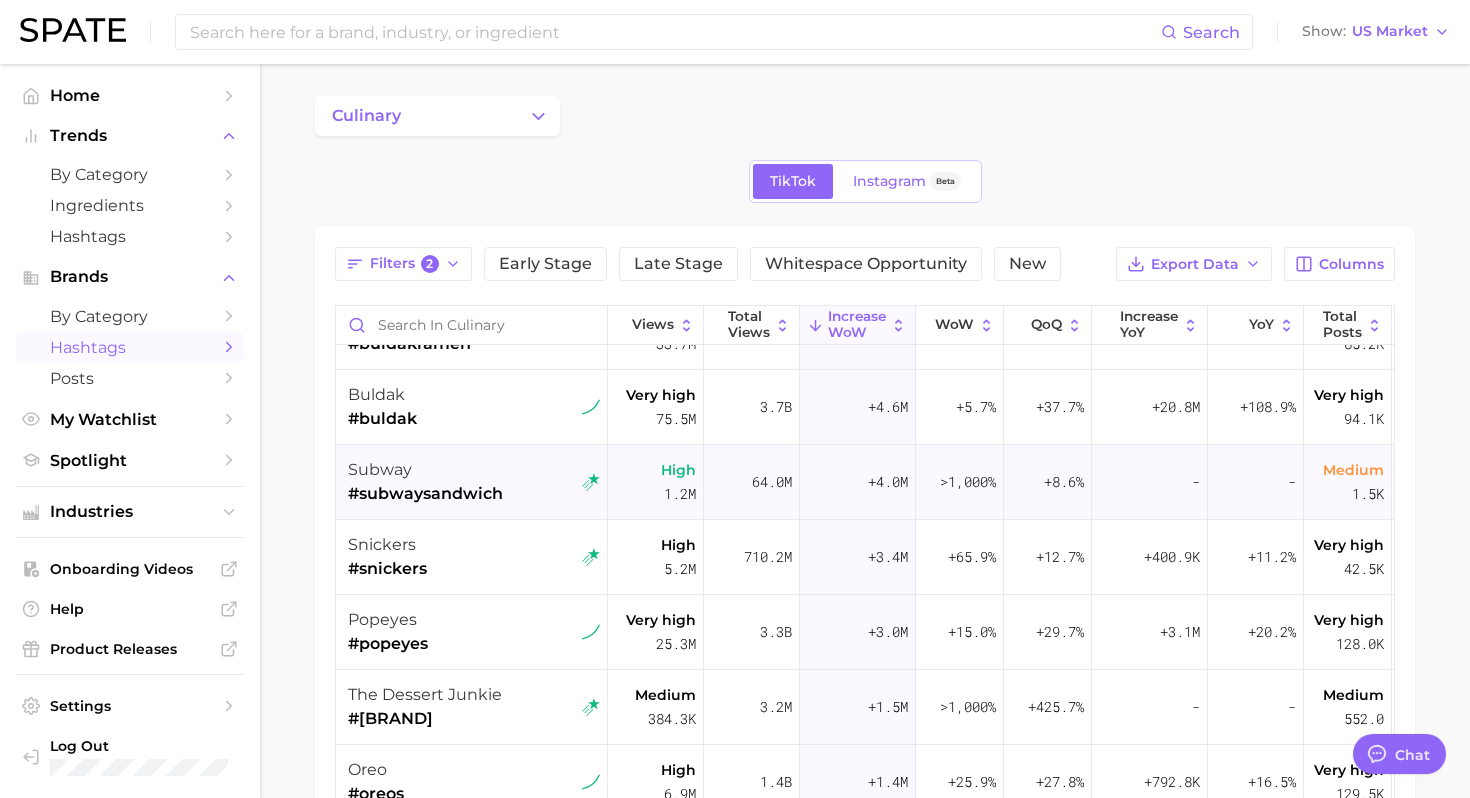 click on "[BRAND] #[BRAND]" at bounding box center (474, 482) 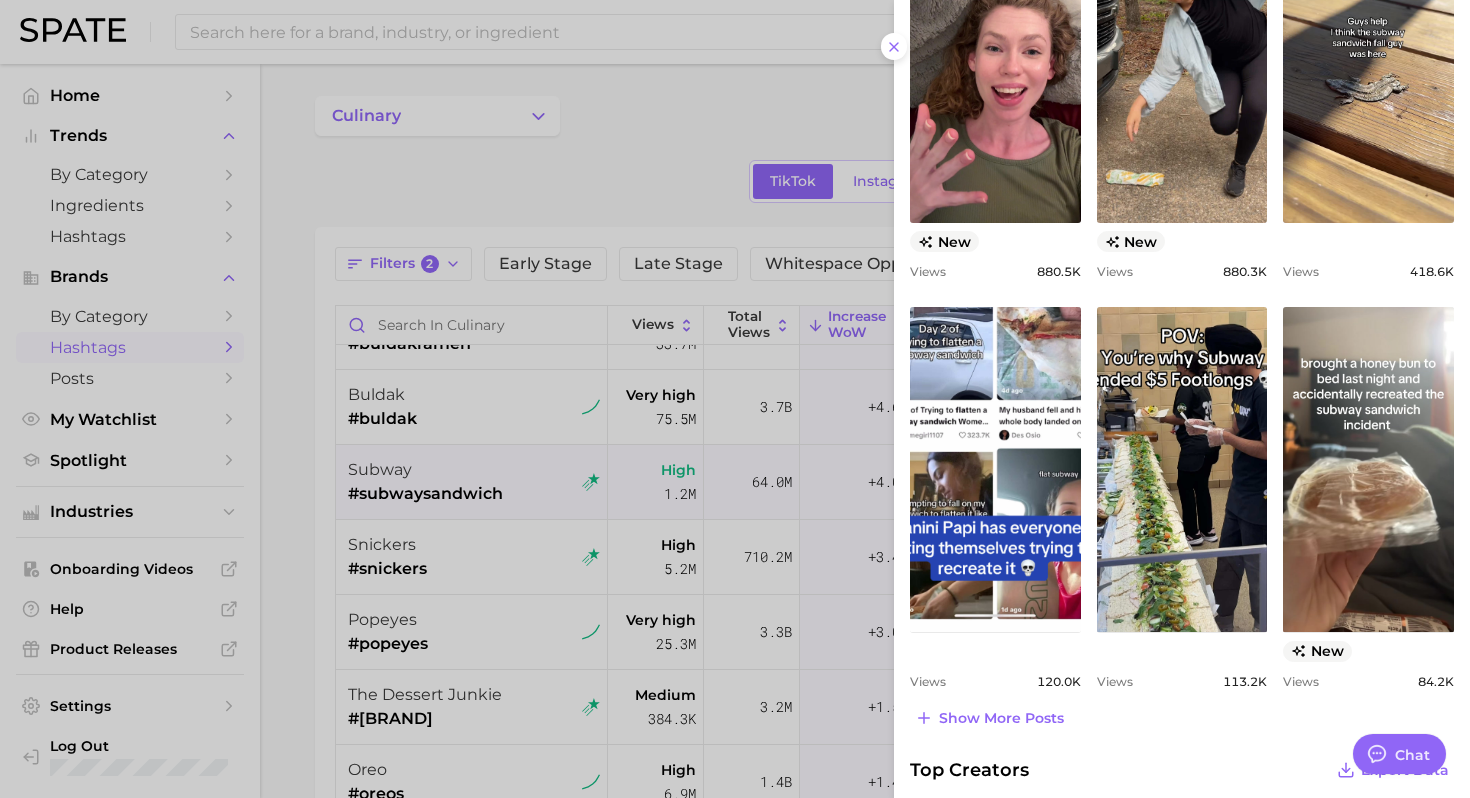 click at bounding box center [735, 399] 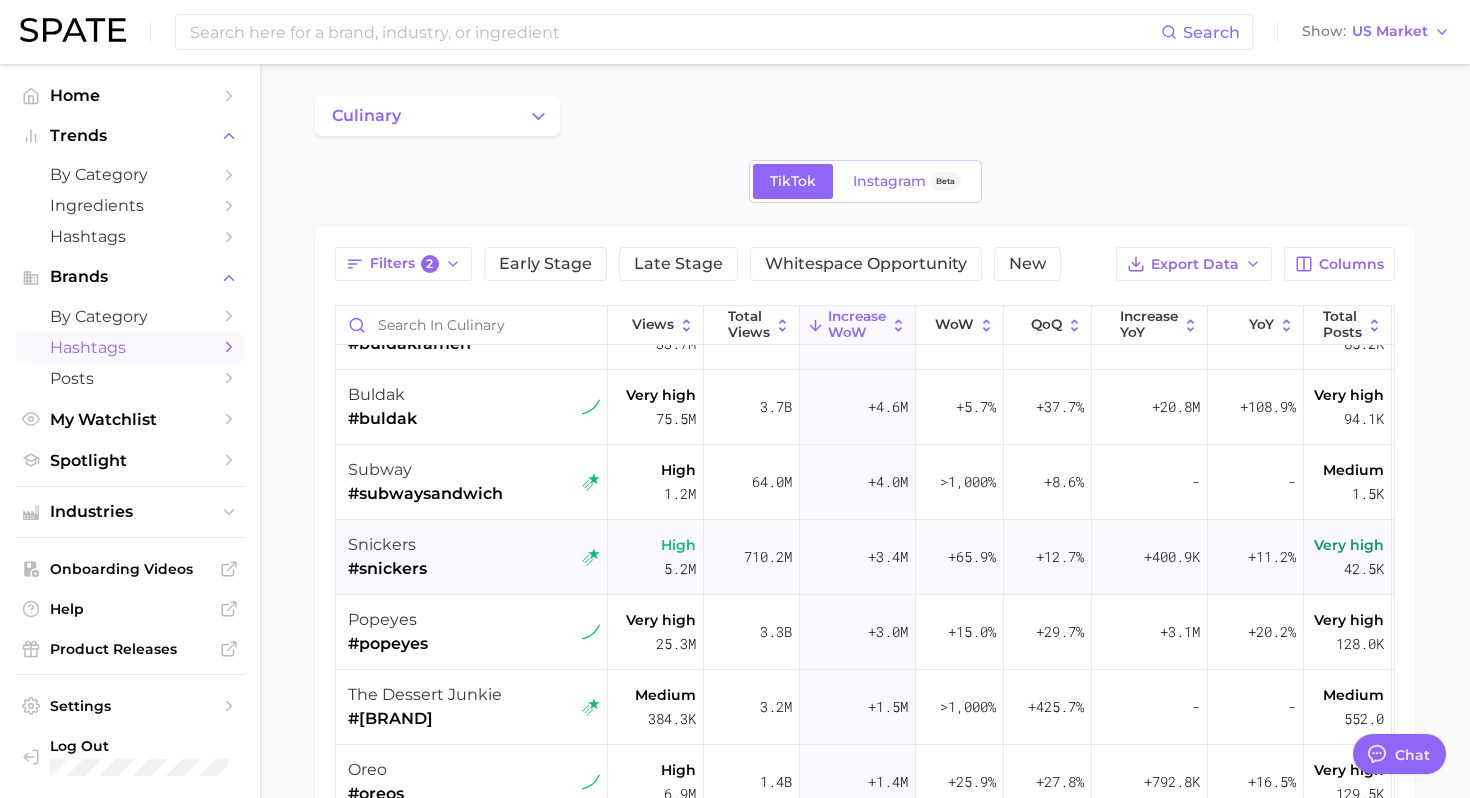 click on "snickers #snickers" at bounding box center (474, 557) 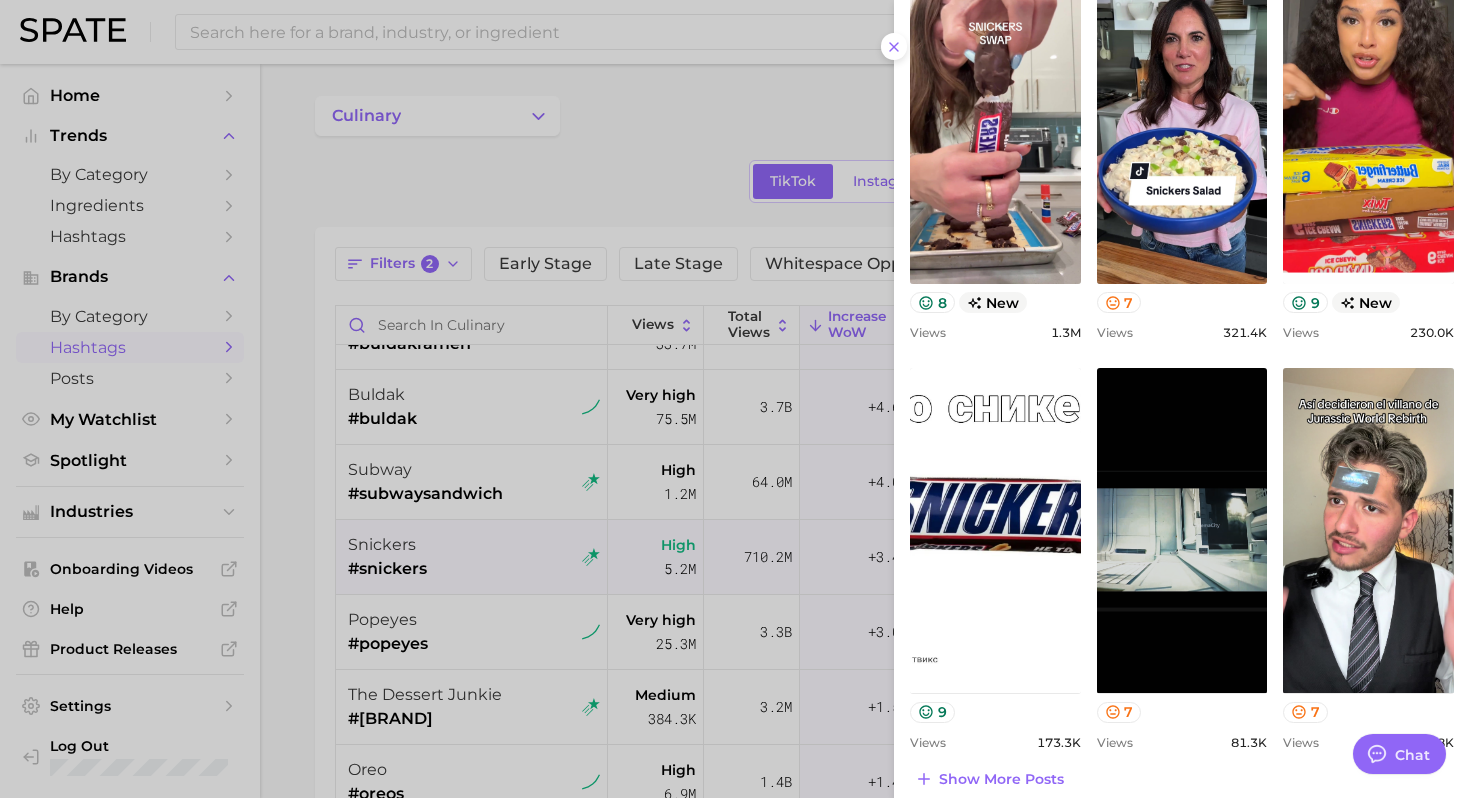 click at bounding box center (735, 399) 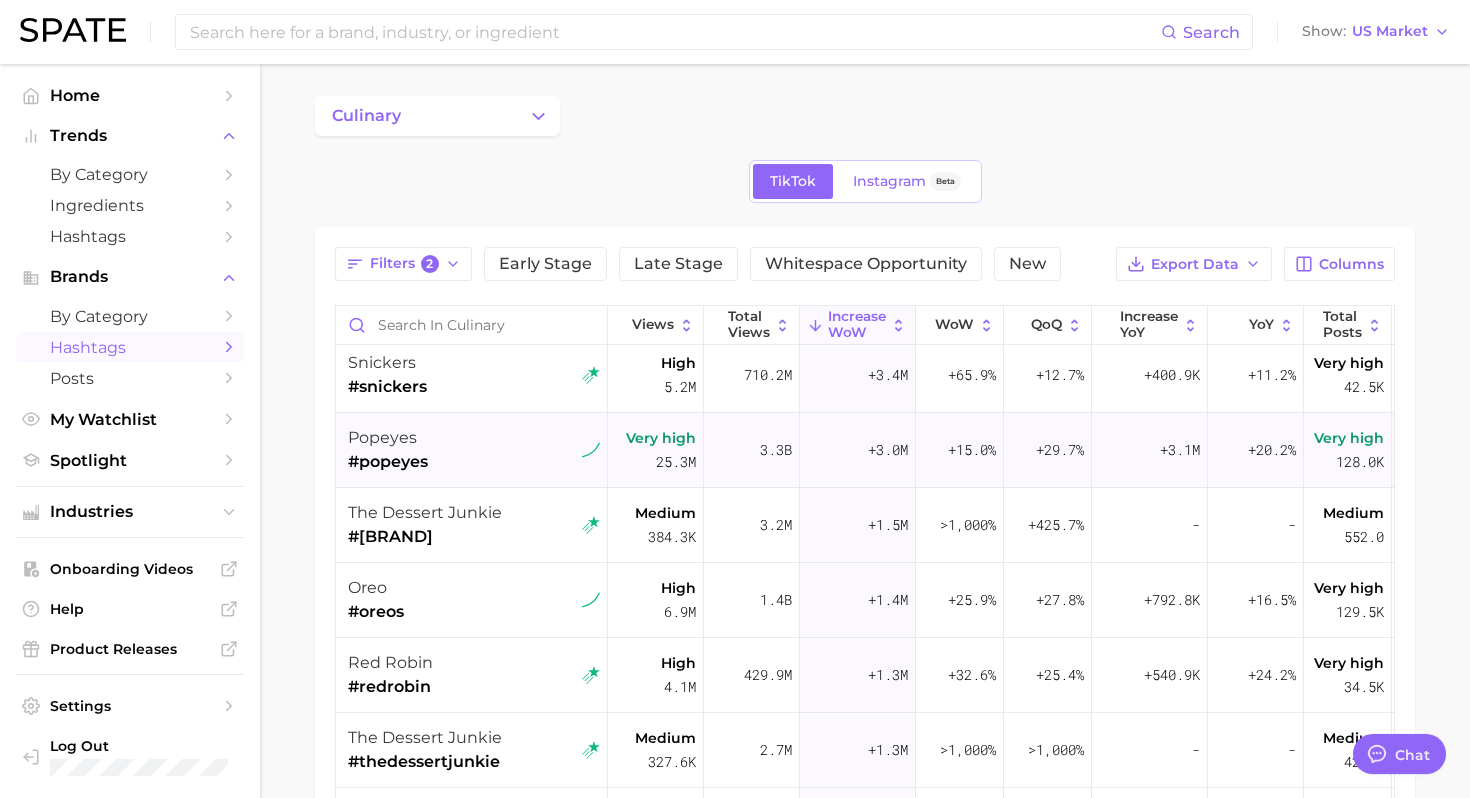 click on "[BRAND] #[BRAND]" at bounding box center [474, 450] 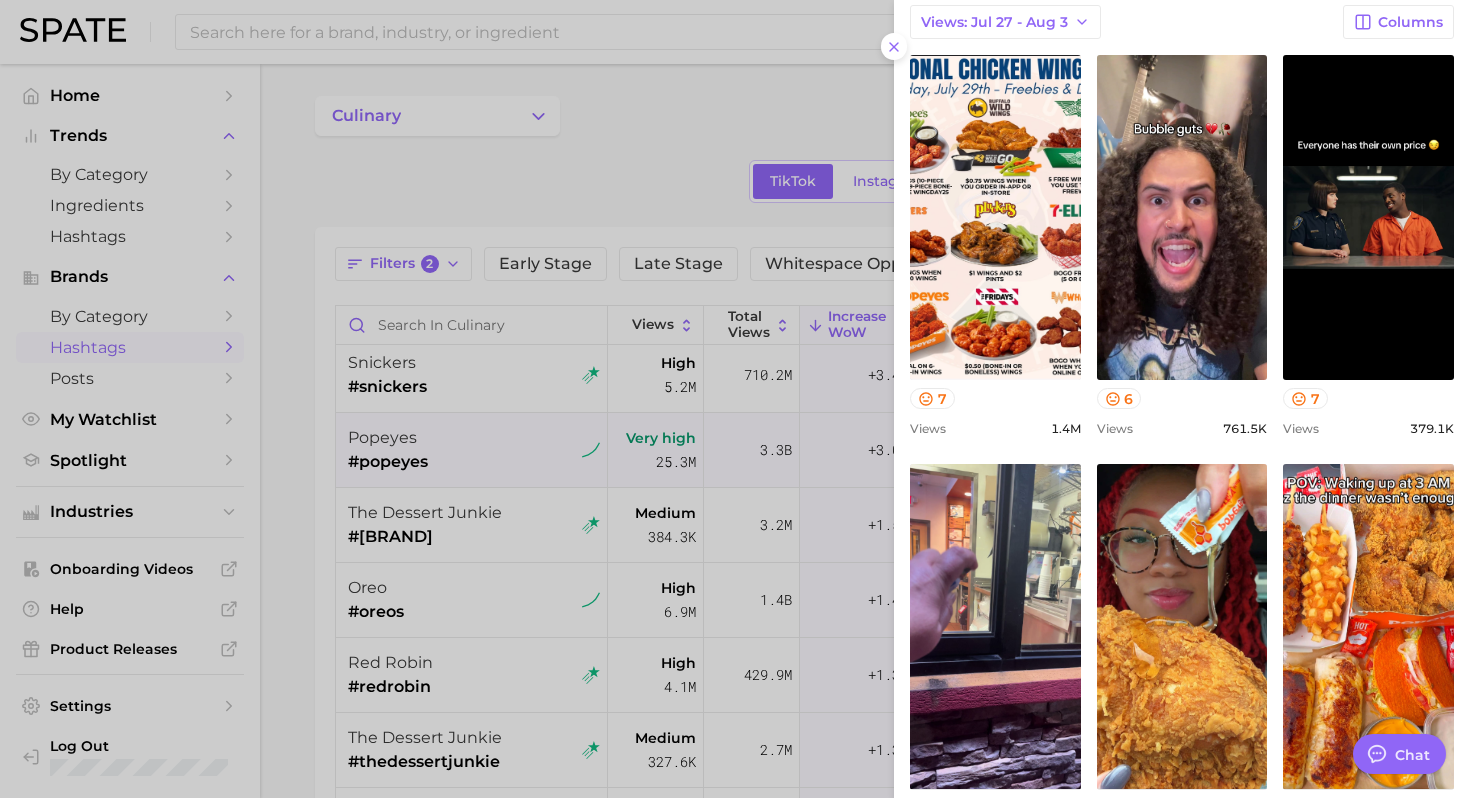 click at bounding box center [735, 399] 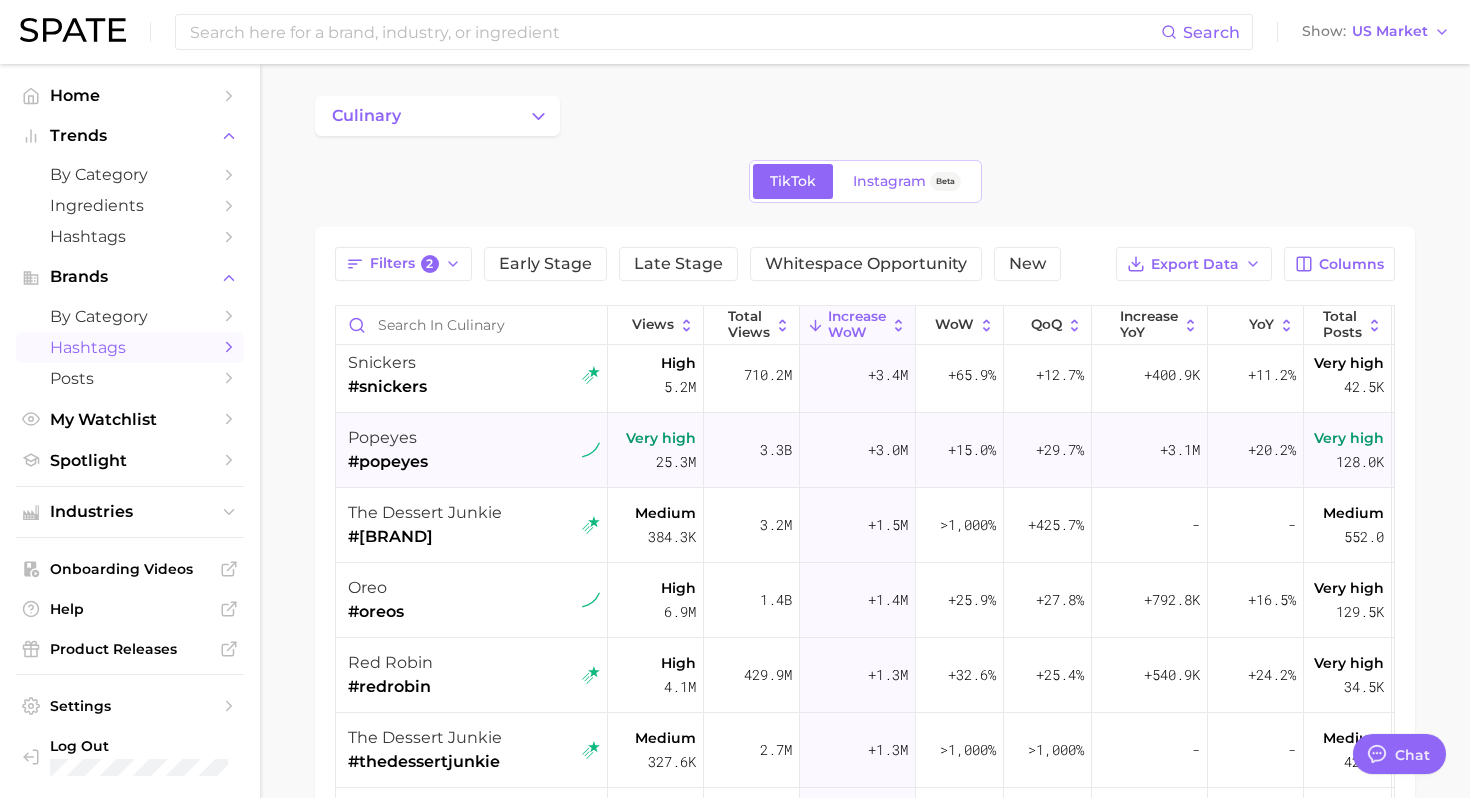click on "[BRAND] #[BRAND]" at bounding box center (474, 450) 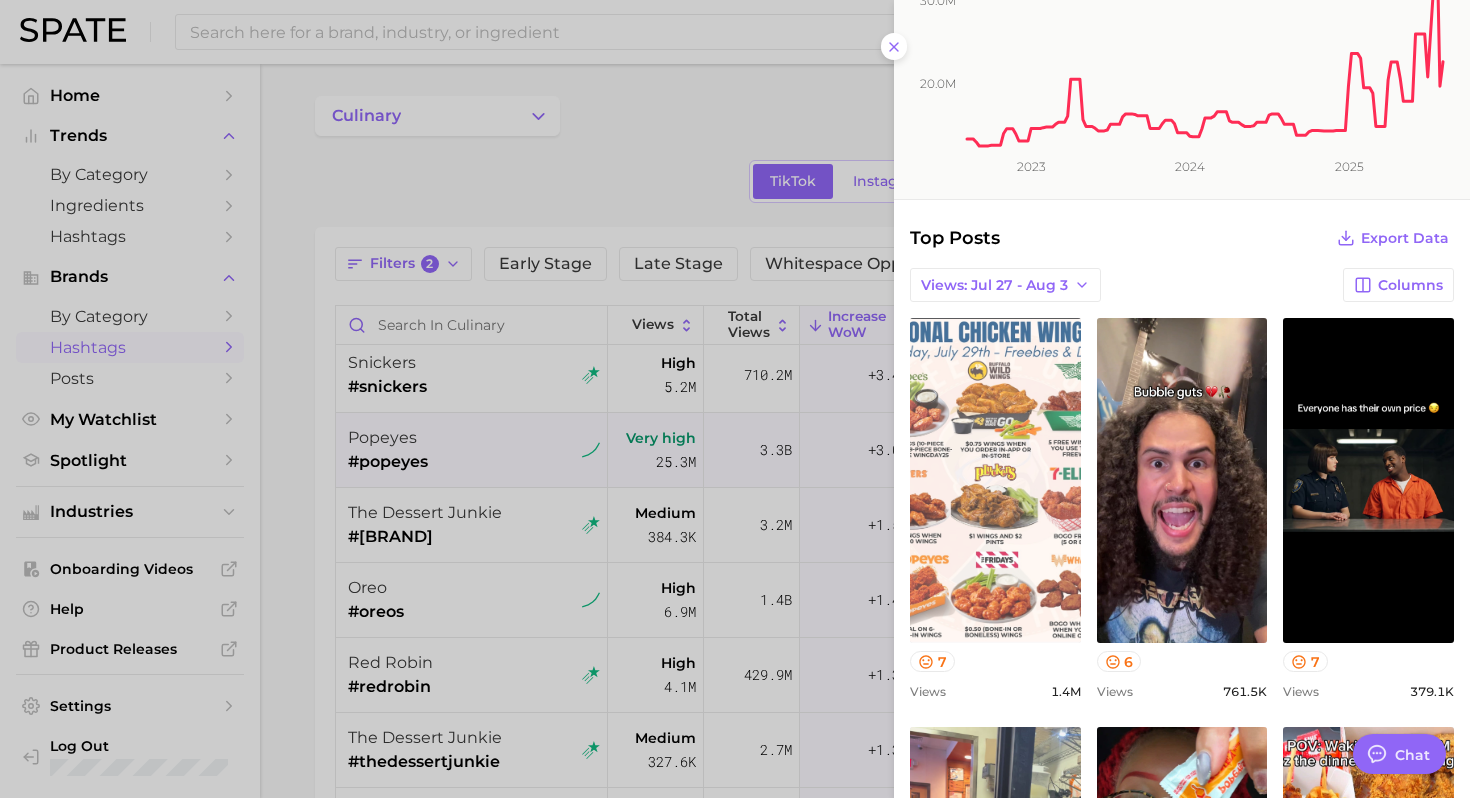 click on "view post on TikTok" at bounding box center [995, 480] 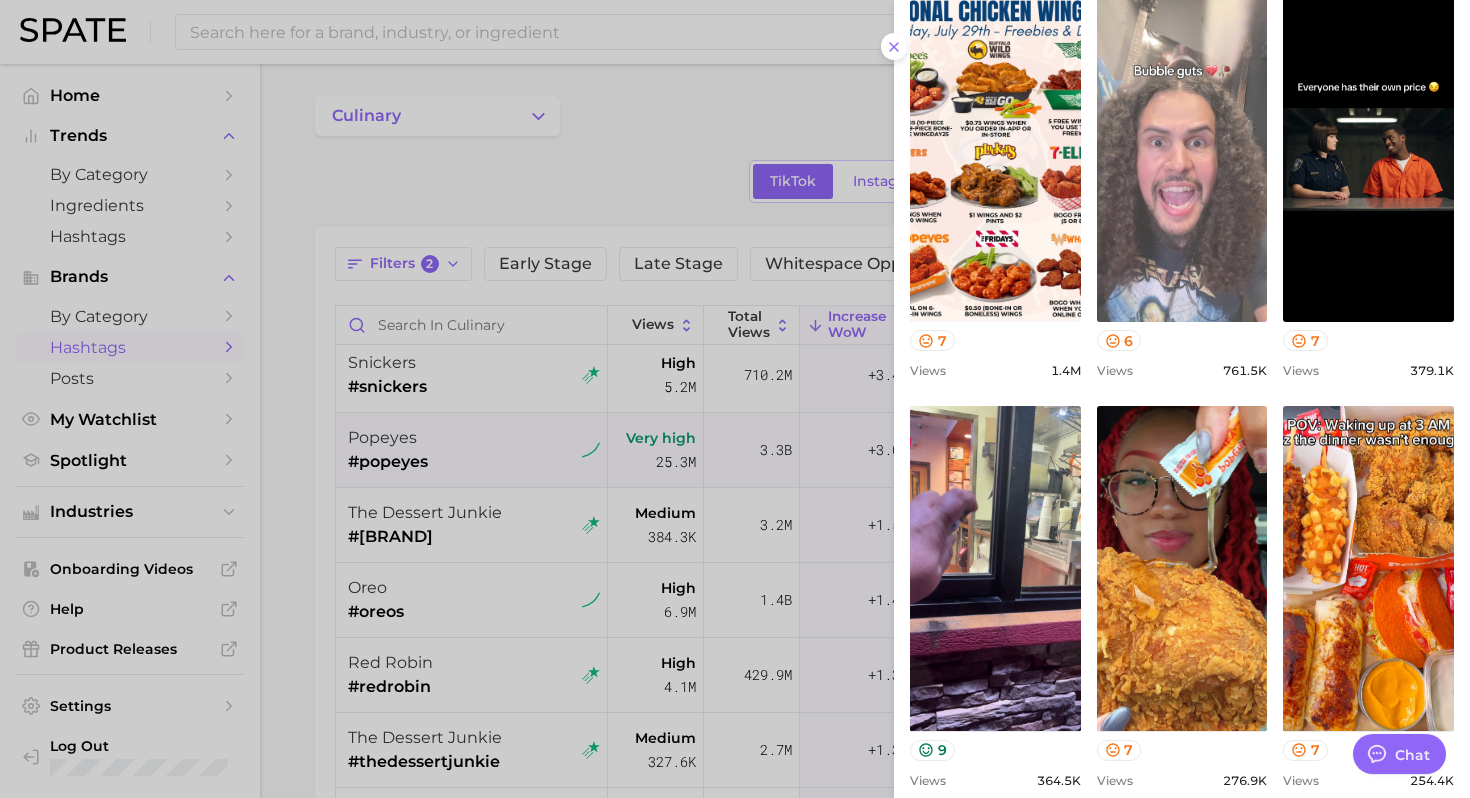 click on "view post on TikTok" at bounding box center [1182, 159] 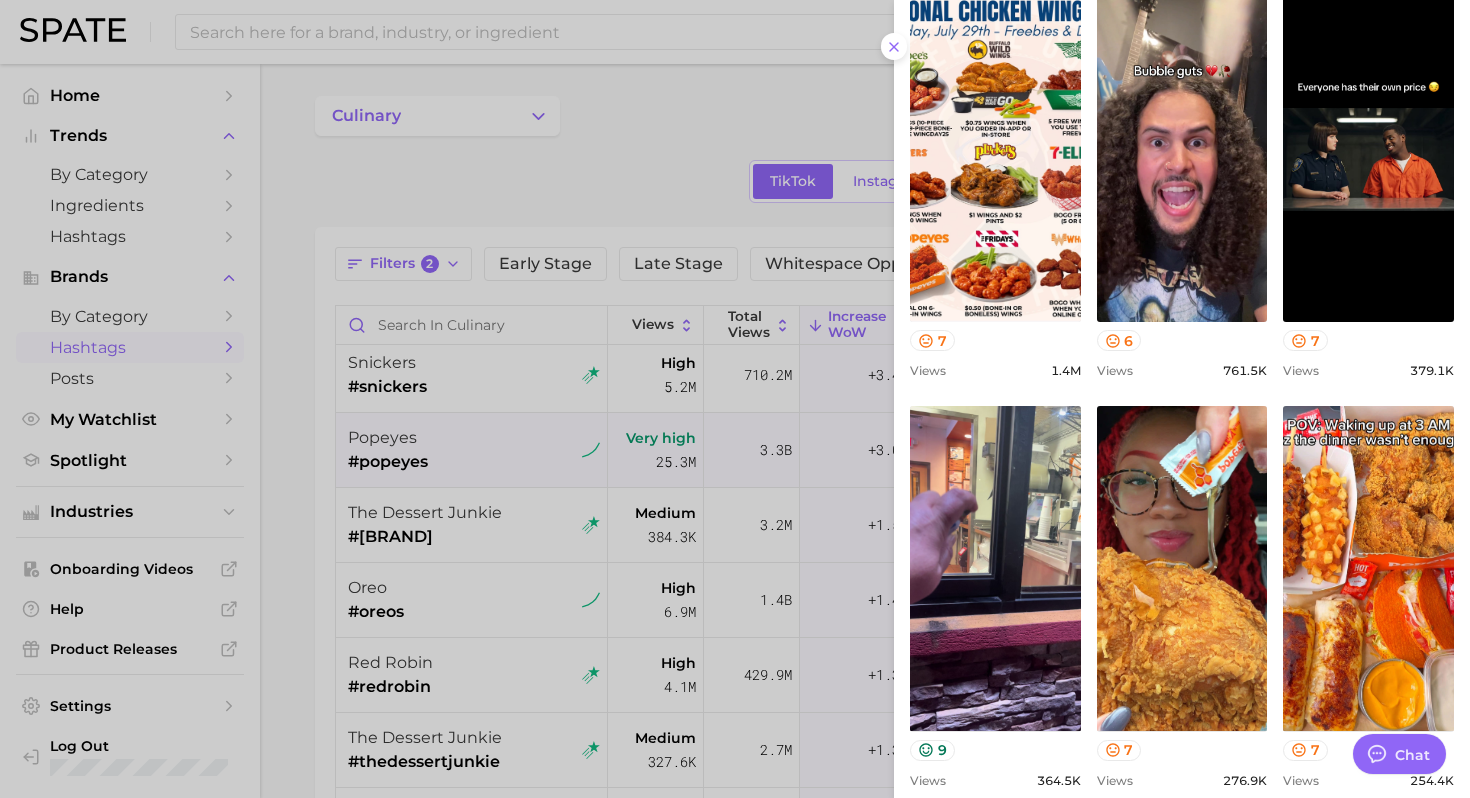 click at bounding box center (735, 399) 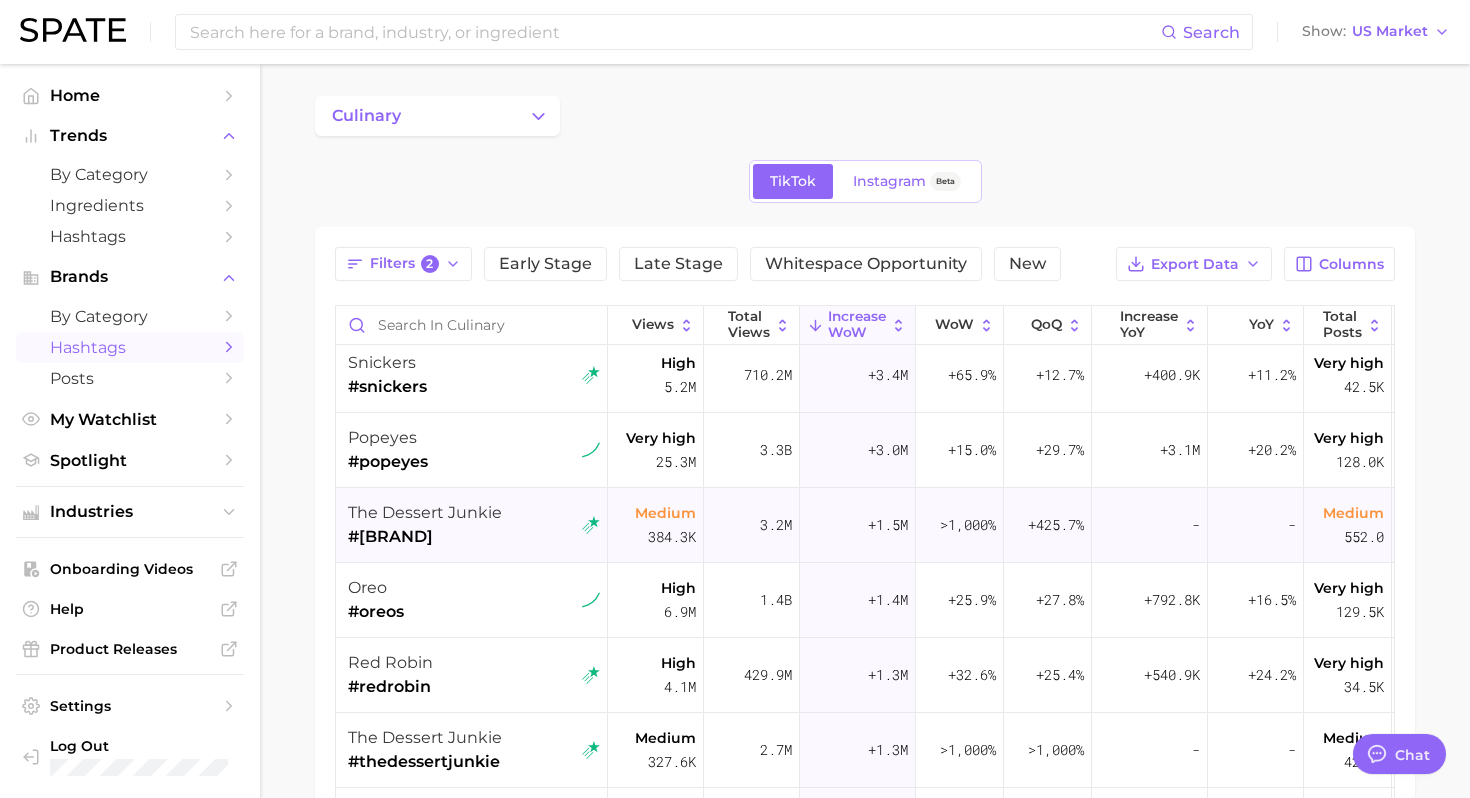 click on "#[BRAND]" at bounding box center [425, 537] 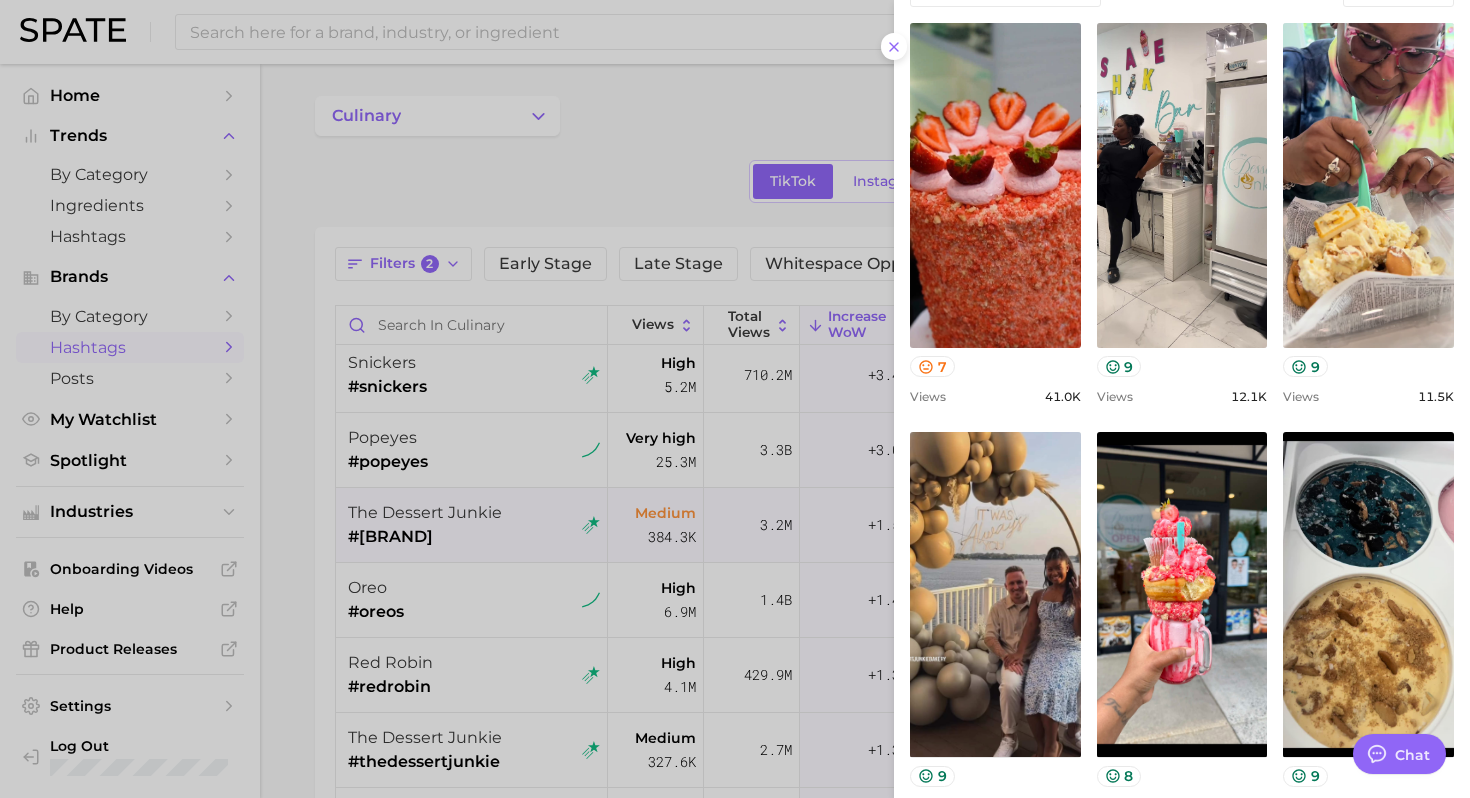 click at bounding box center (735, 399) 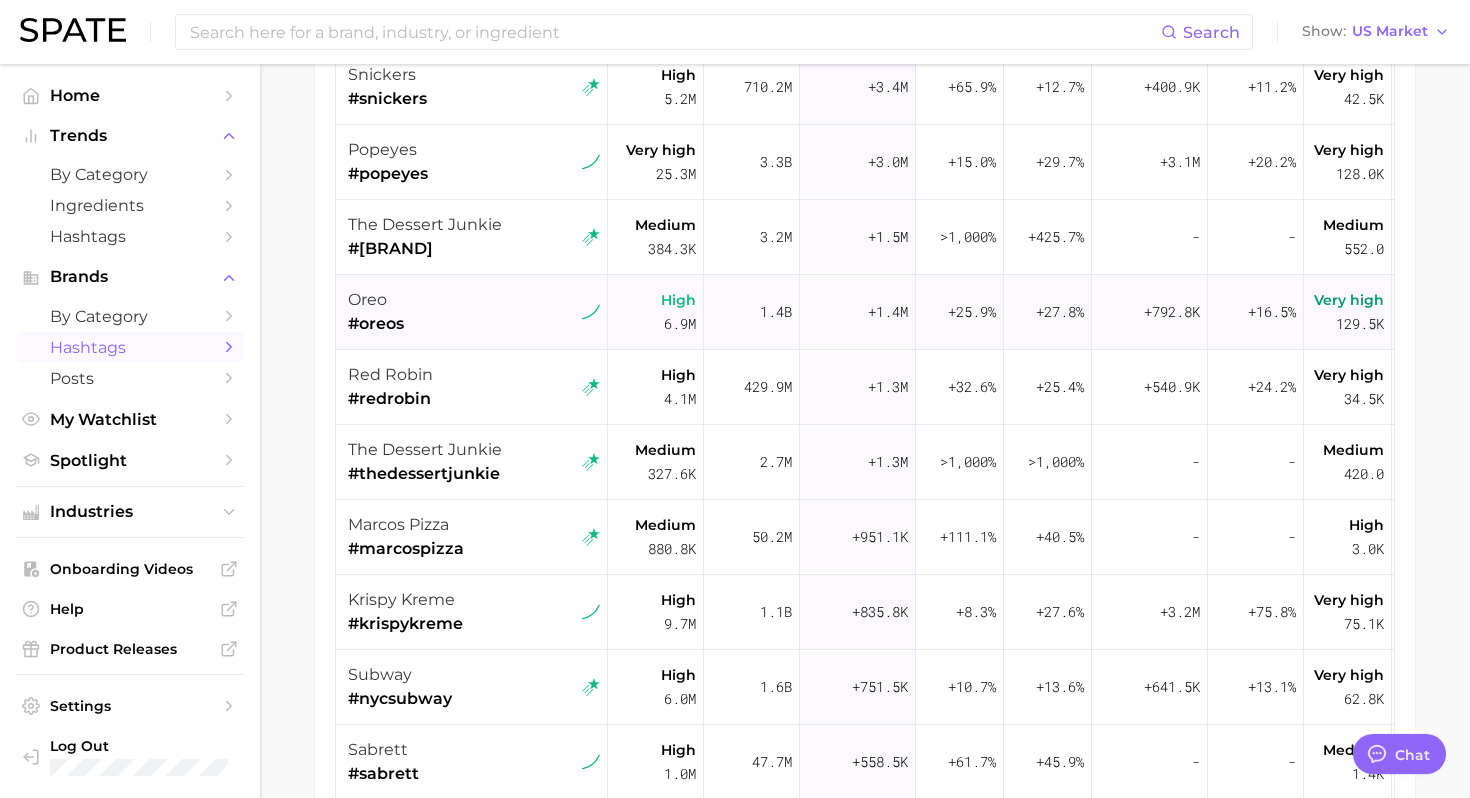 click on "oreo #oreos" at bounding box center (474, 312) 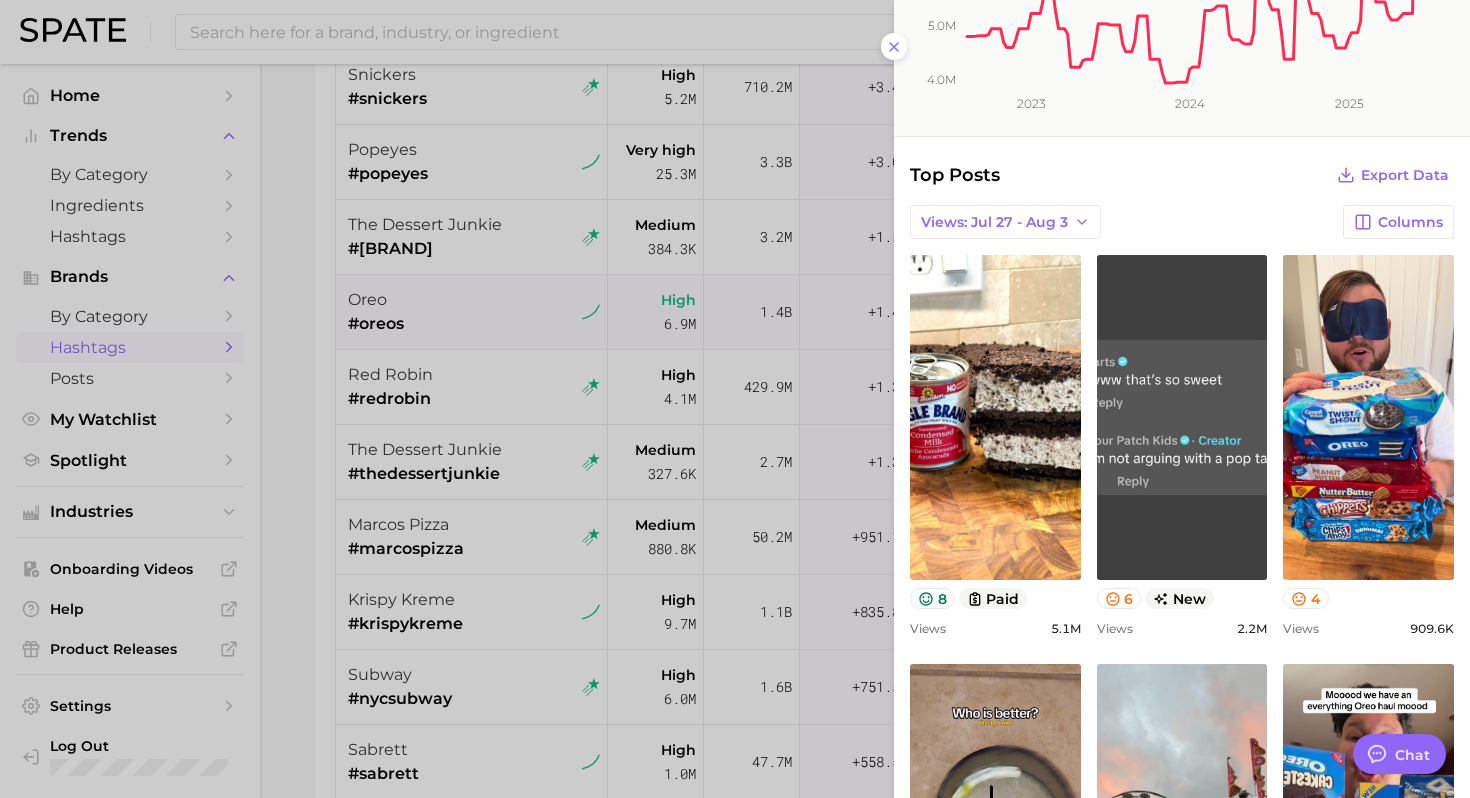 click on "view post on TikTok" at bounding box center (1182, 417) 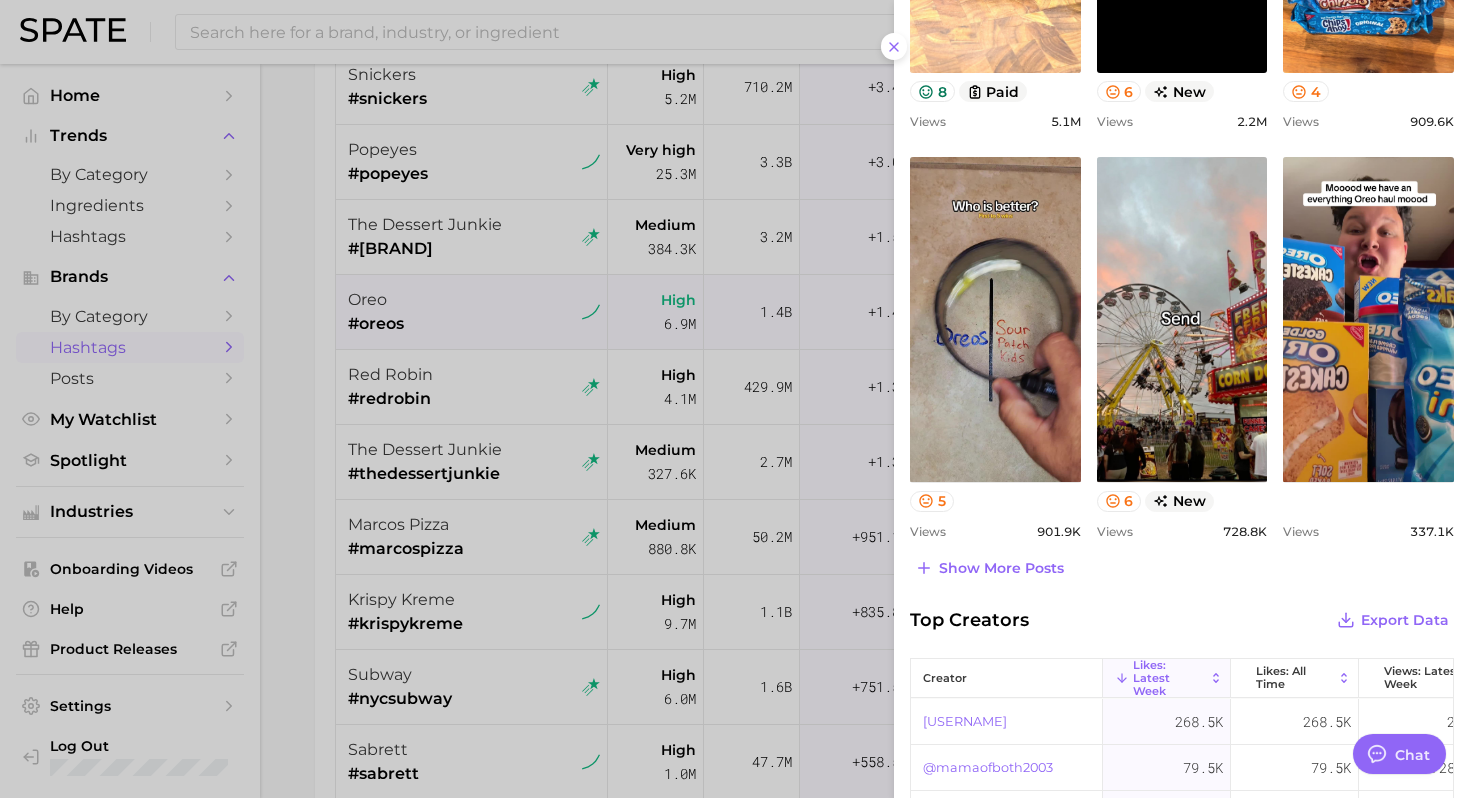 scroll, scrollTop: 795, scrollLeft: 0, axis: vertical 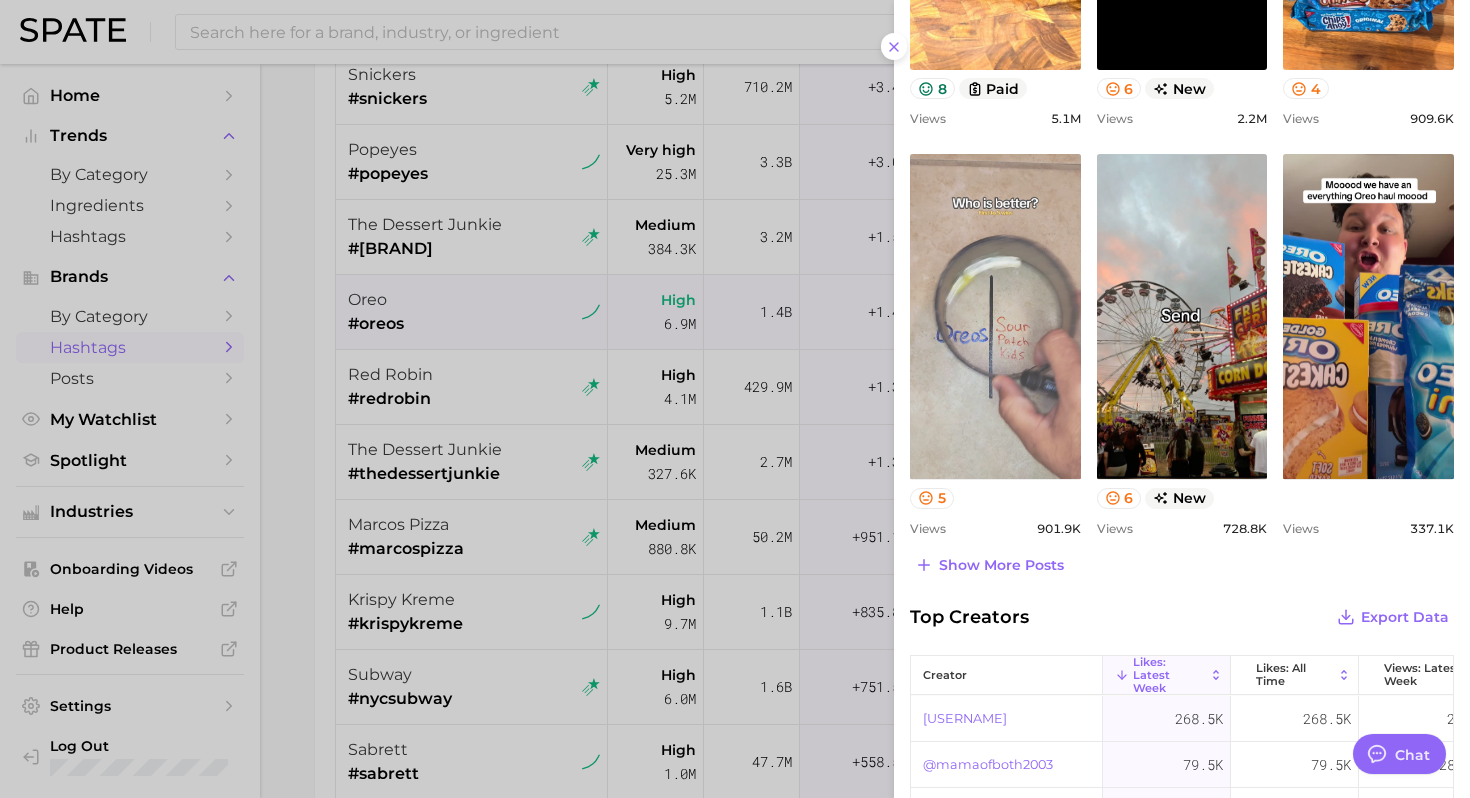 click on "view post on TikTok" at bounding box center [995, 316] 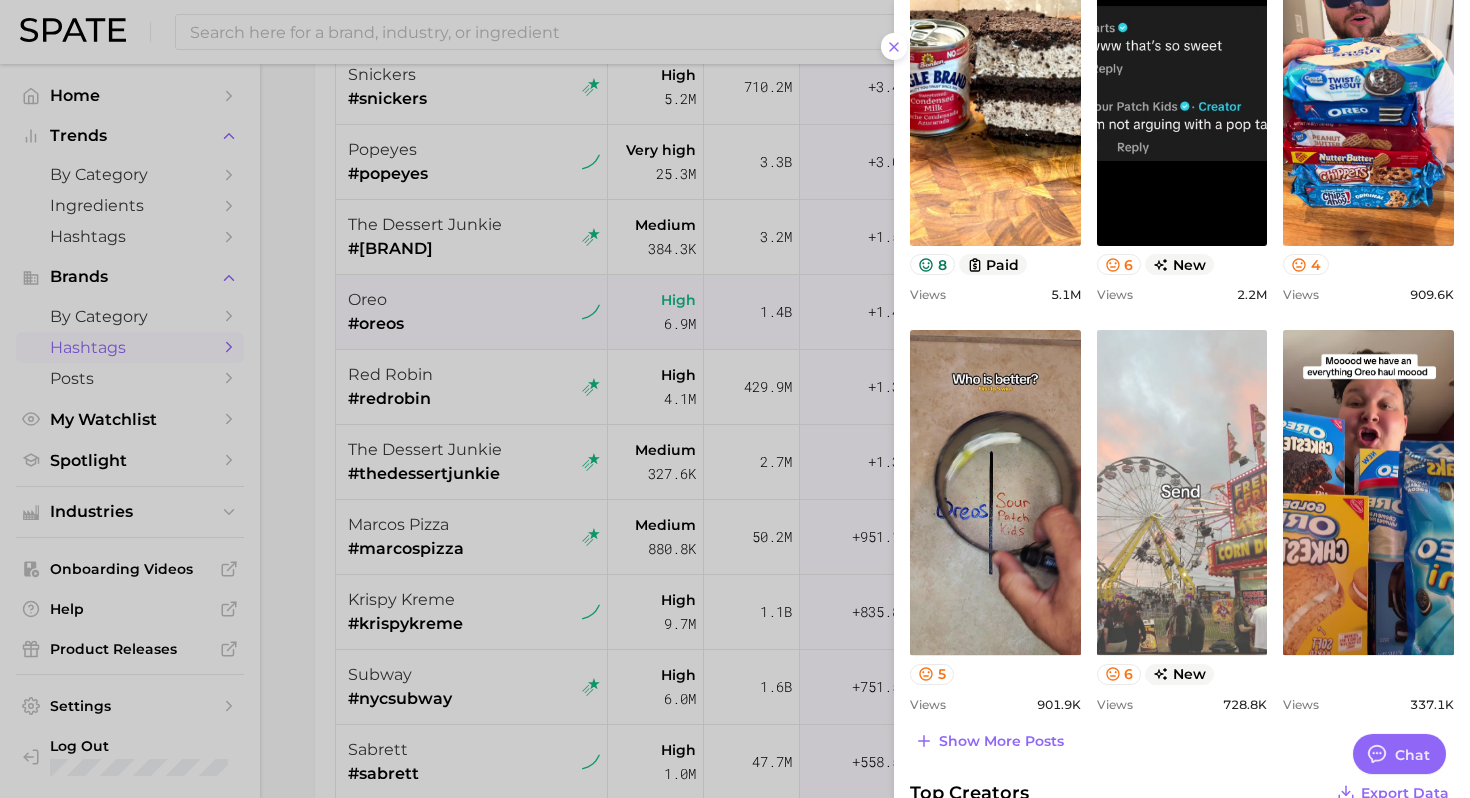 scroll, scrollTop: 602, scrollLeft: 0, axis: vertical 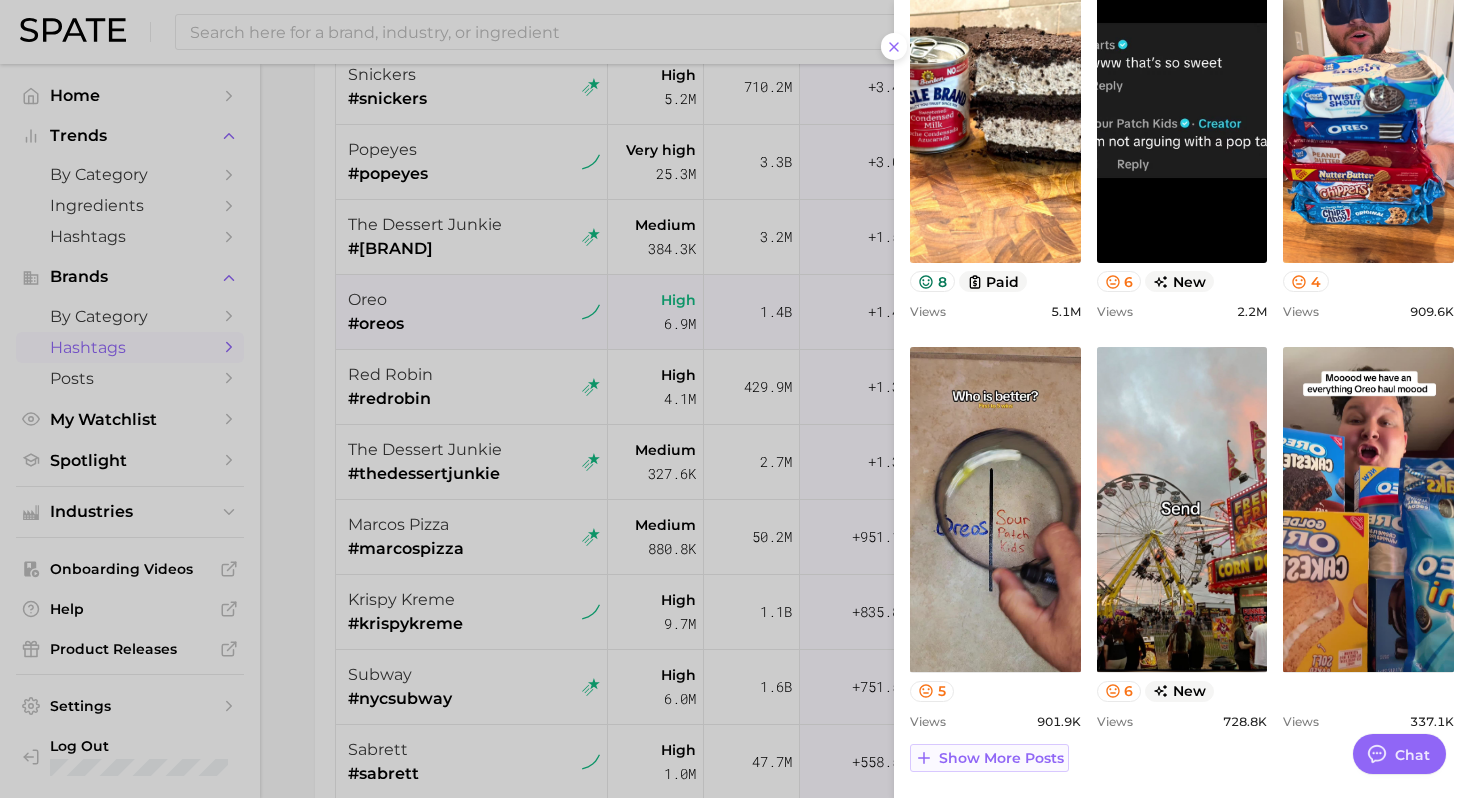 click on "Show more posts" at bounding box center [1001, 758] 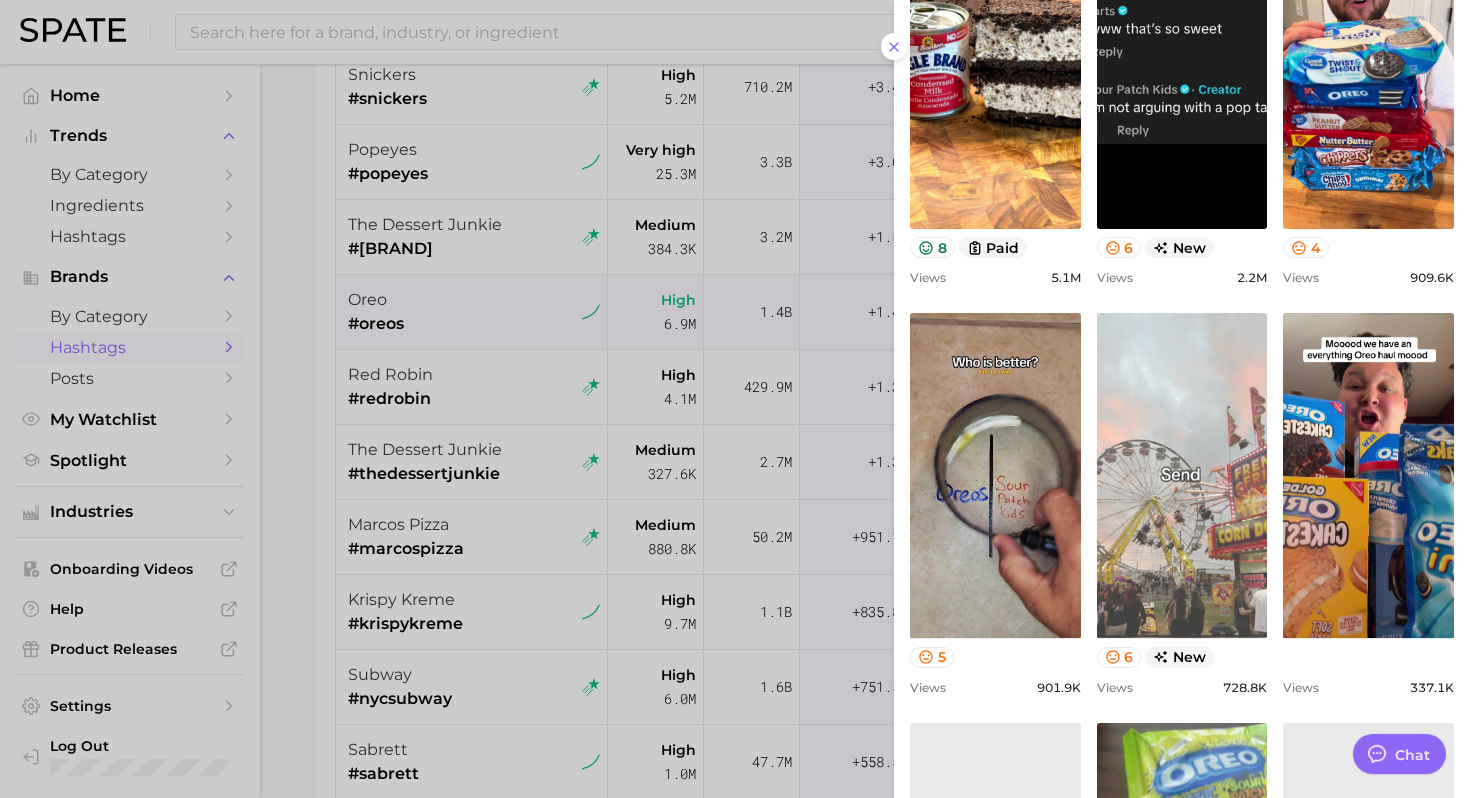 scroll, scrollTop: 619, scrollLeft: 0, axis: vertical 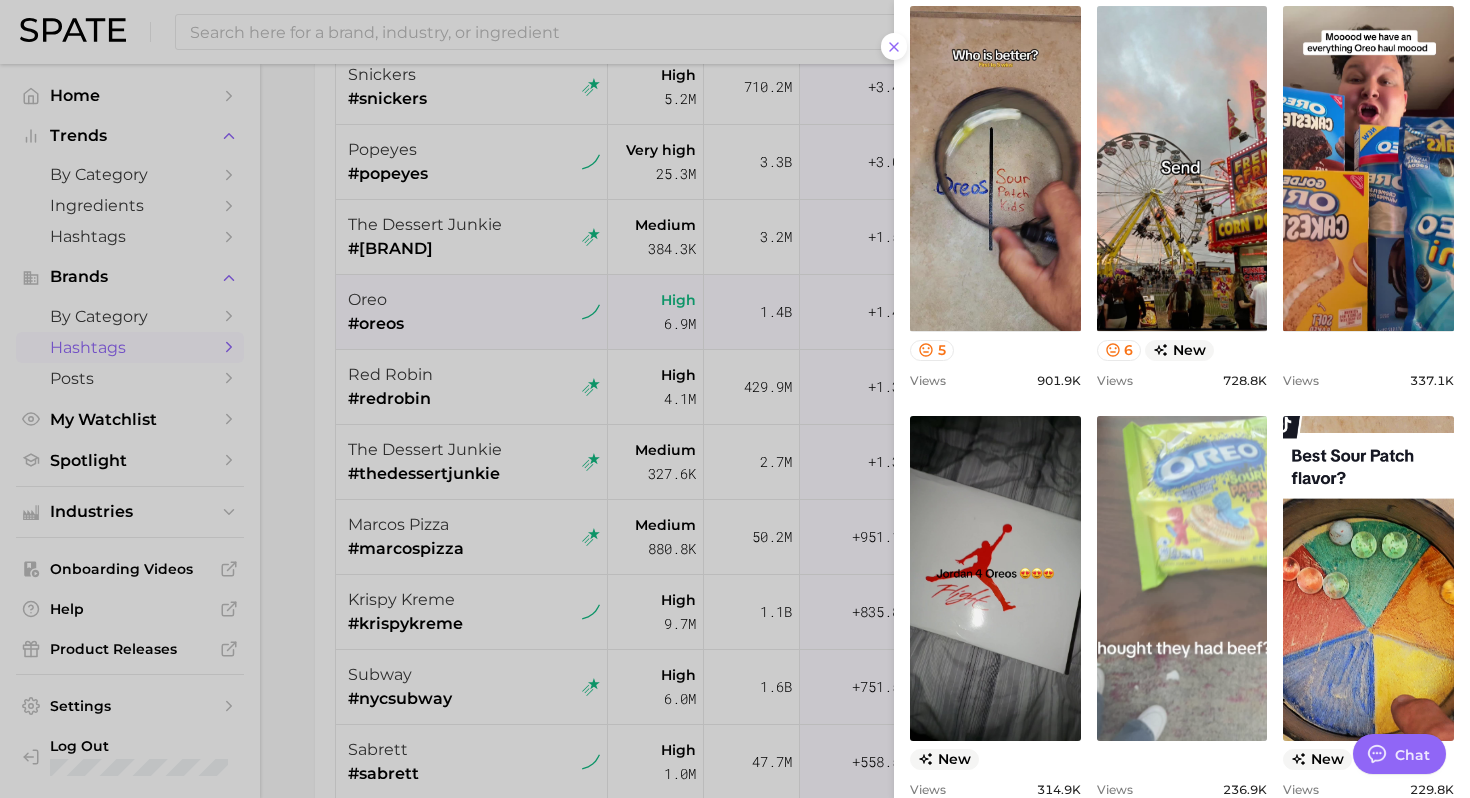 click on "view post on TikTok" at bounding box center (1182, 578) 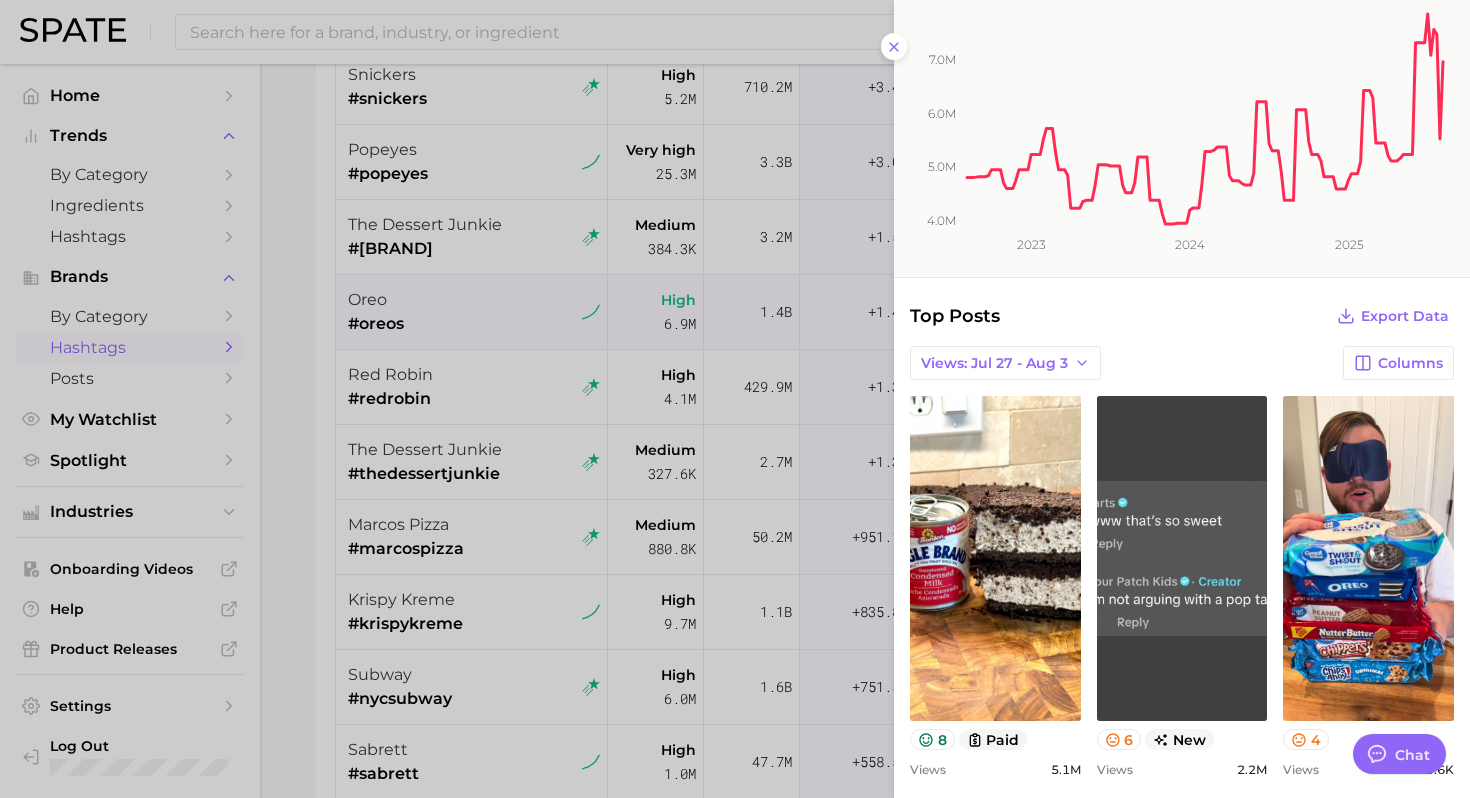 scroll, scrollTop: 65, scrollLeft: 0, axis: vertical 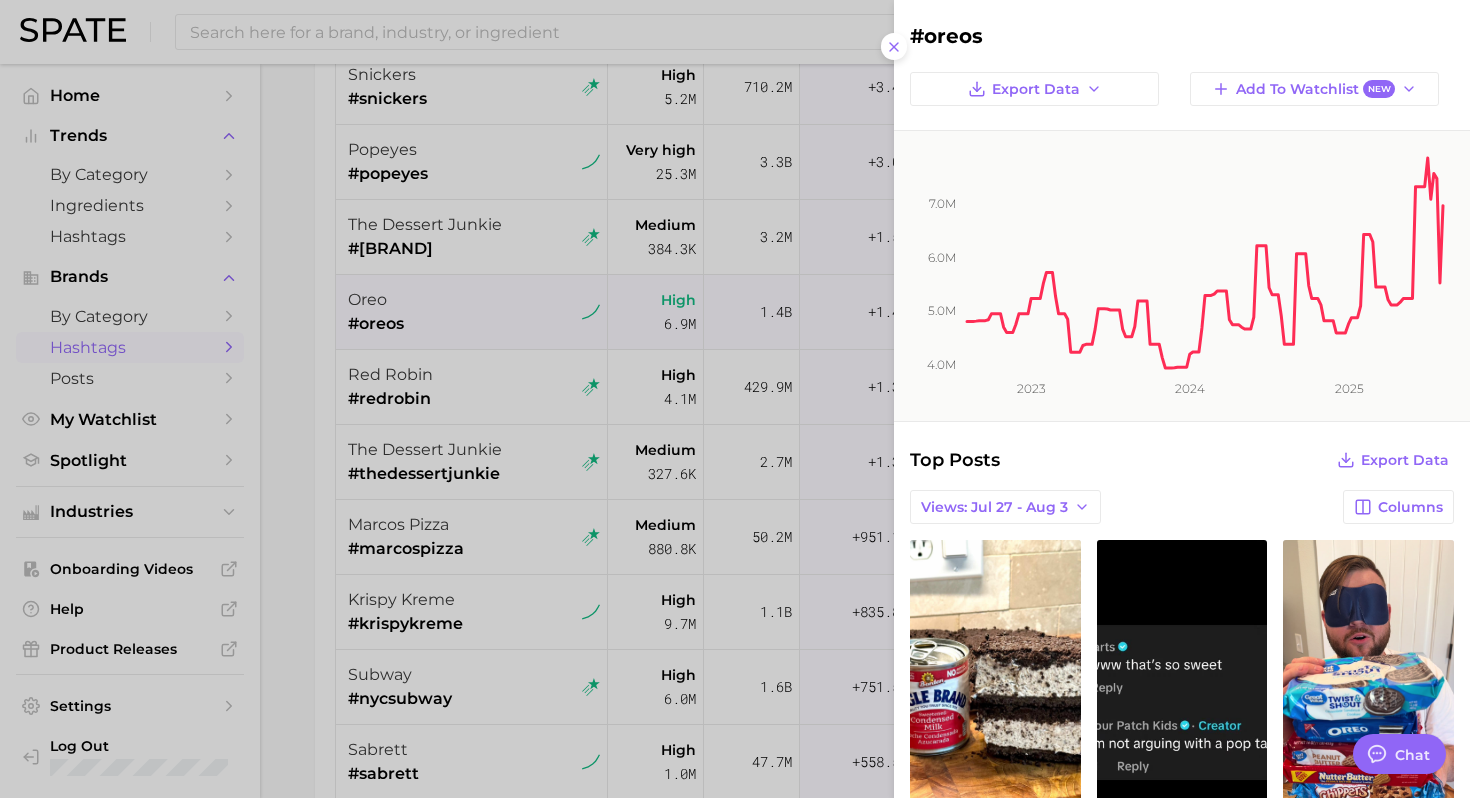 click at bounding box center [735, 399] 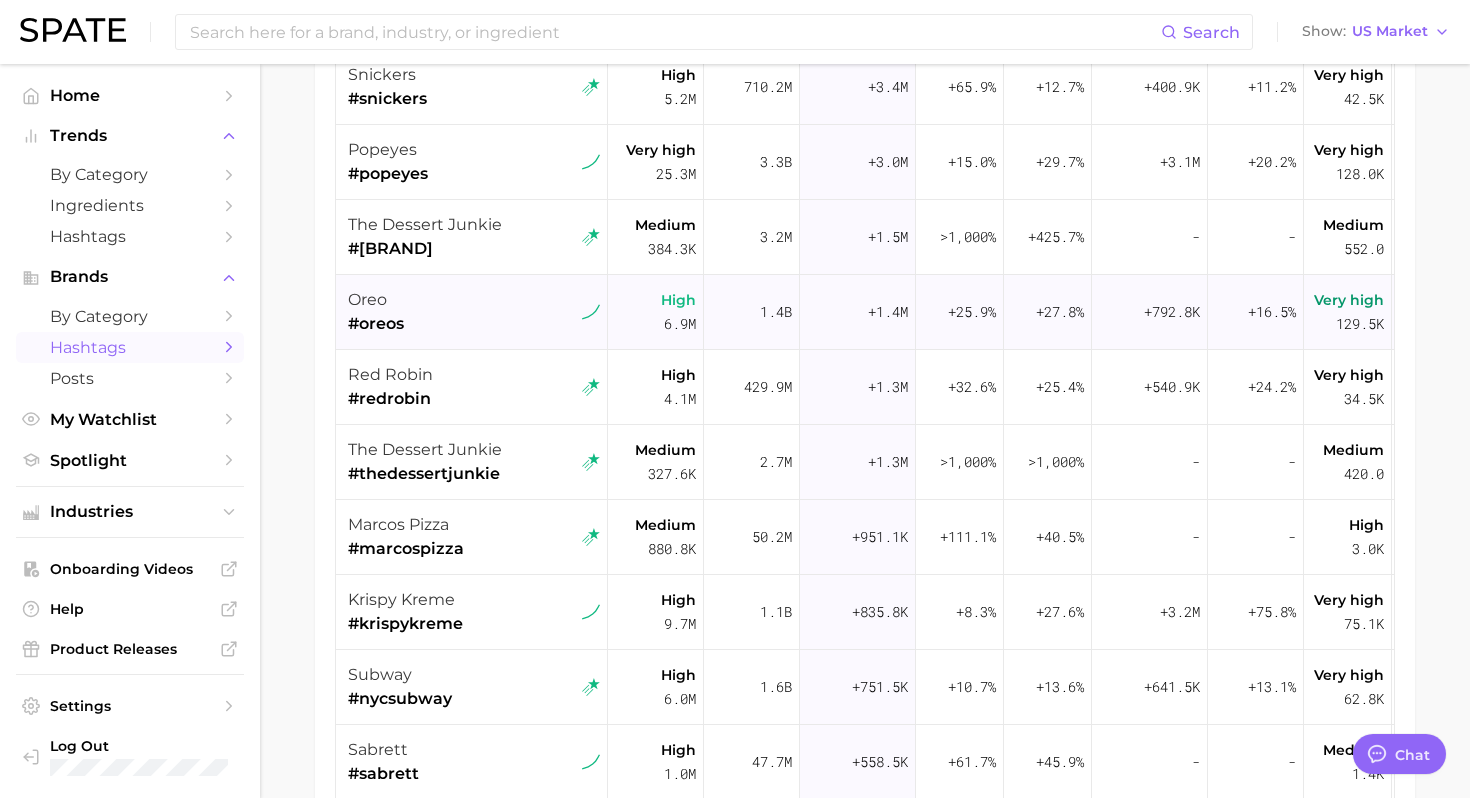 click on "oreo #oreos" at bounding box center (474, 312) 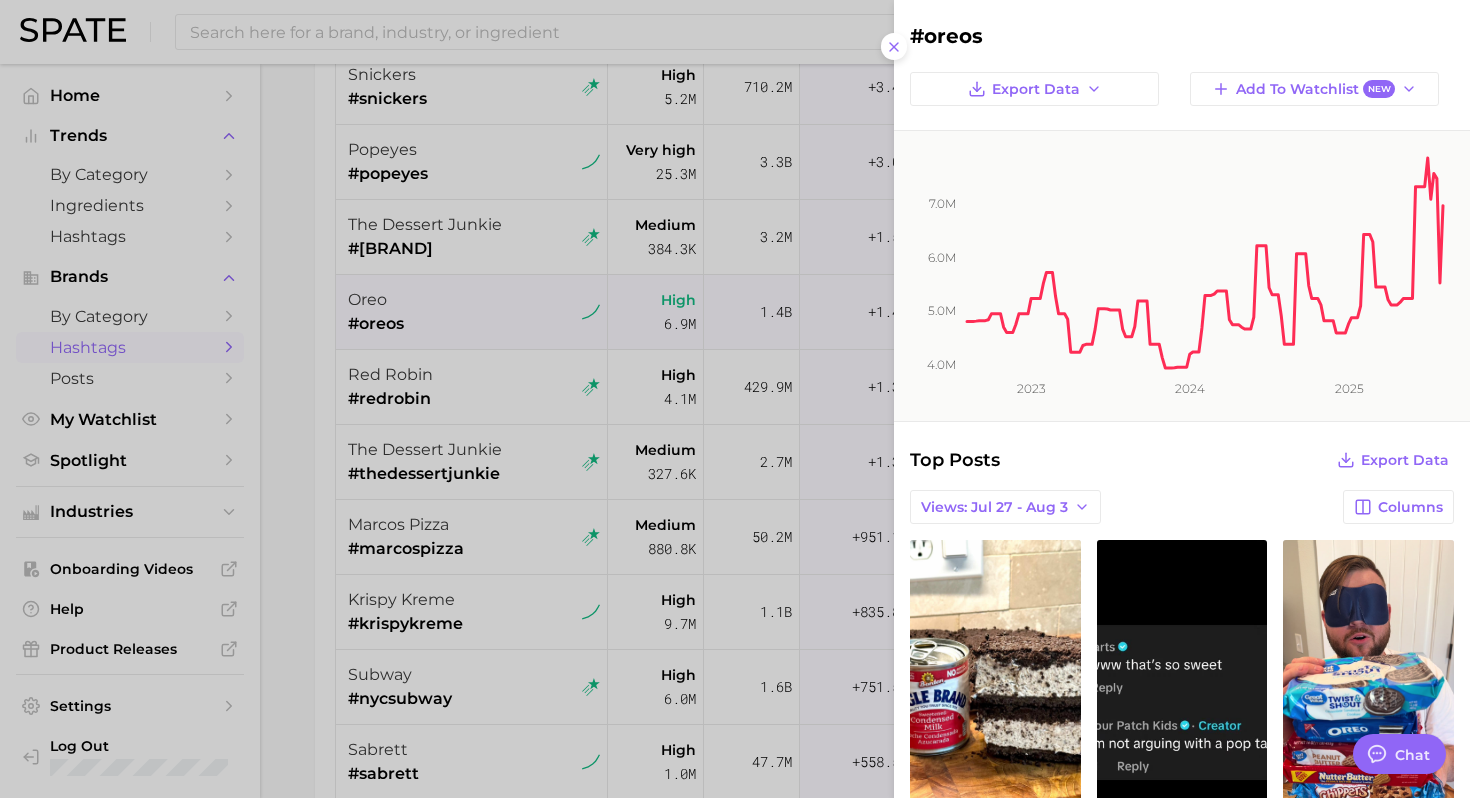 scroll, scrollTop: 0, scrollLeft: 0, axis: both 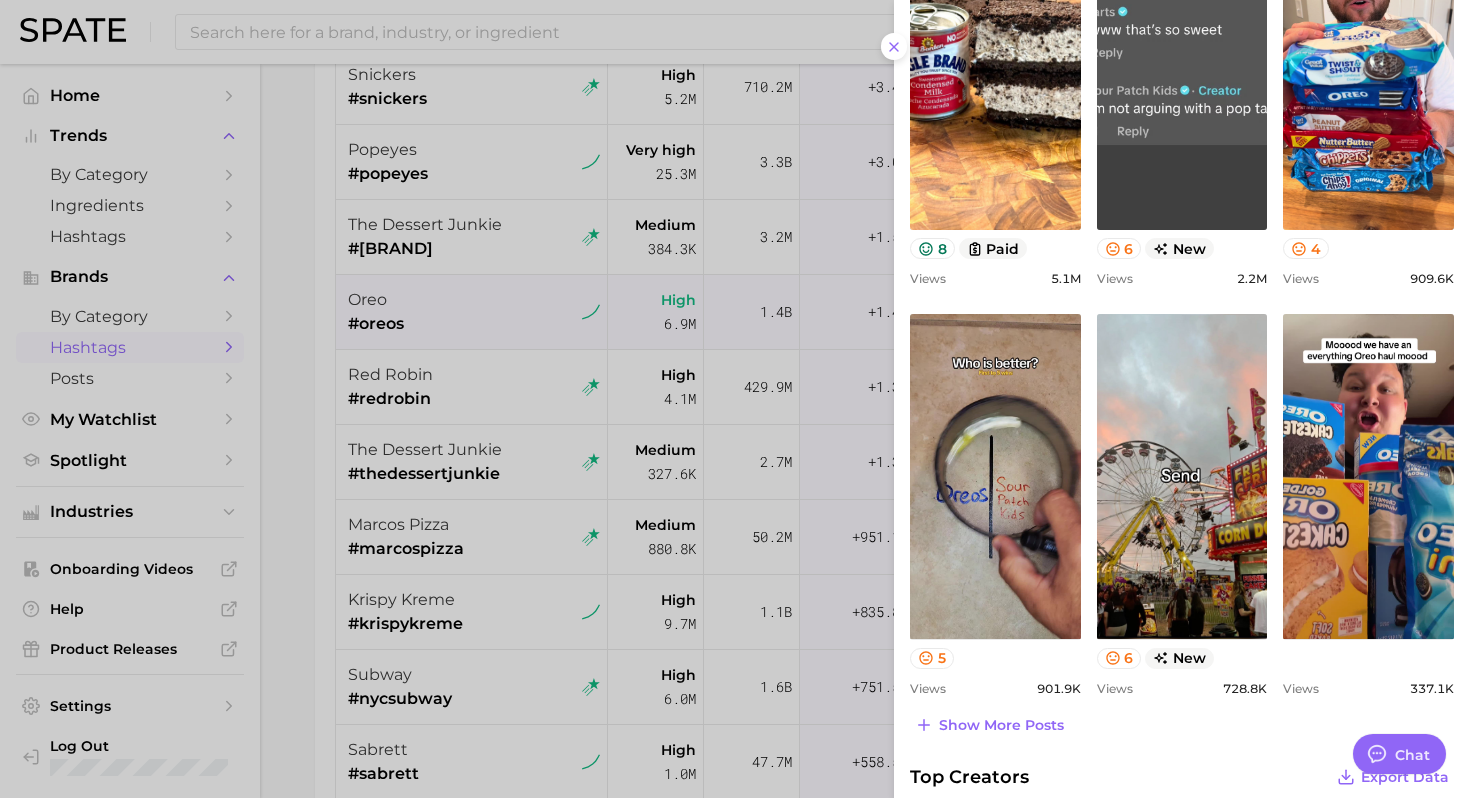 click on "view post on TikTok" at bounding box center (1182, 67) 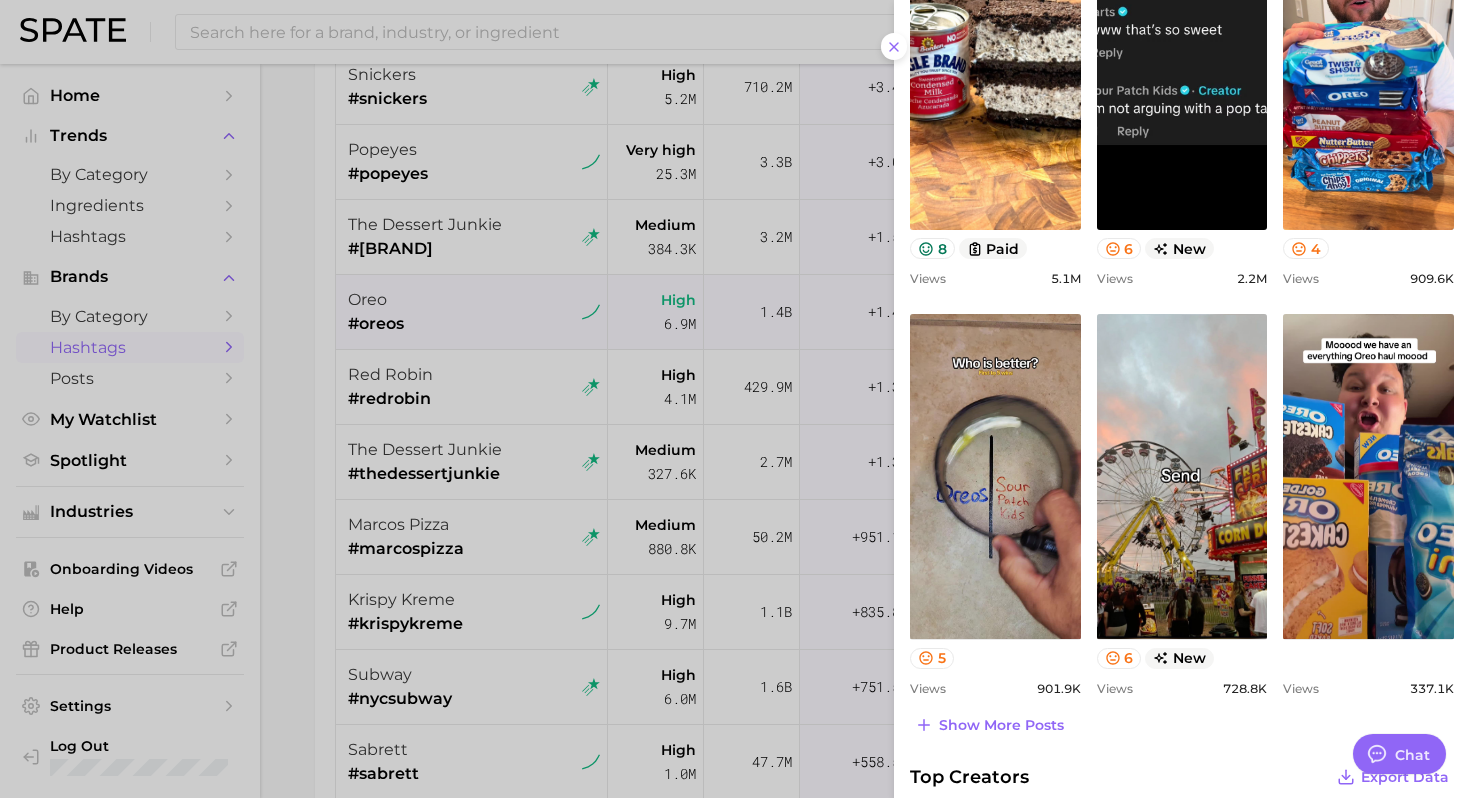 click at bounding box center (735, 399) 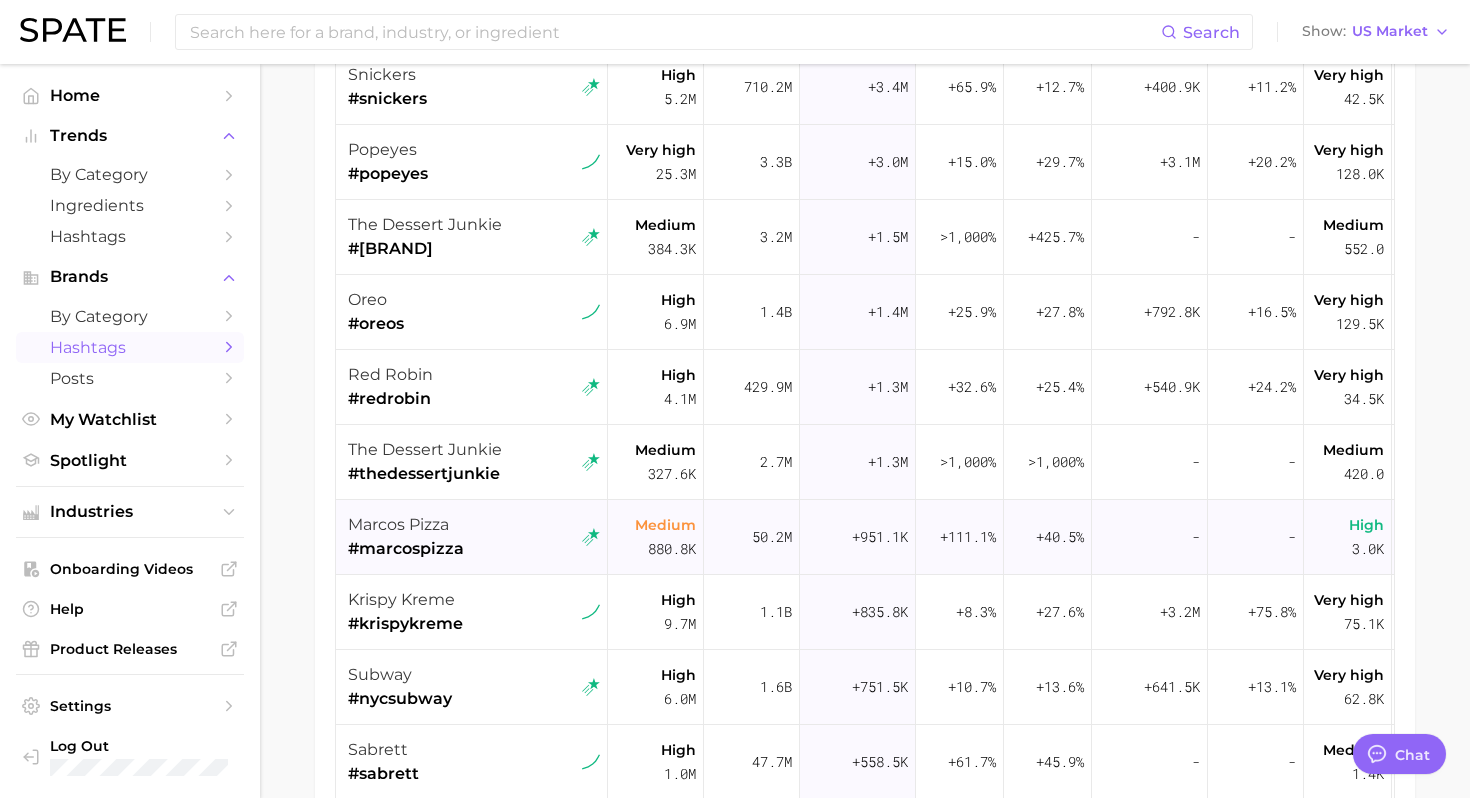 click on "marcos pizza #marcospizza" at bounding box center (474, 537) 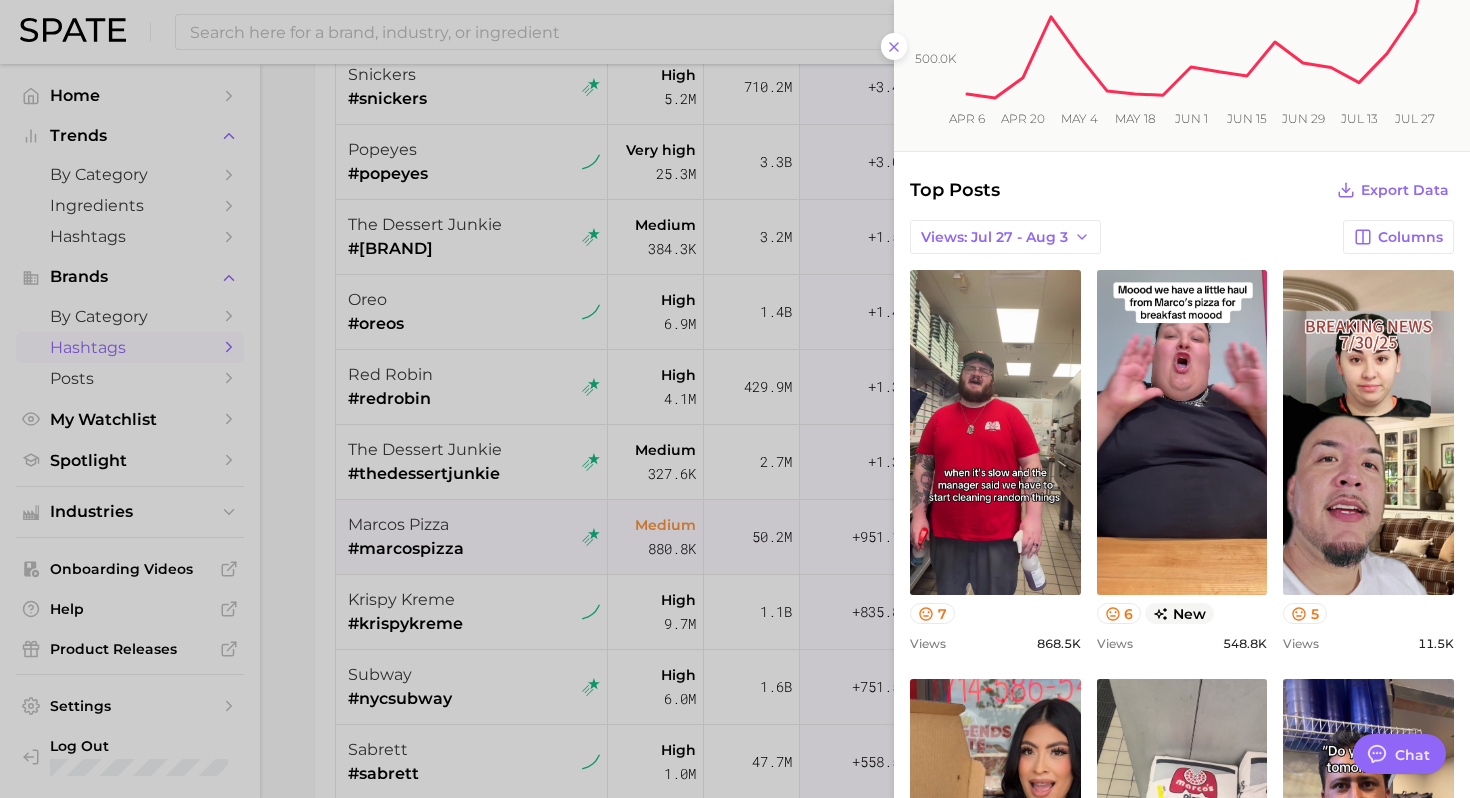 scroll, scrollTop: 0, scrollLeft: 0, axis: both 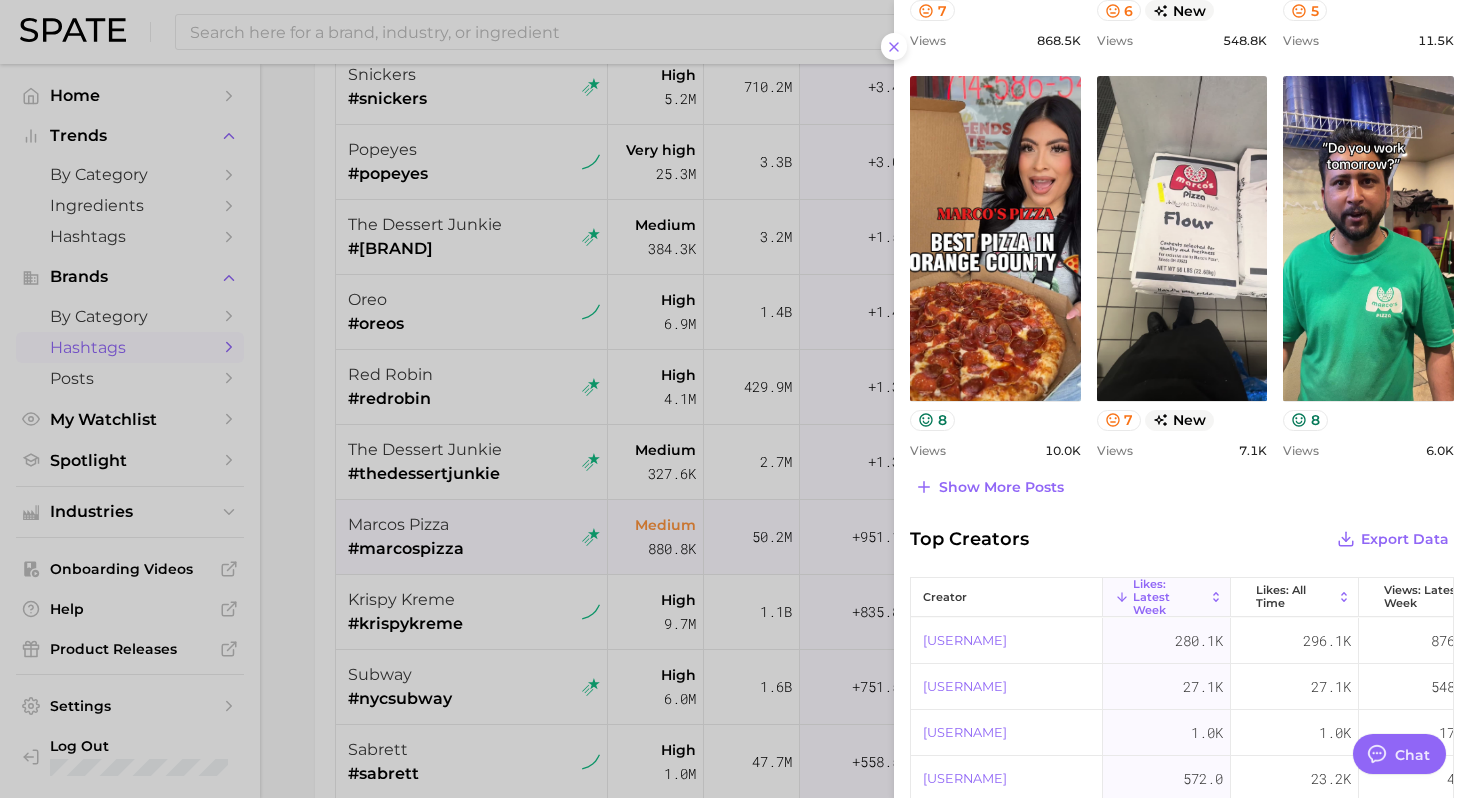 click at bounding box center (735, 399) 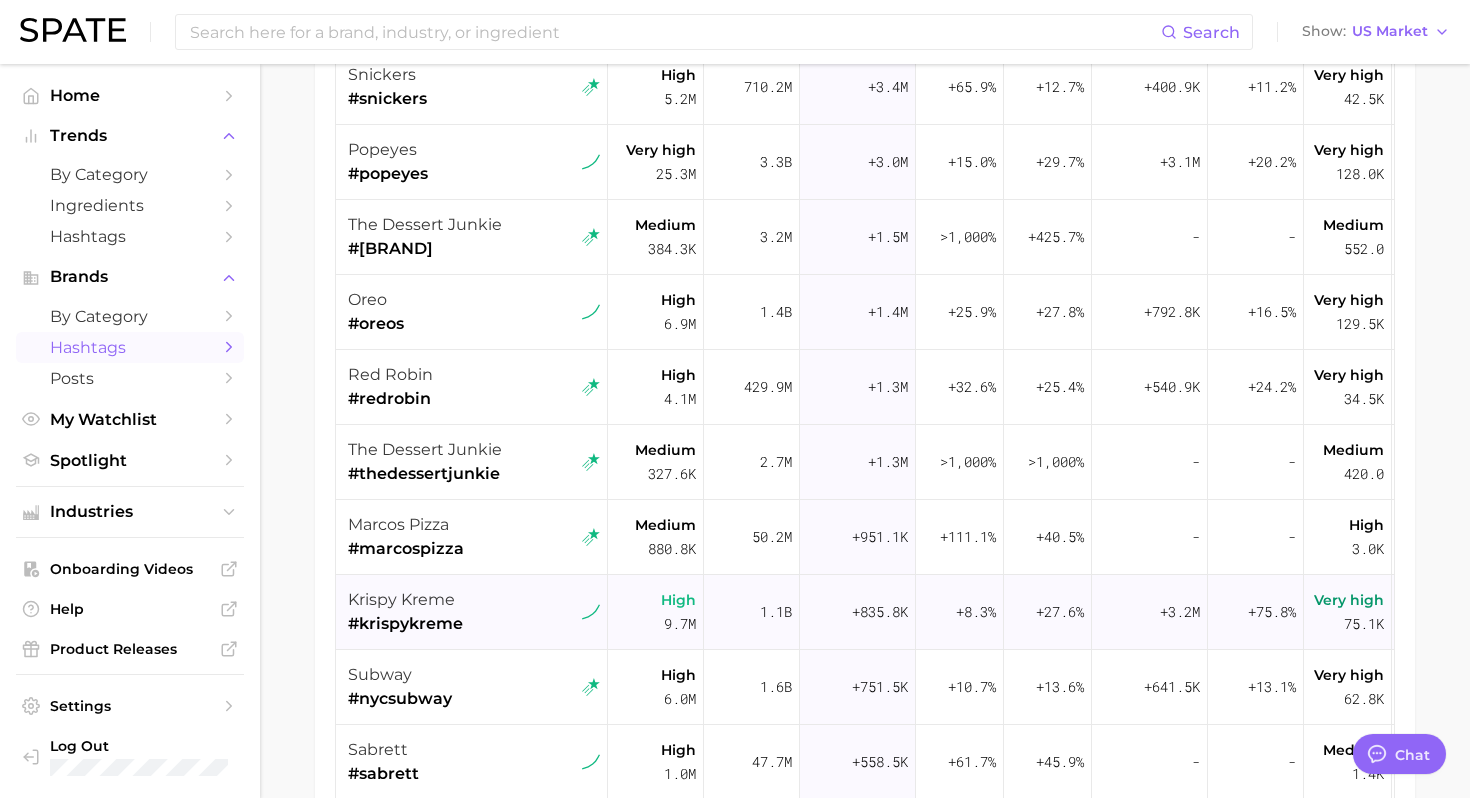 click on "krispy kreme #krispykreme" at bounding box center [474, 612] 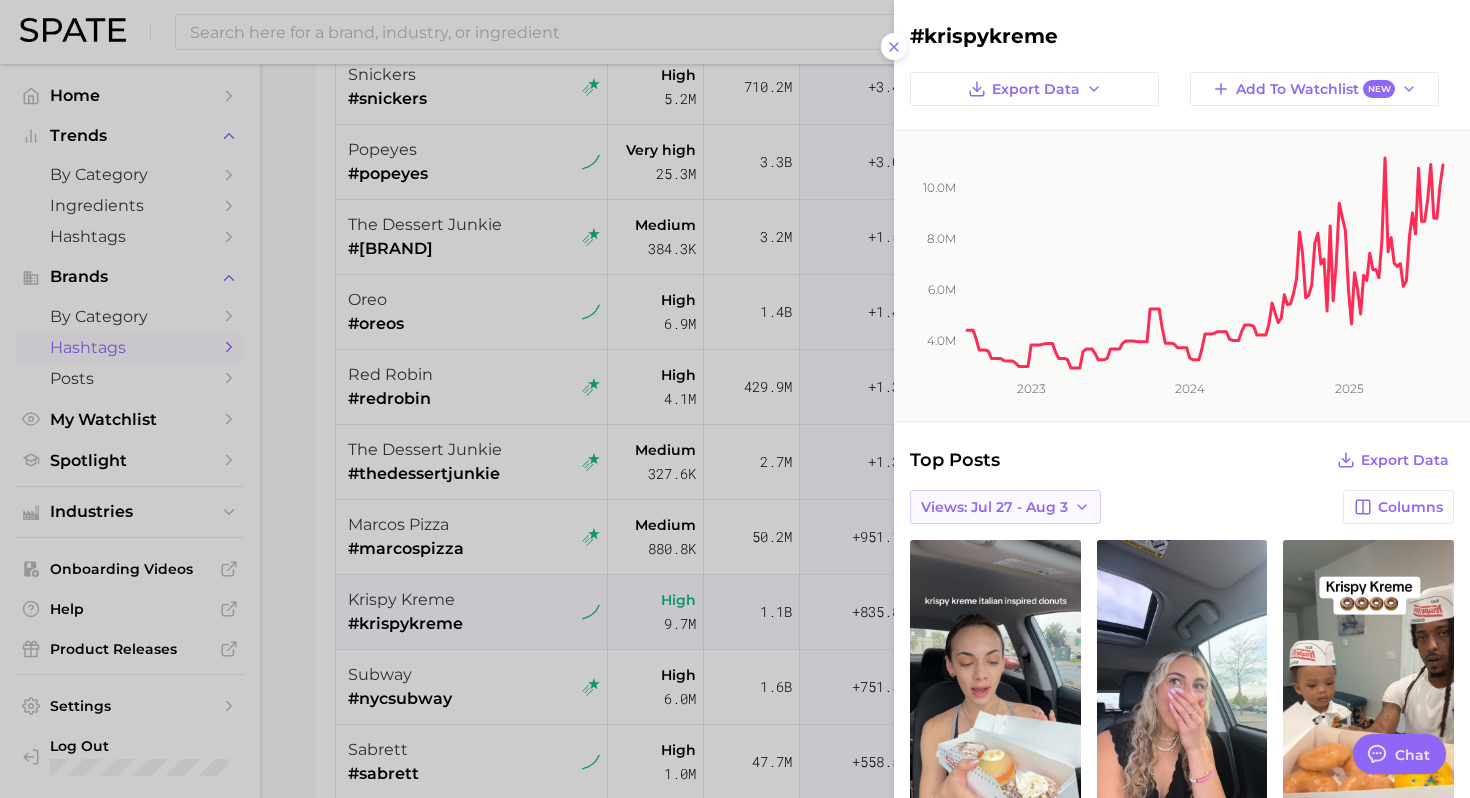 scroll, scrollTop: 0, scrollLeft: 0, axis: both 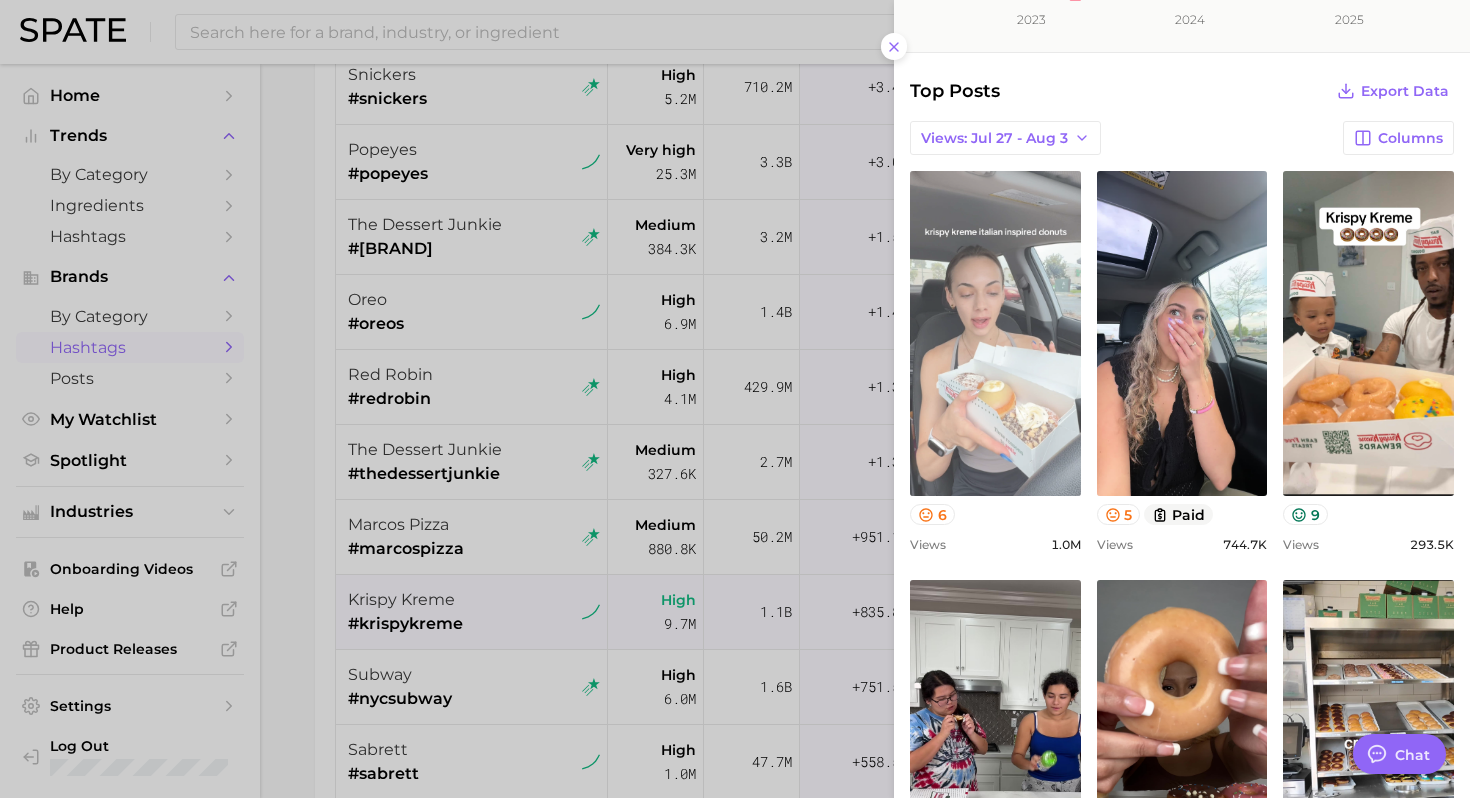 click on "view post on TikTok" at bounding box center (995, 333) 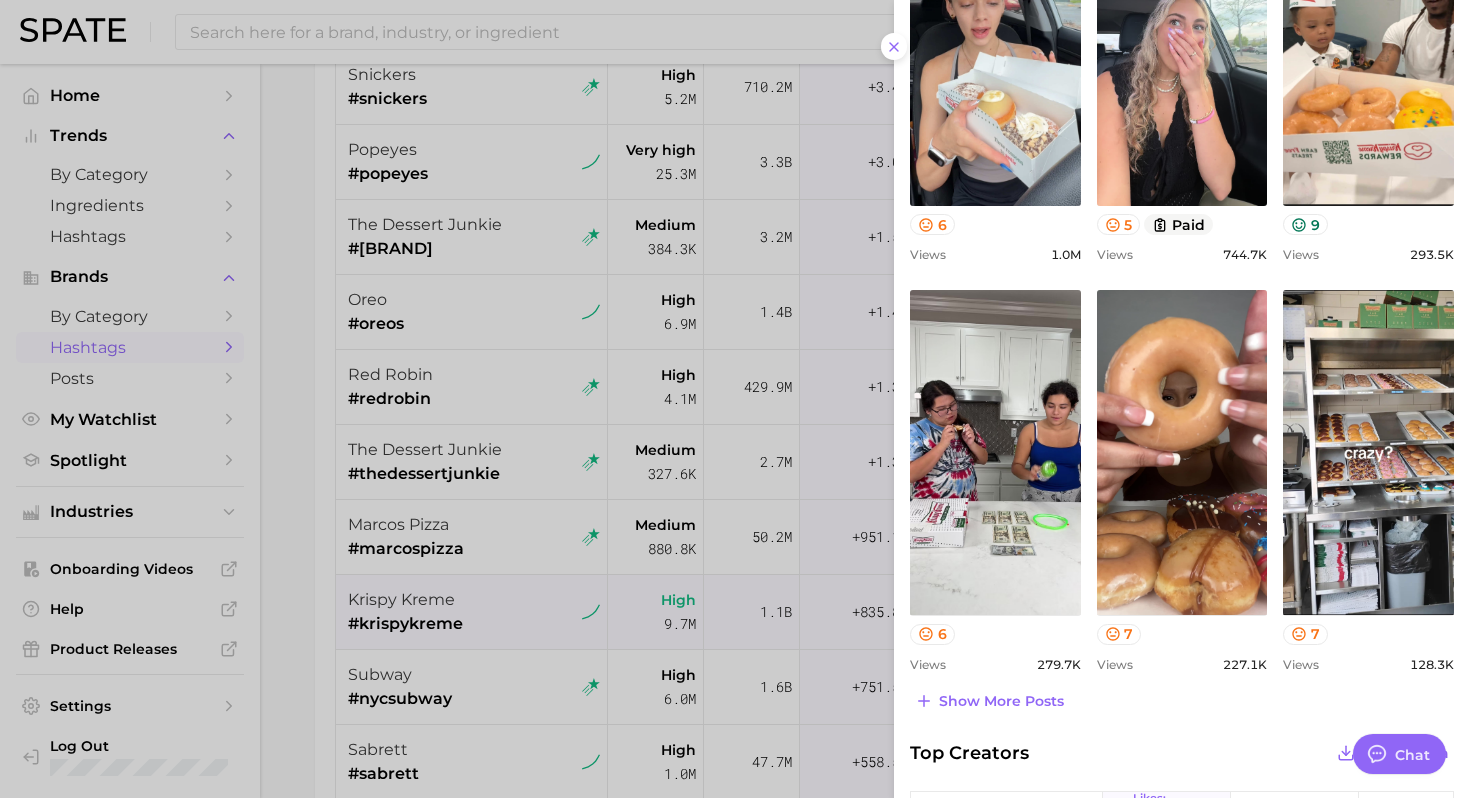scroll, scrollTop: 663, scrollLeft: 0, axis: vertical 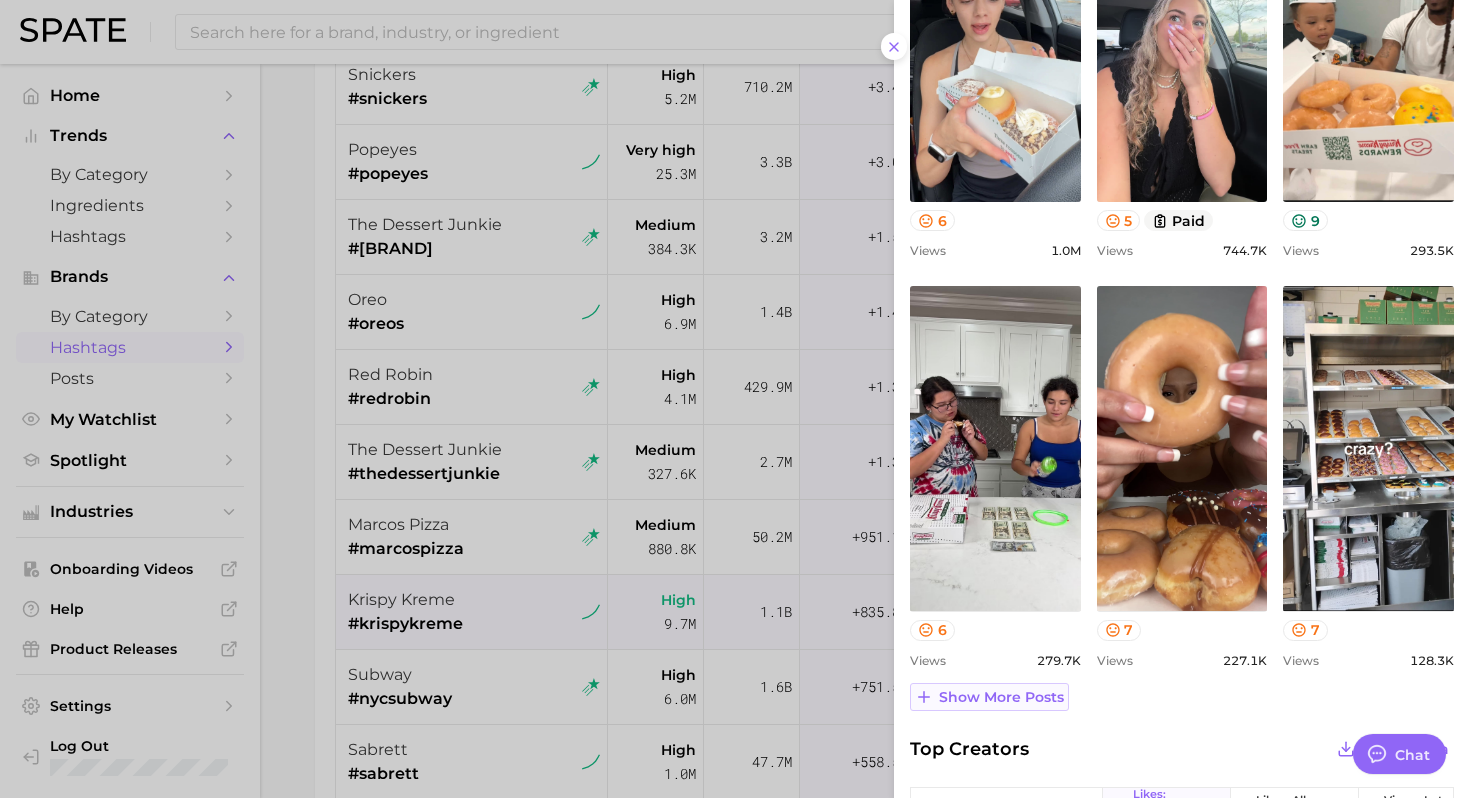 click on "Show more posts" at bounding box center [1001, 697] 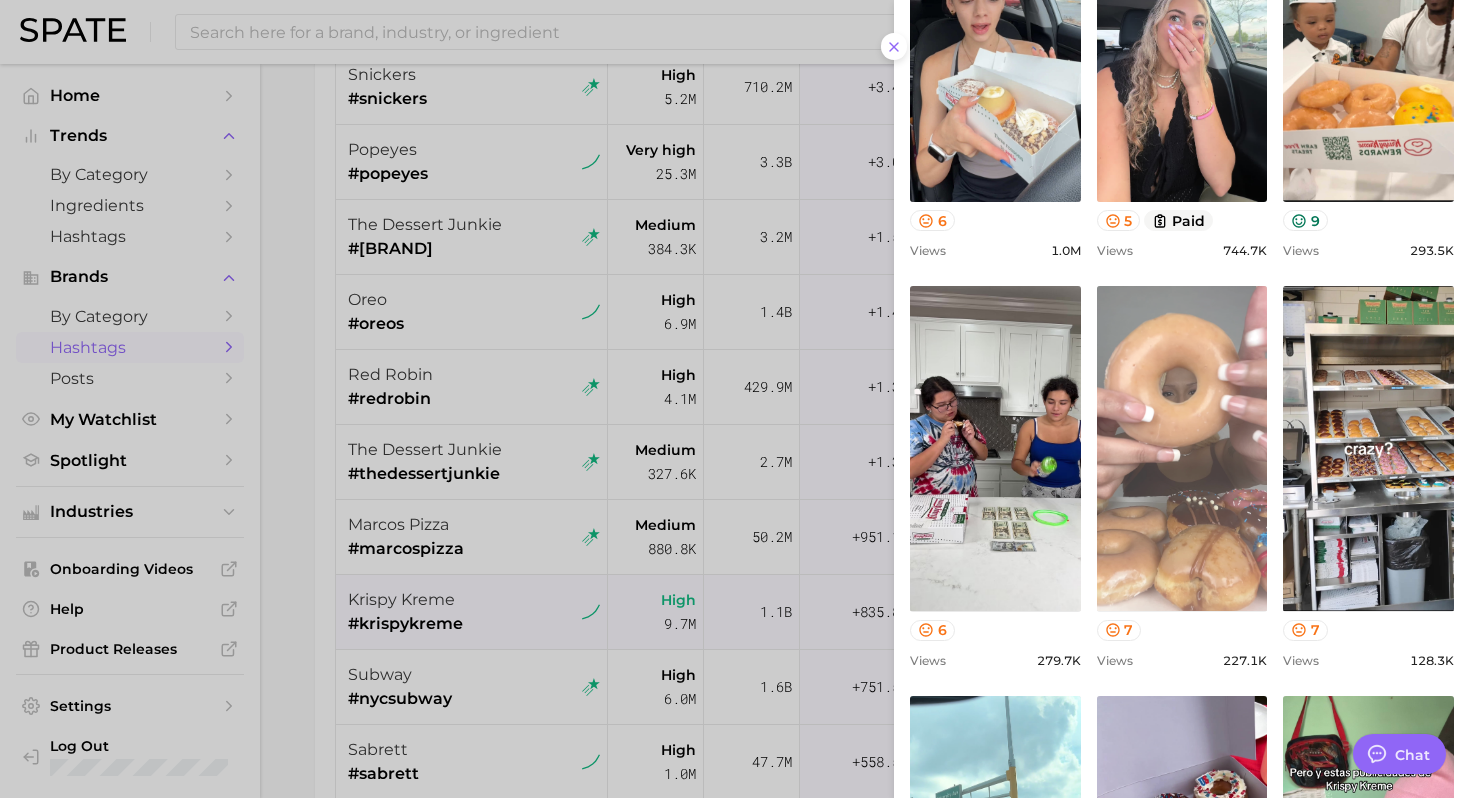 scroll, scrollTop: 0, scrollLeft: 0, axis: both 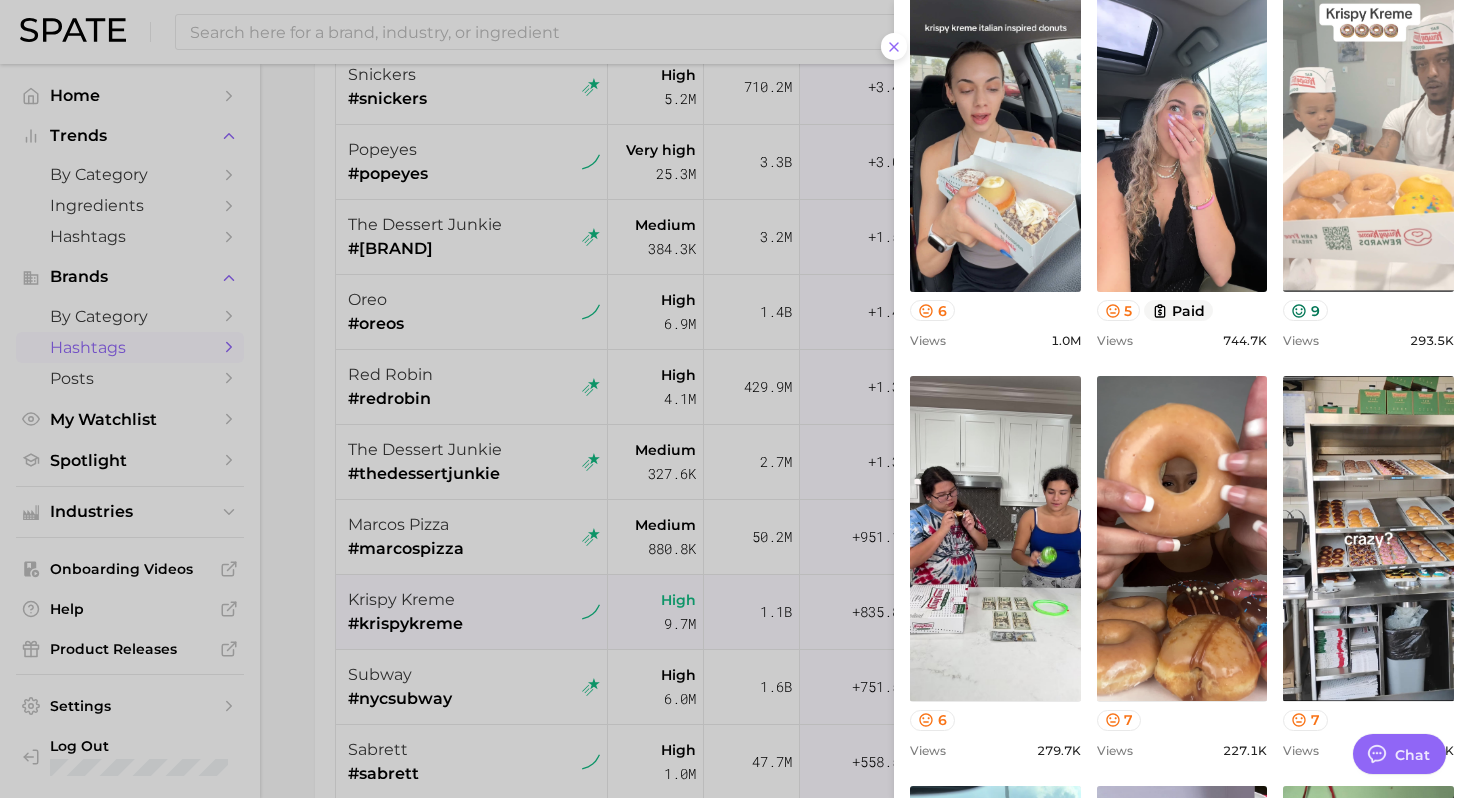 click on "view post on TikTok" at bounding box center (1368, 129) 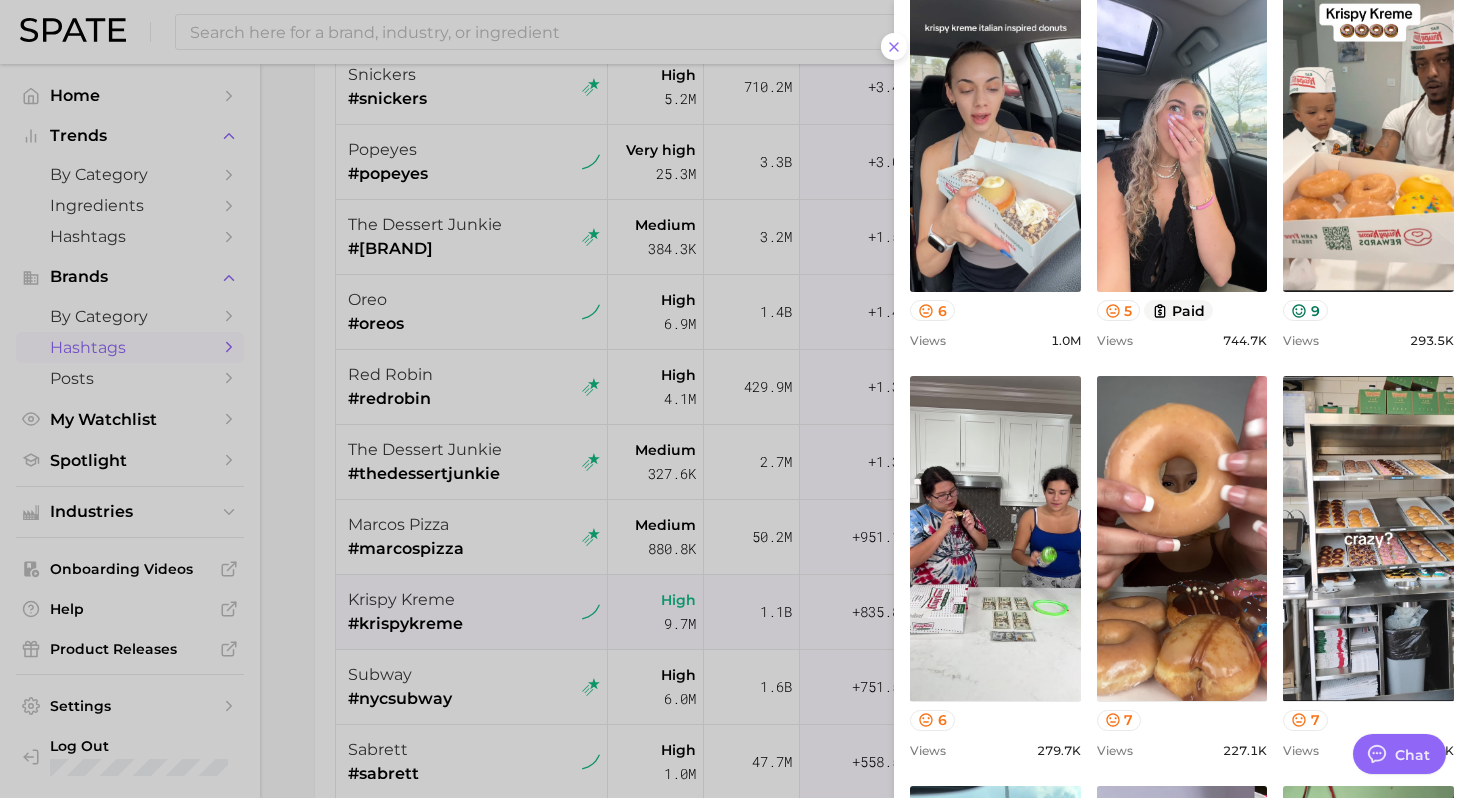 click at bounding box center [735, 399] 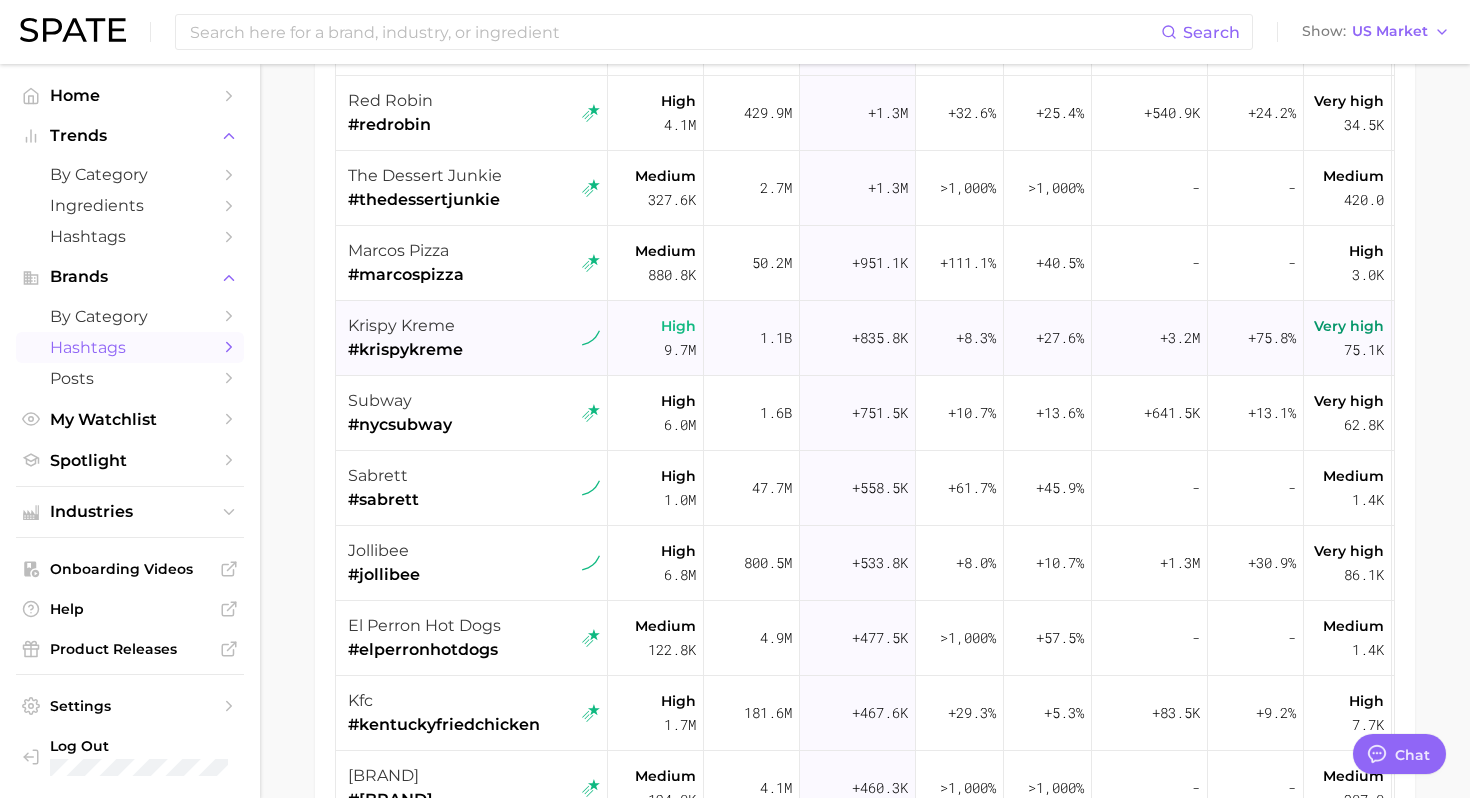 scroll, scrollTop: 908, scrollLeft: 0, axis: vertical 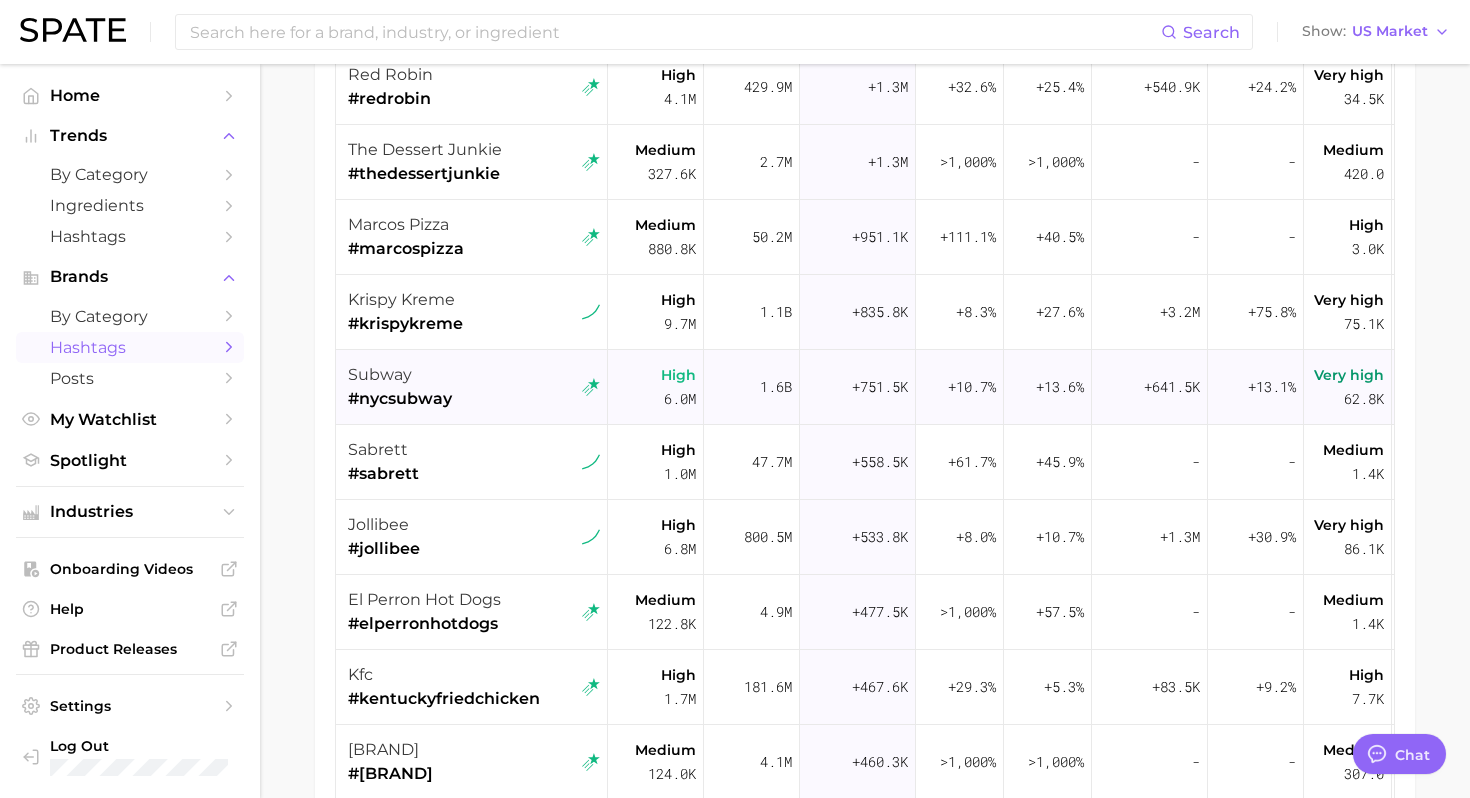 click on "[BRAND] #[BRAND]" at bounding box center (474, 387) 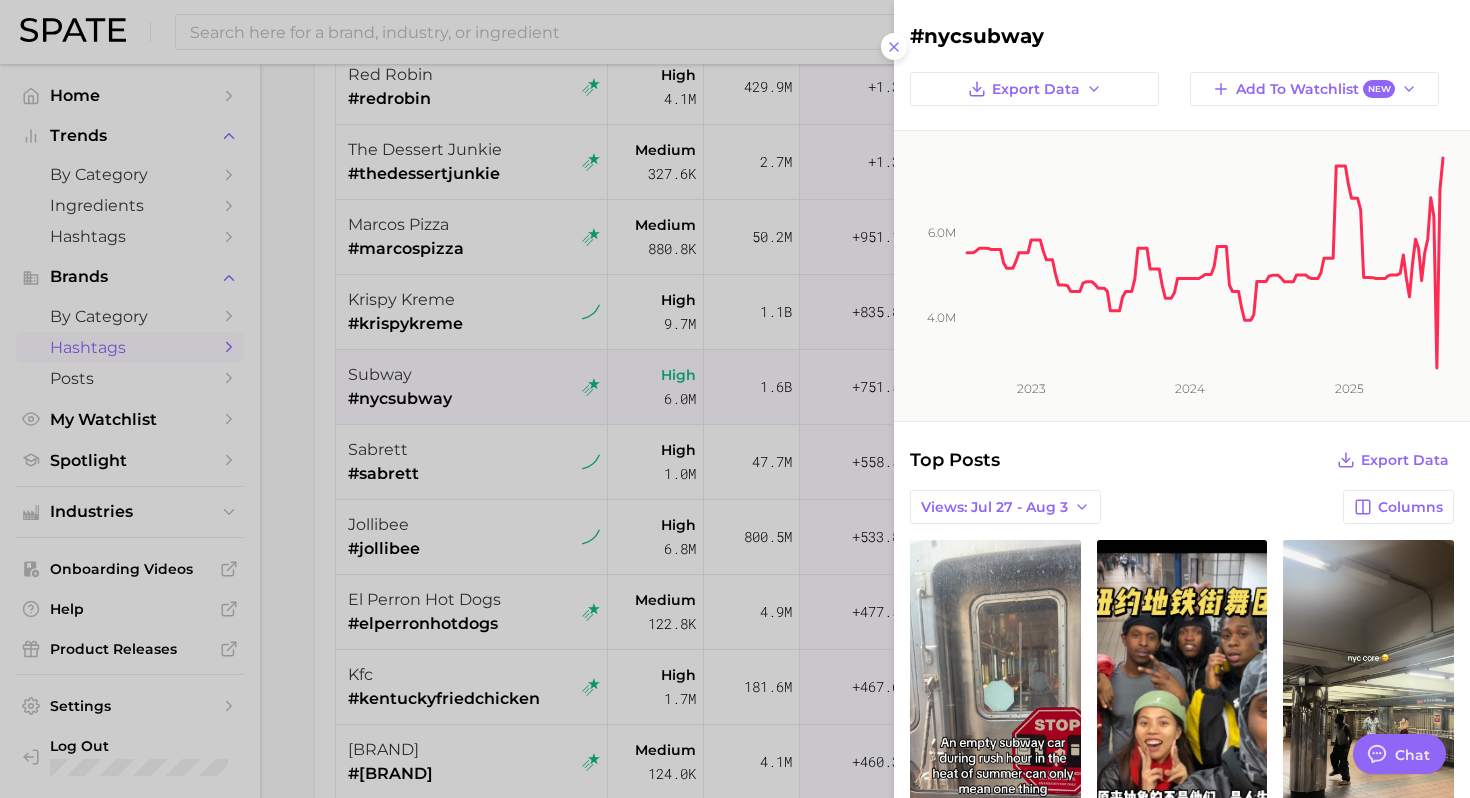 scroll, scrollTop: 0, scrollLeft: 0, axis: both 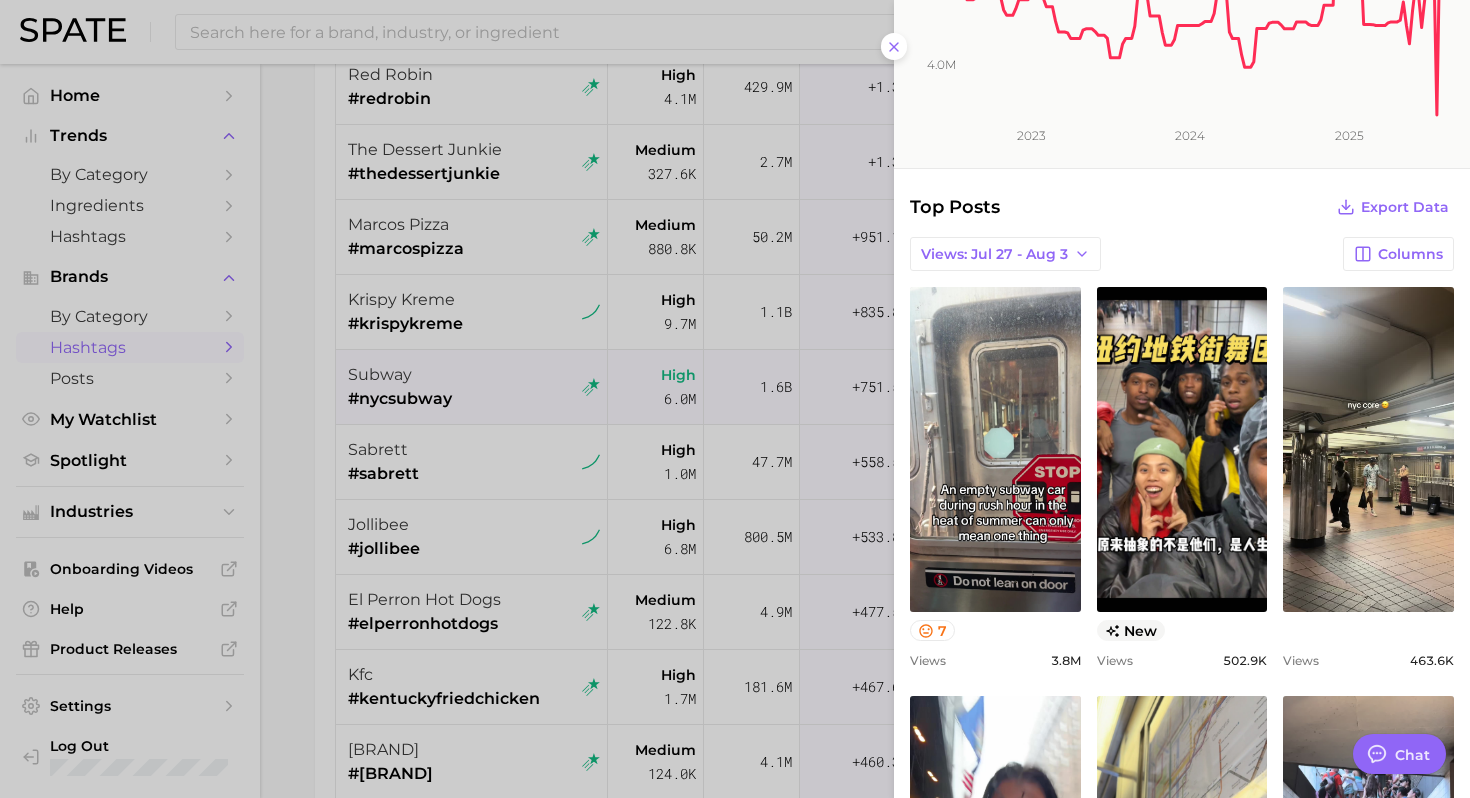 click at bounding box center (735, 399) 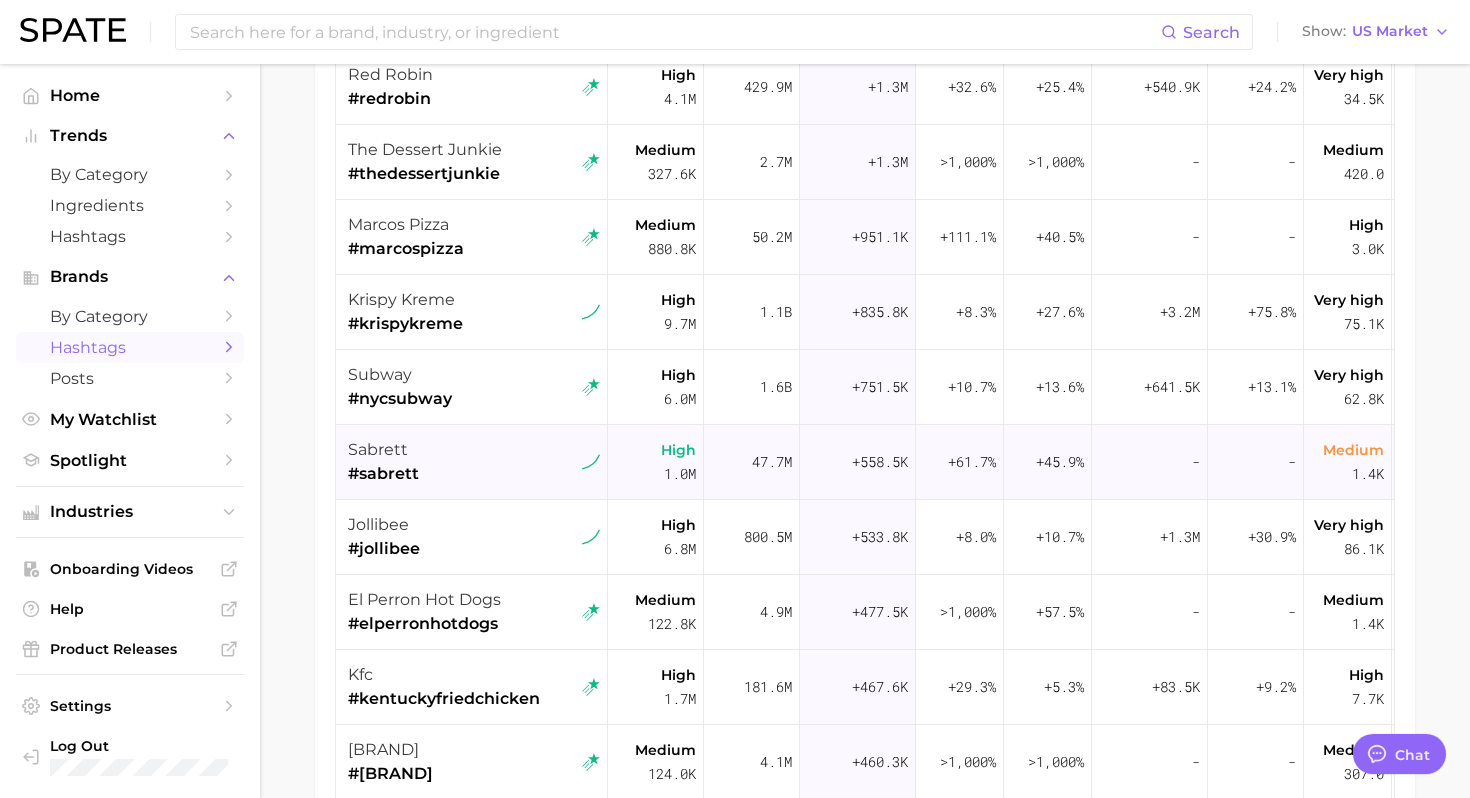 click on "[BRAND] #[BRAND]" at bounding box center [474, 462] 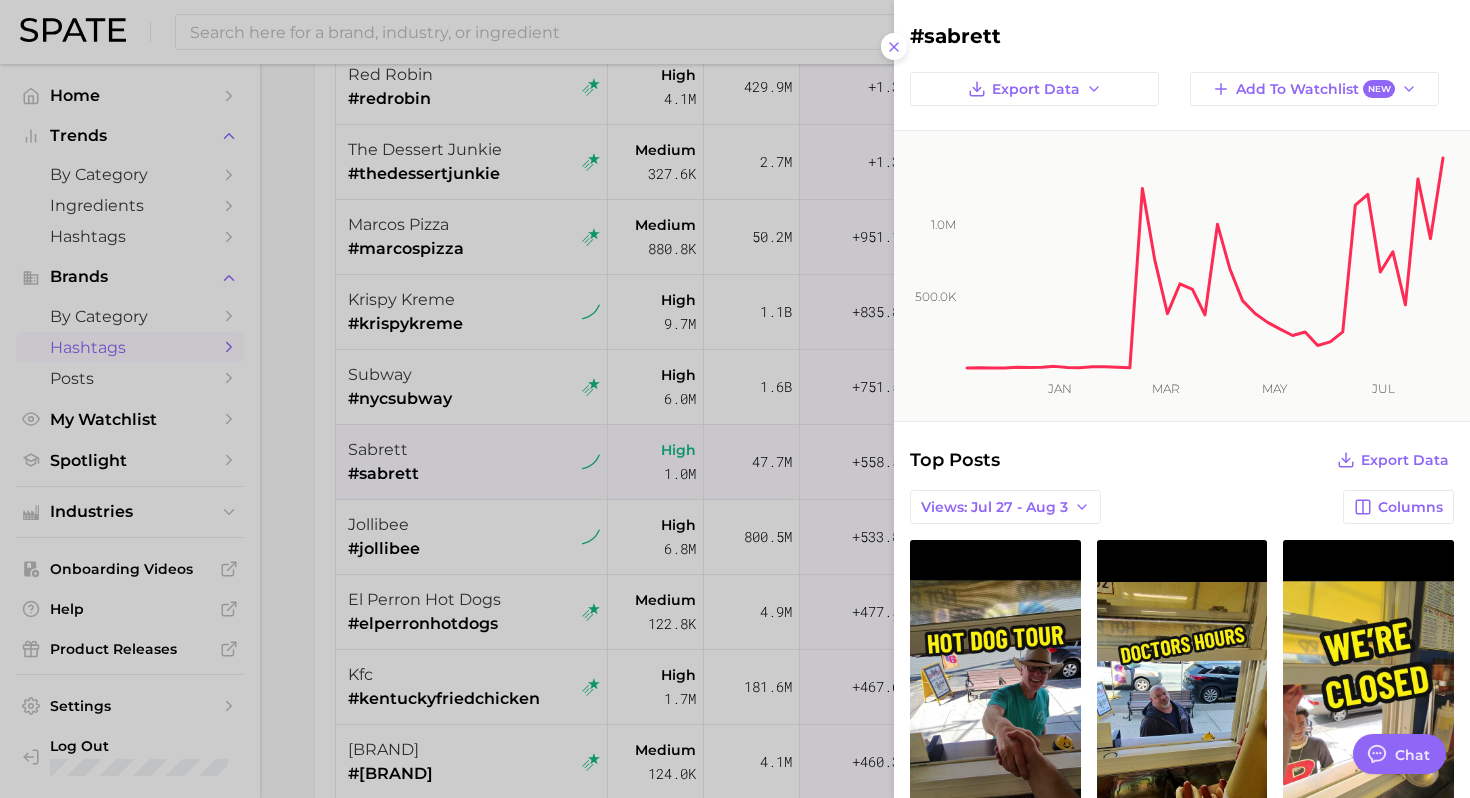 scroll, scrollTop: 0, scrollLeft: 0, axis: both 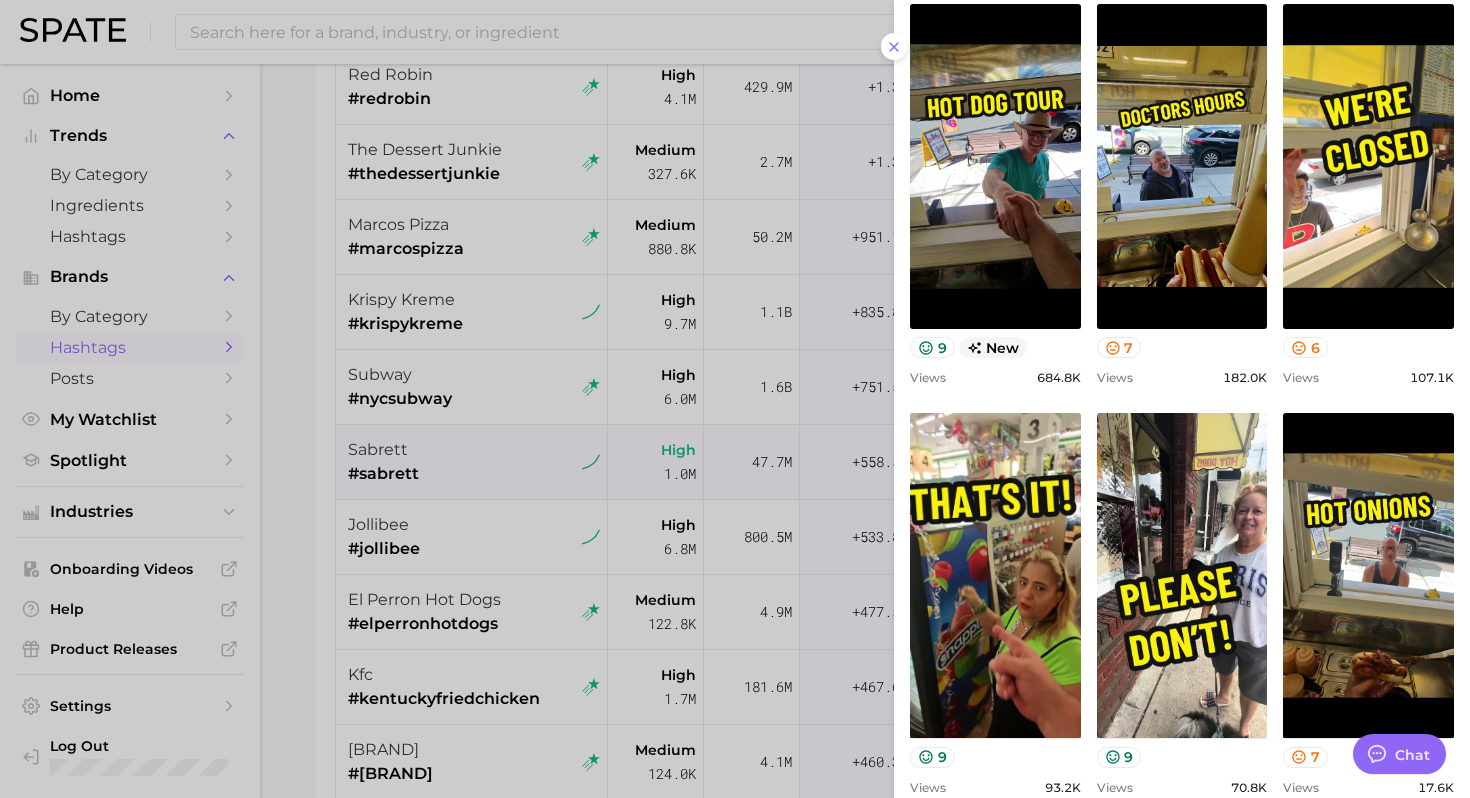 click at bounding box center (735, 399) 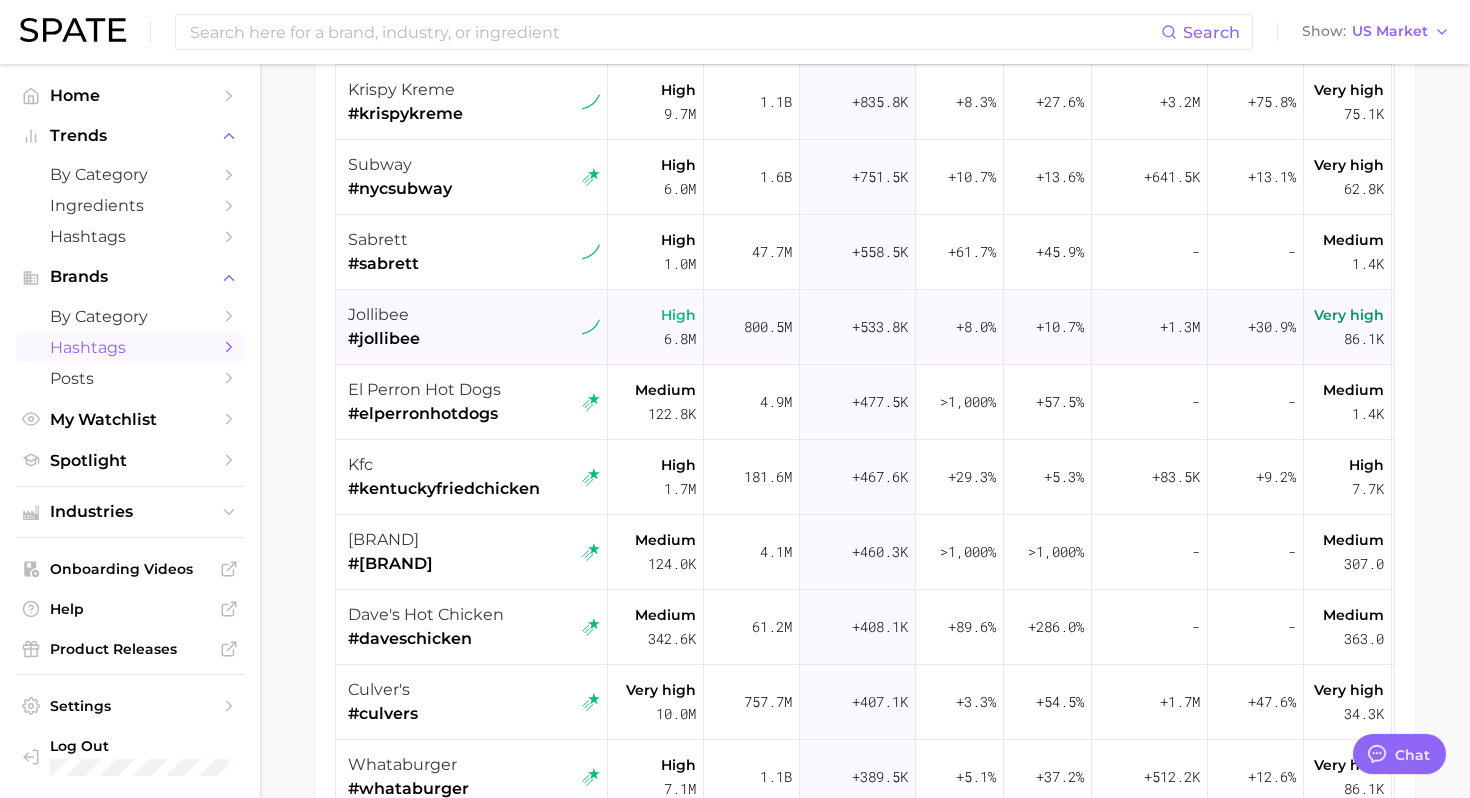 click on "jollibee #jollibee" at bounding box center [474, 327] 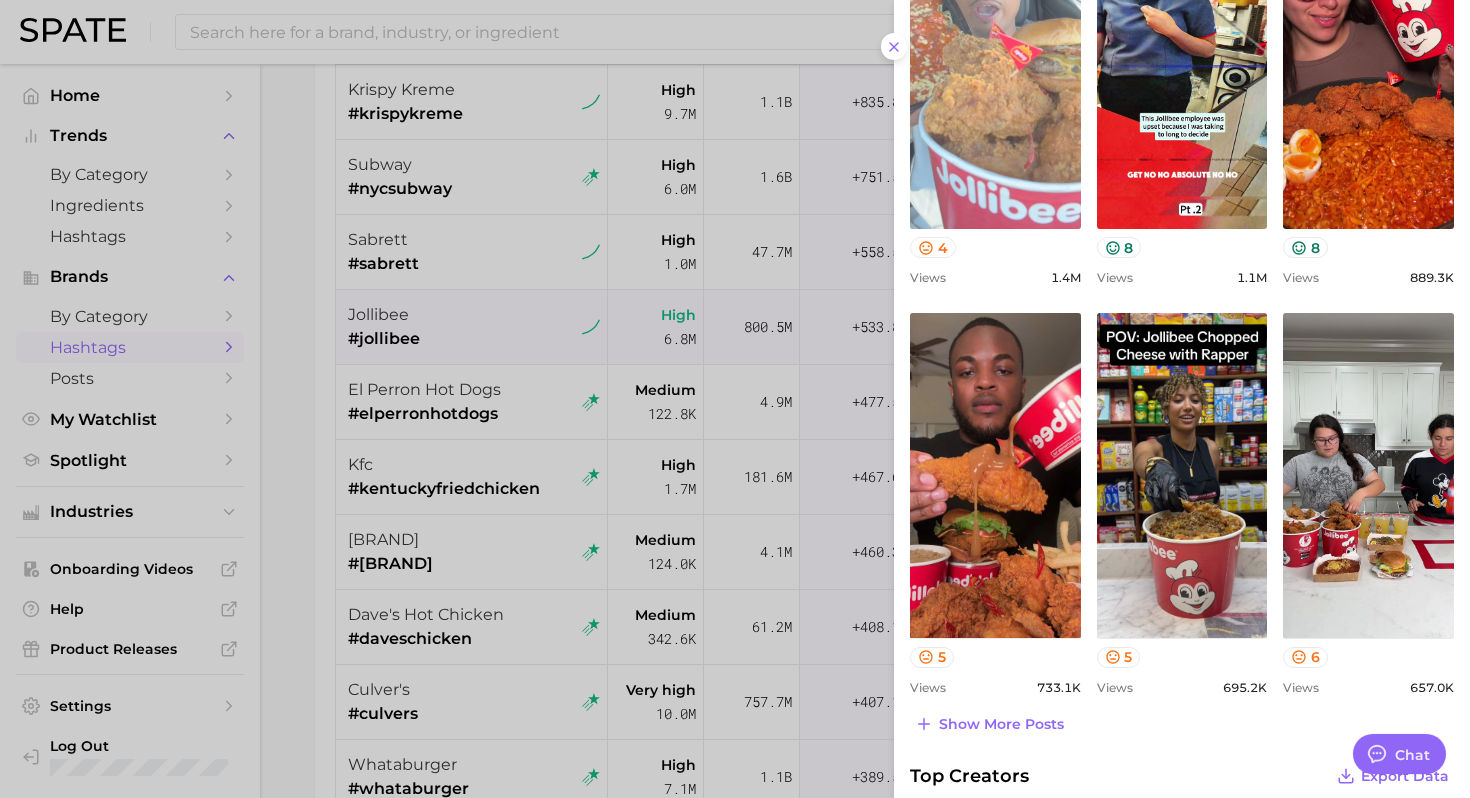 click on "view post on TikTok" at bounding box center [995, 66] 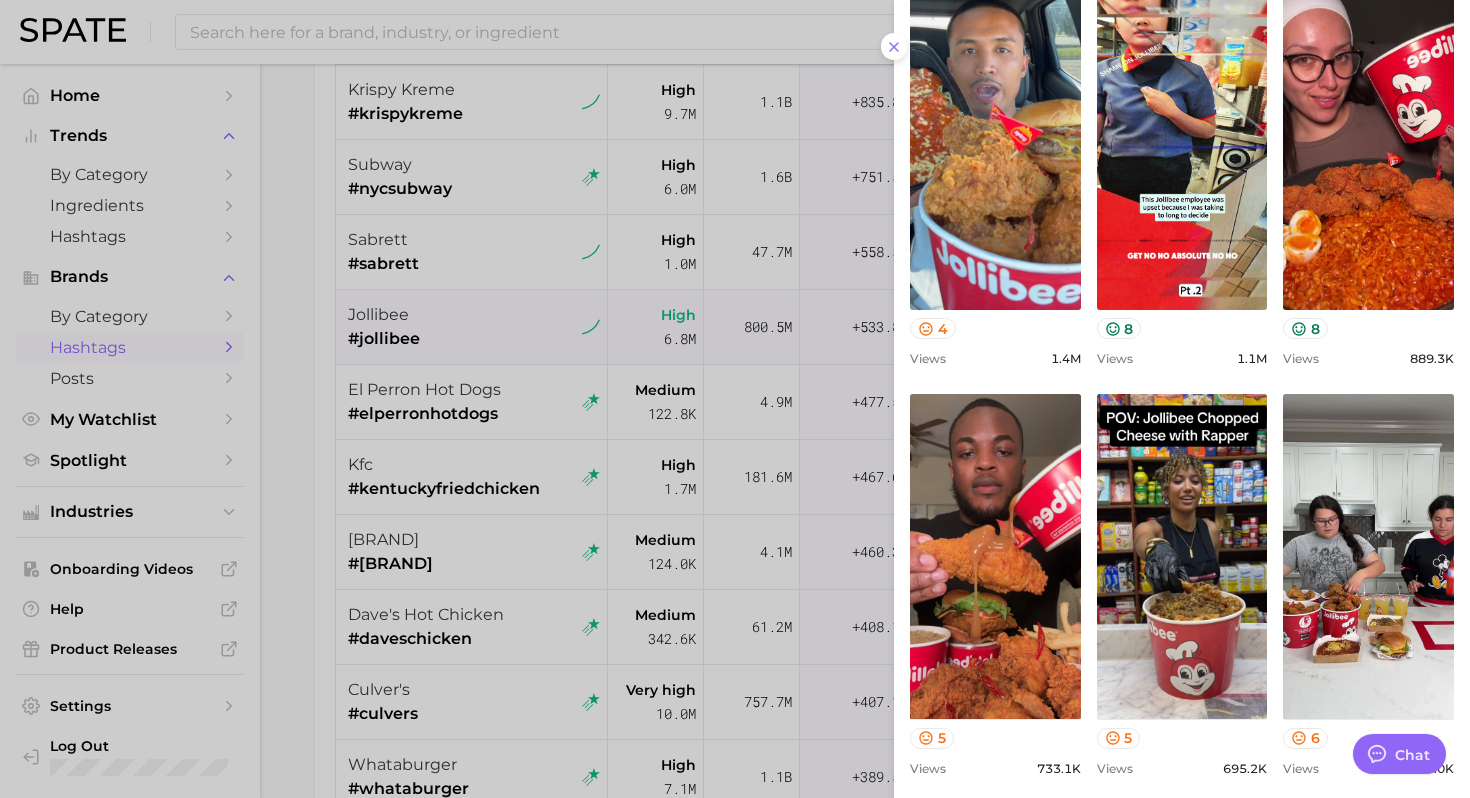 scroll, scrollTop: 488, scrollLeft: 0, axis: vertical 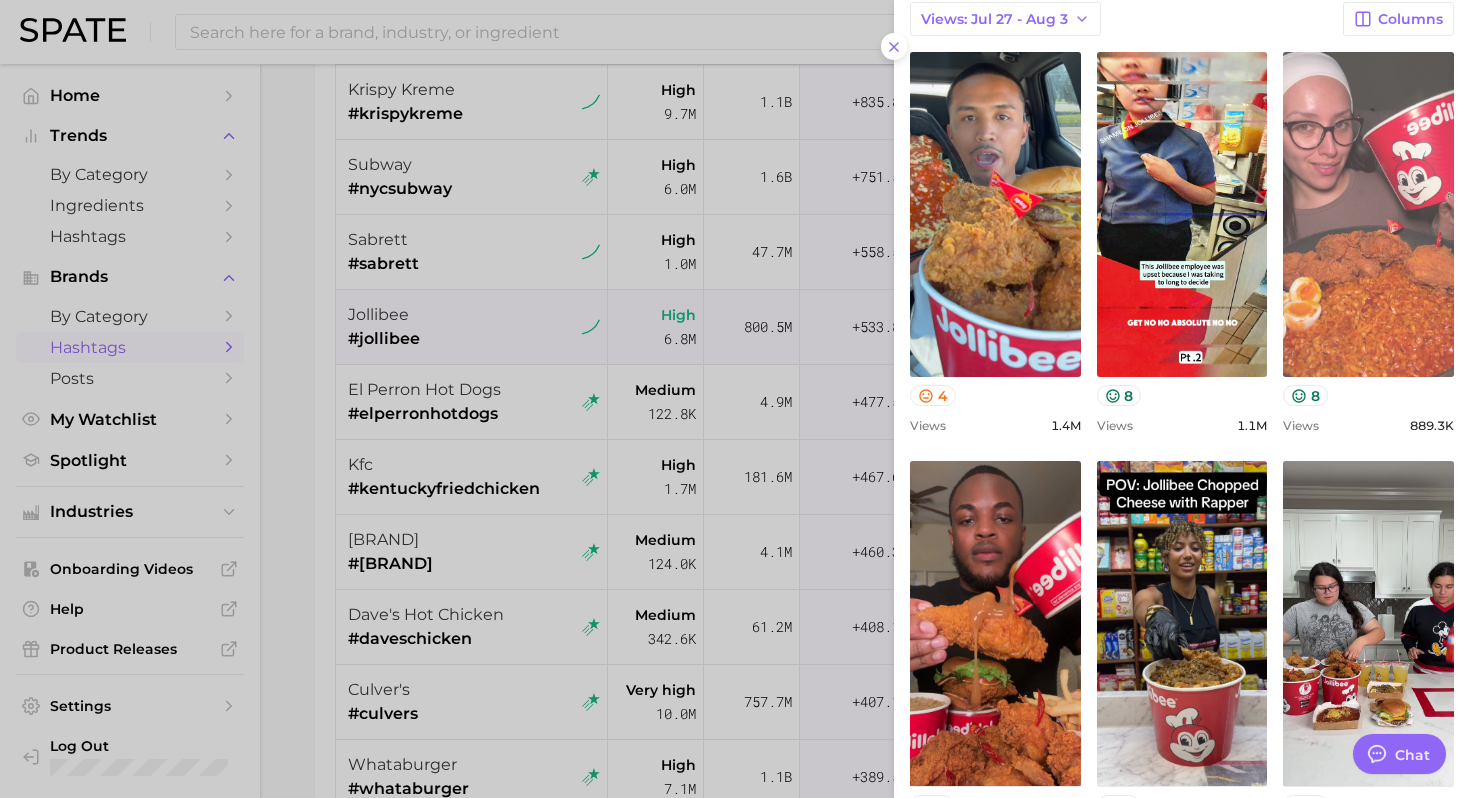 click on "view post on TikTok" at bounding box center (1368, 214) 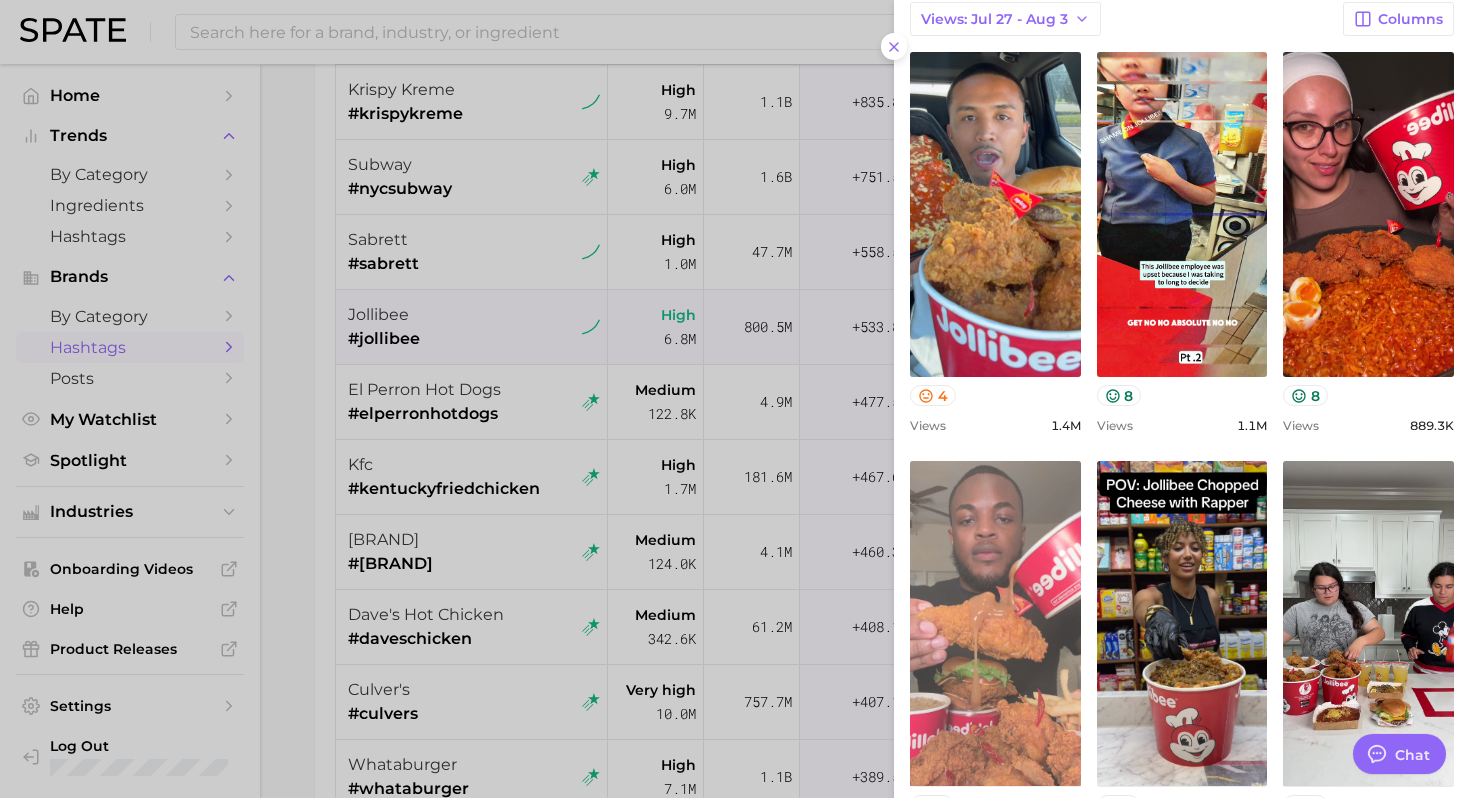 click on "view post on TikTok" at bounding box center (995, 623) 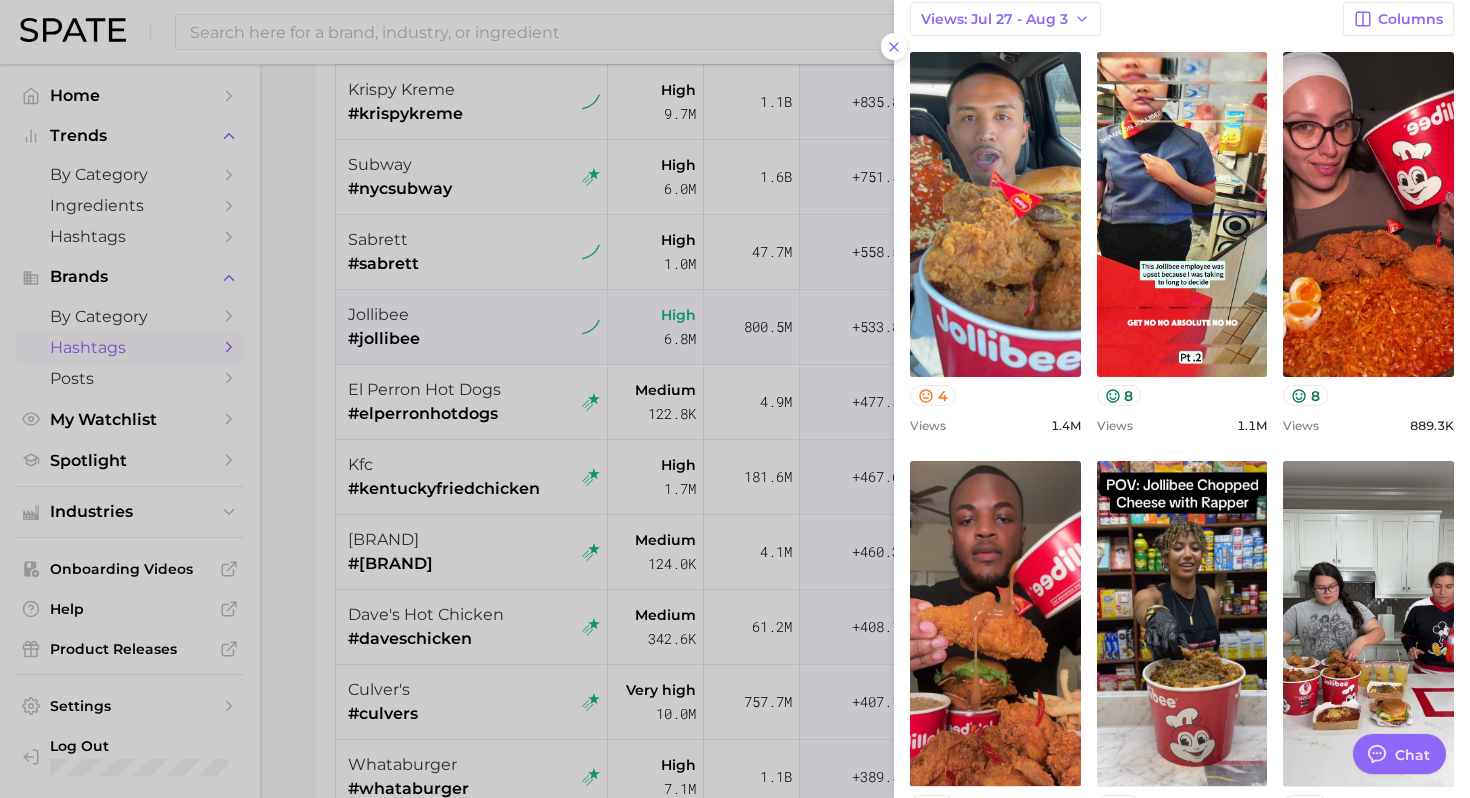 click at bounding box center (735, 399) 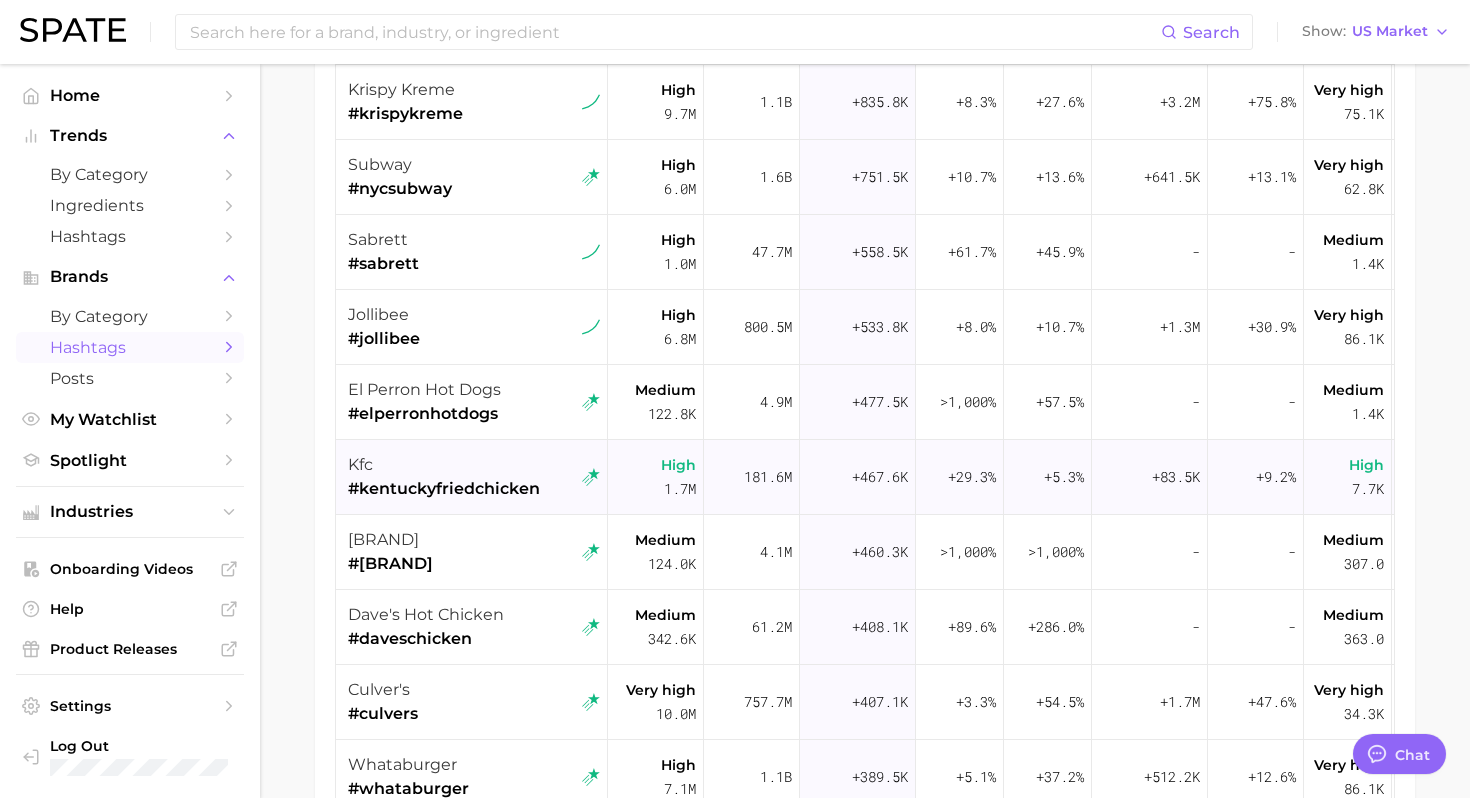 click on "#kentuckyfriedchicken" at bounding box center (444, 489) 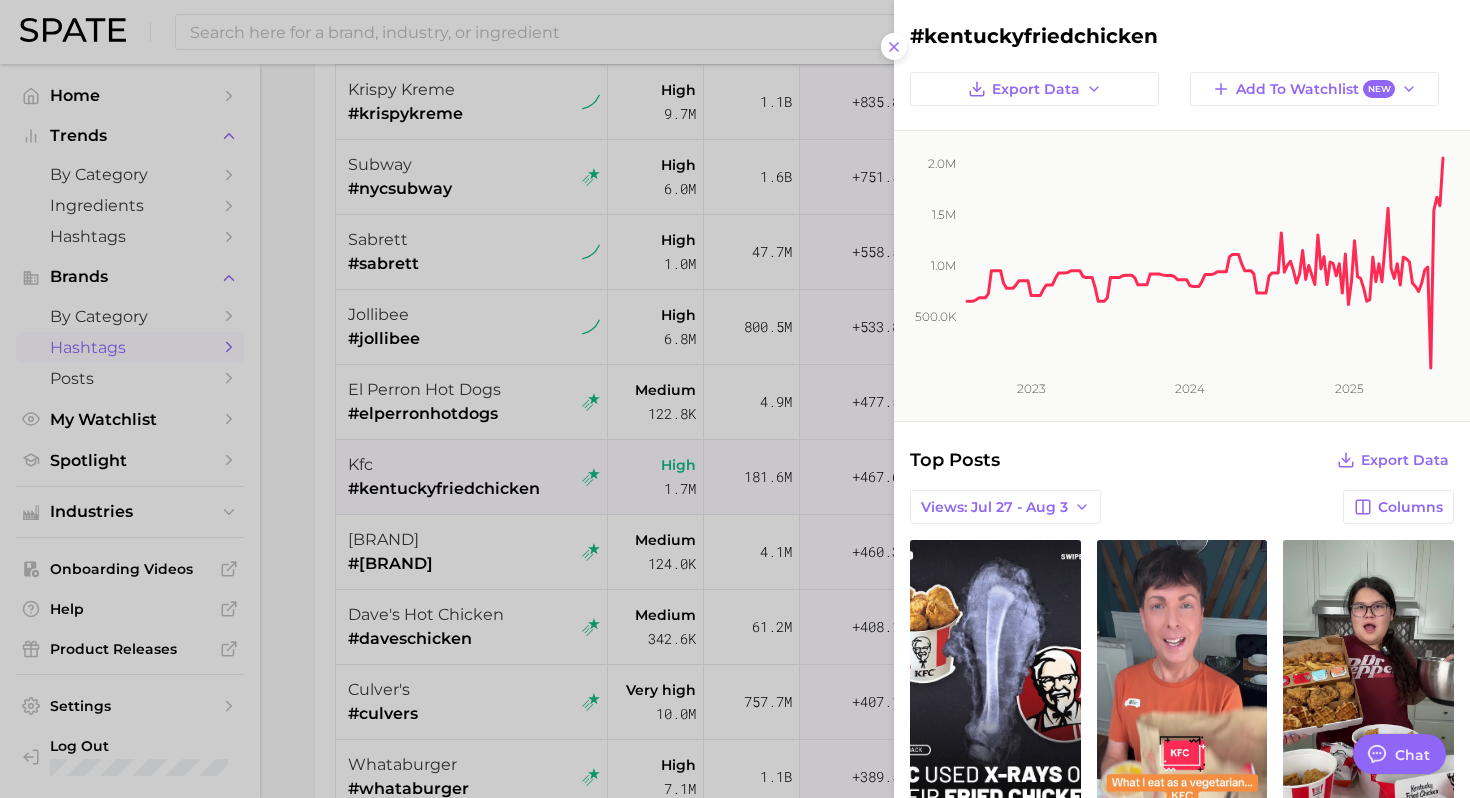 scroll, scrollTop: 270, scrollLeft: 0, axis: vertical 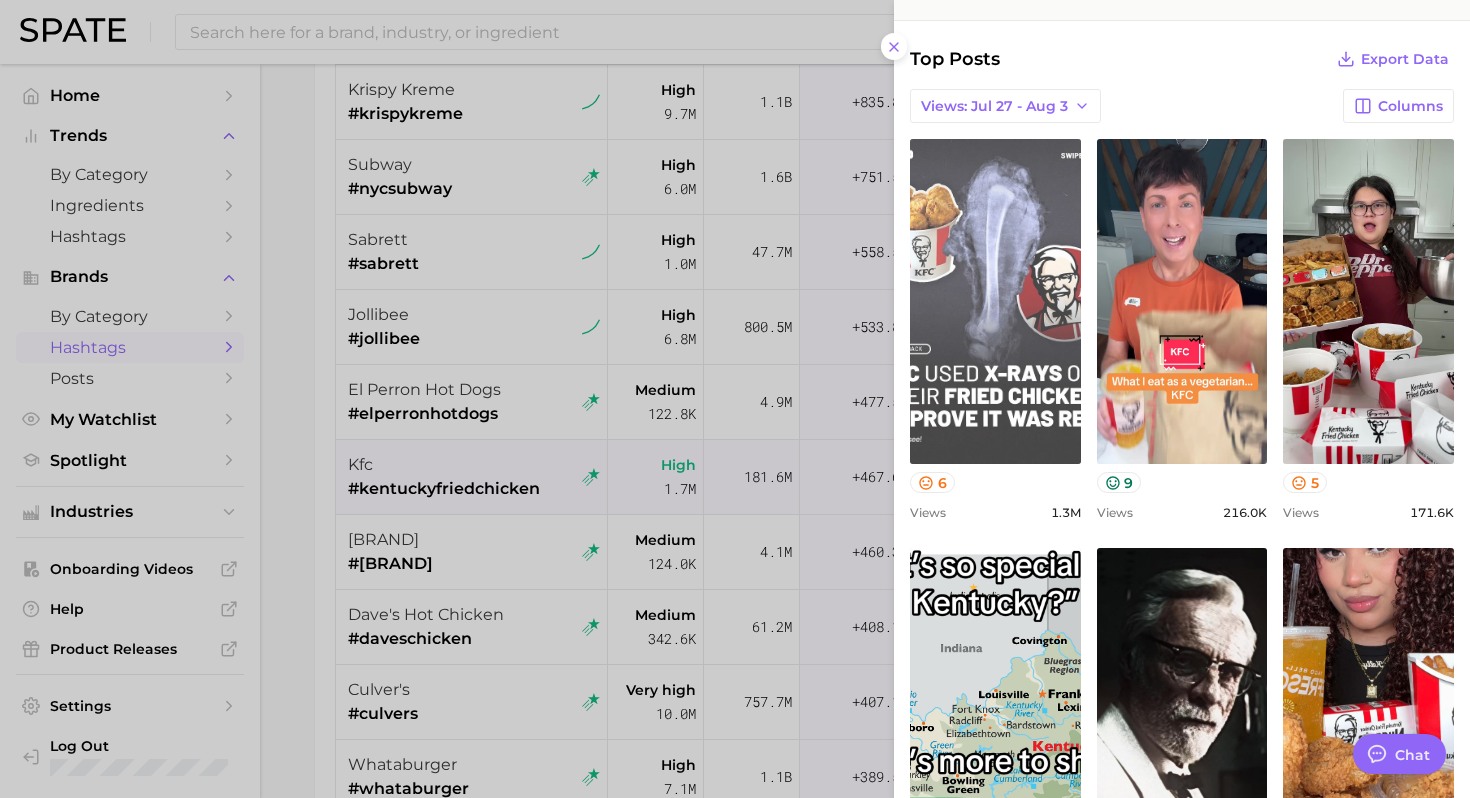 click on "view post on TikTok" at bounding box center [995, 301] 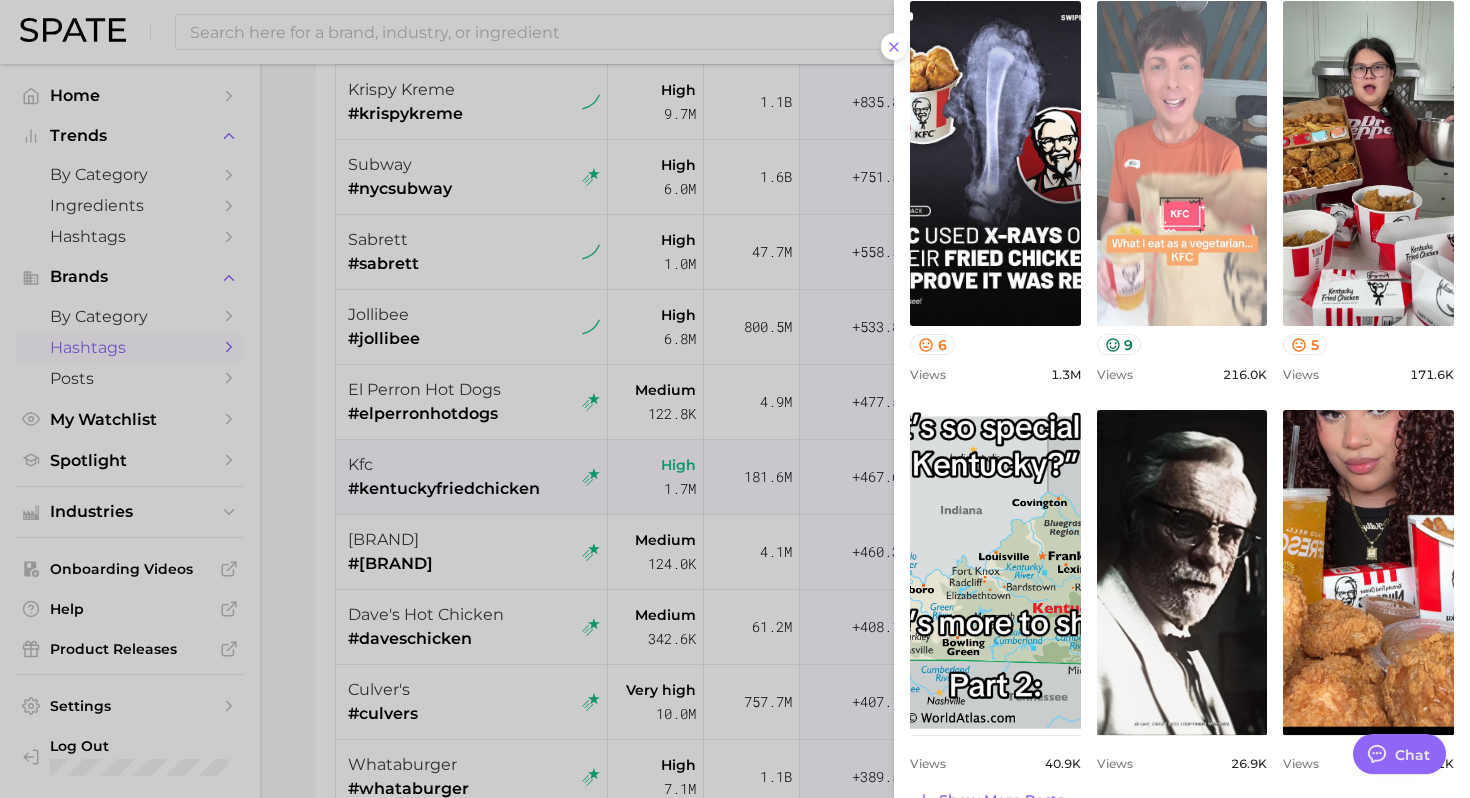 scroll, scrollTop: 564, scrollLeft: 0, axis: vertical 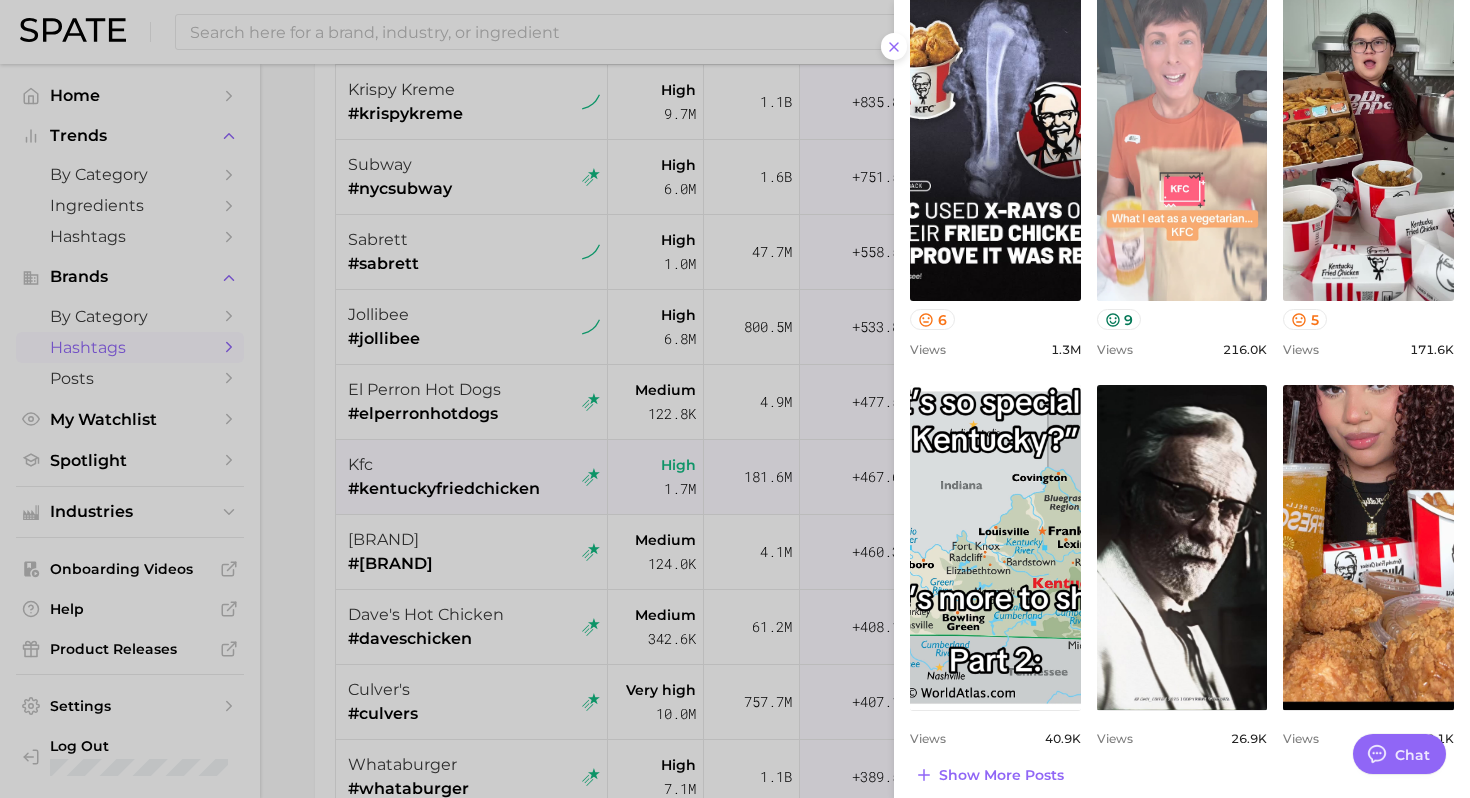 click on "view post on TikTok" at bounding box center [1182, 138] 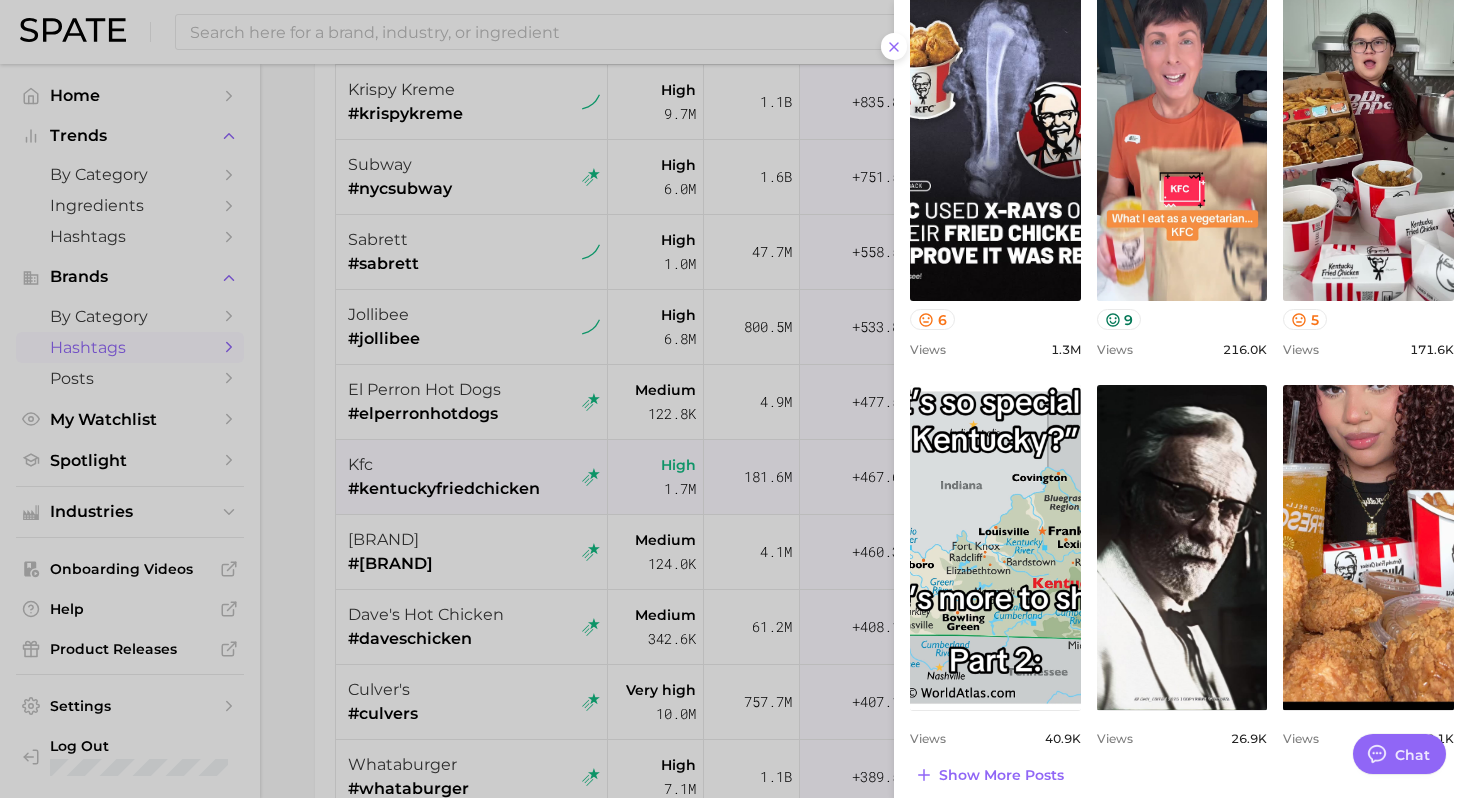 click at bounding box center (735, 399) 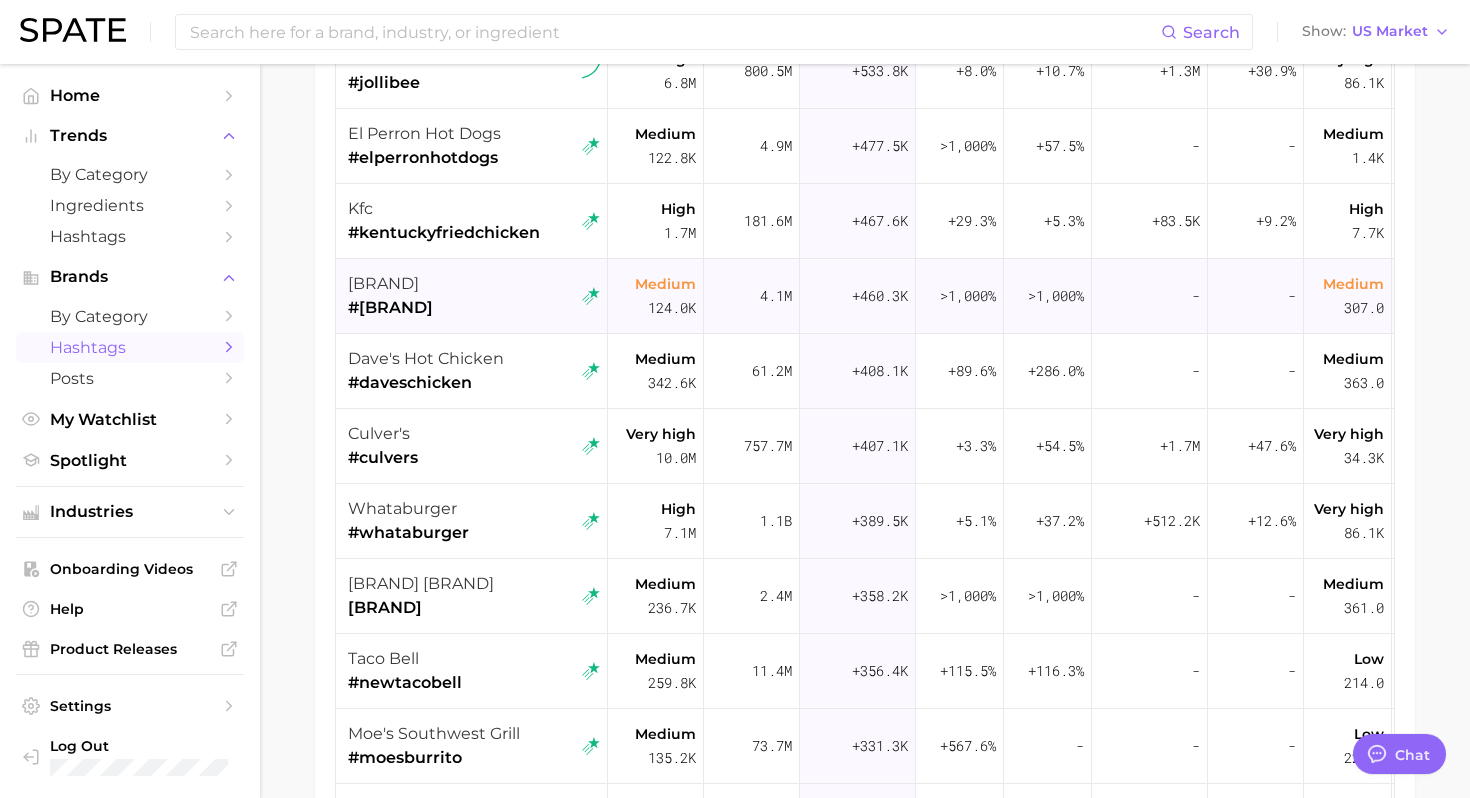 scroll, scrollTop: 1399, scrollLeft: 0, axis: vertical 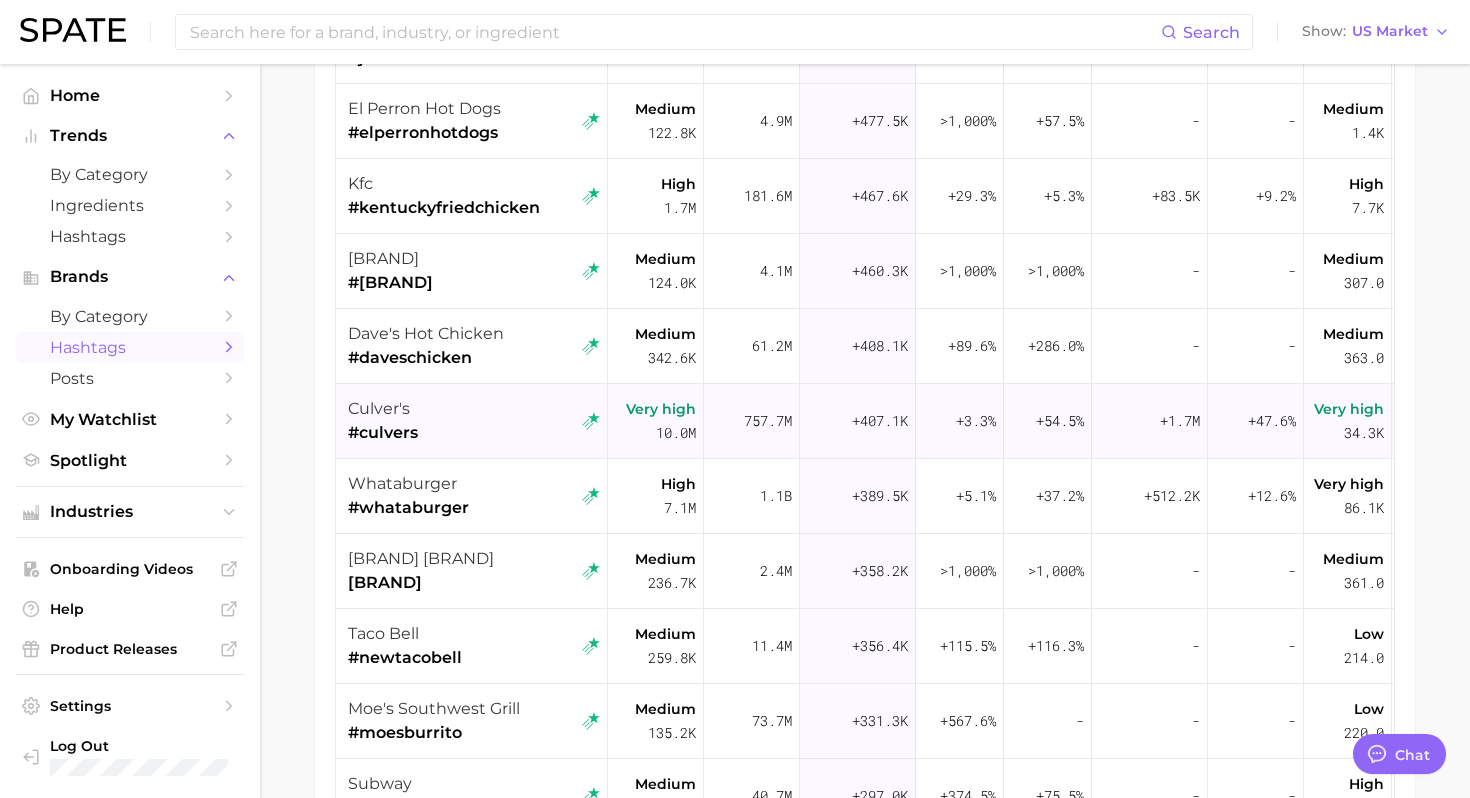 click on "[BRAND] #culvers" at bounding box center (474, 421) 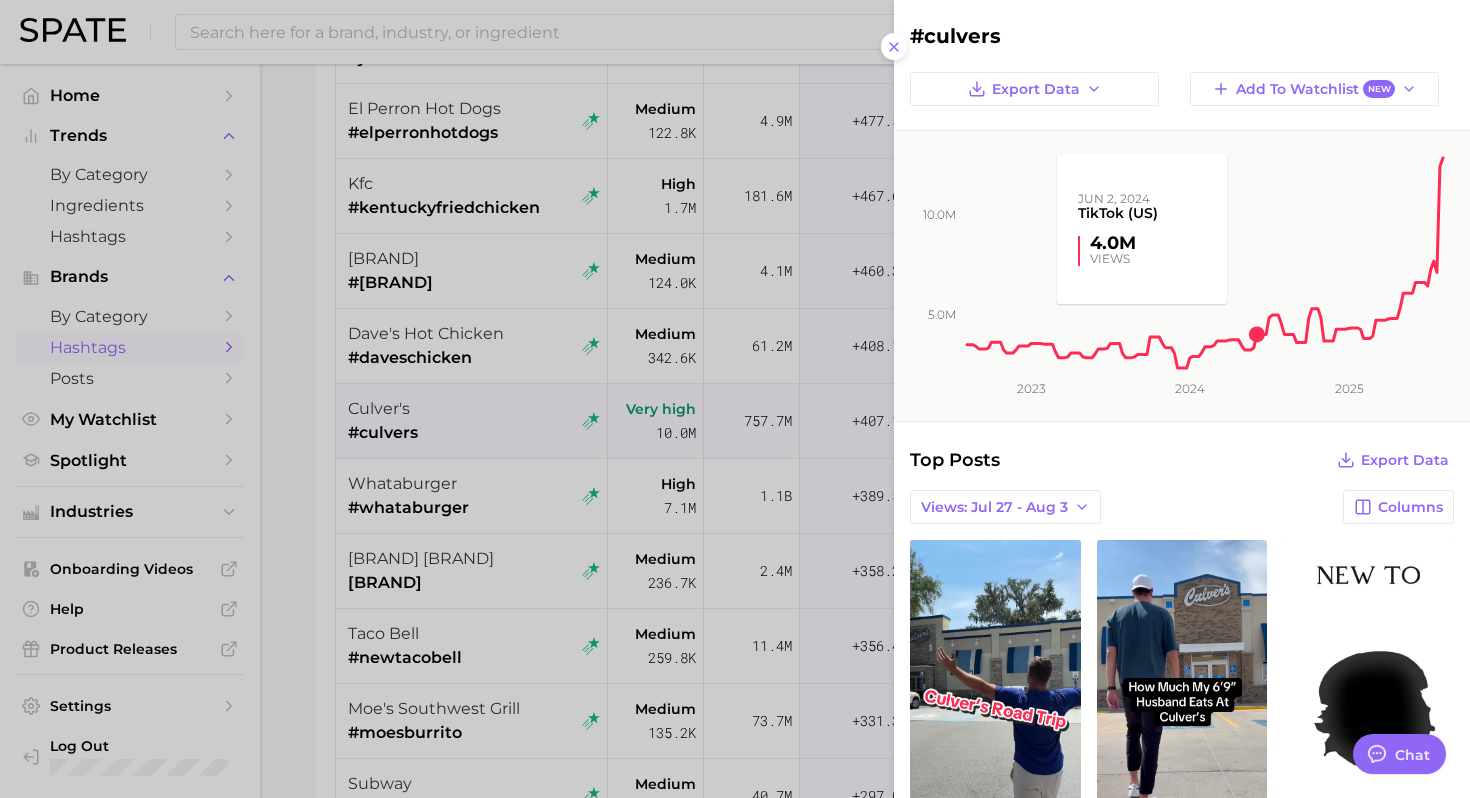 scroll, scrollTop: 0, scrollLeft: 0, axis: both 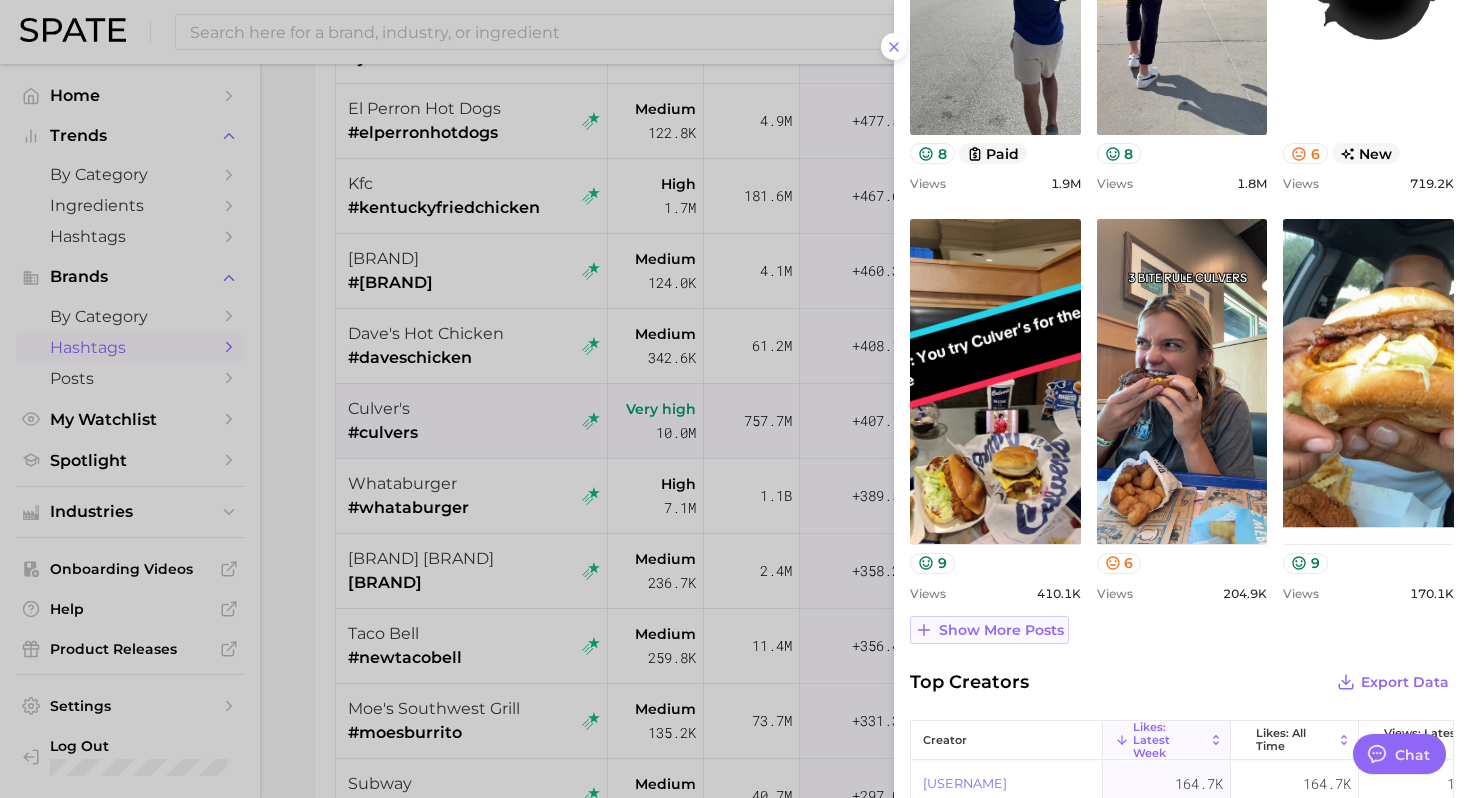 click on "Show more posts" at bounding box center (1001, 630) 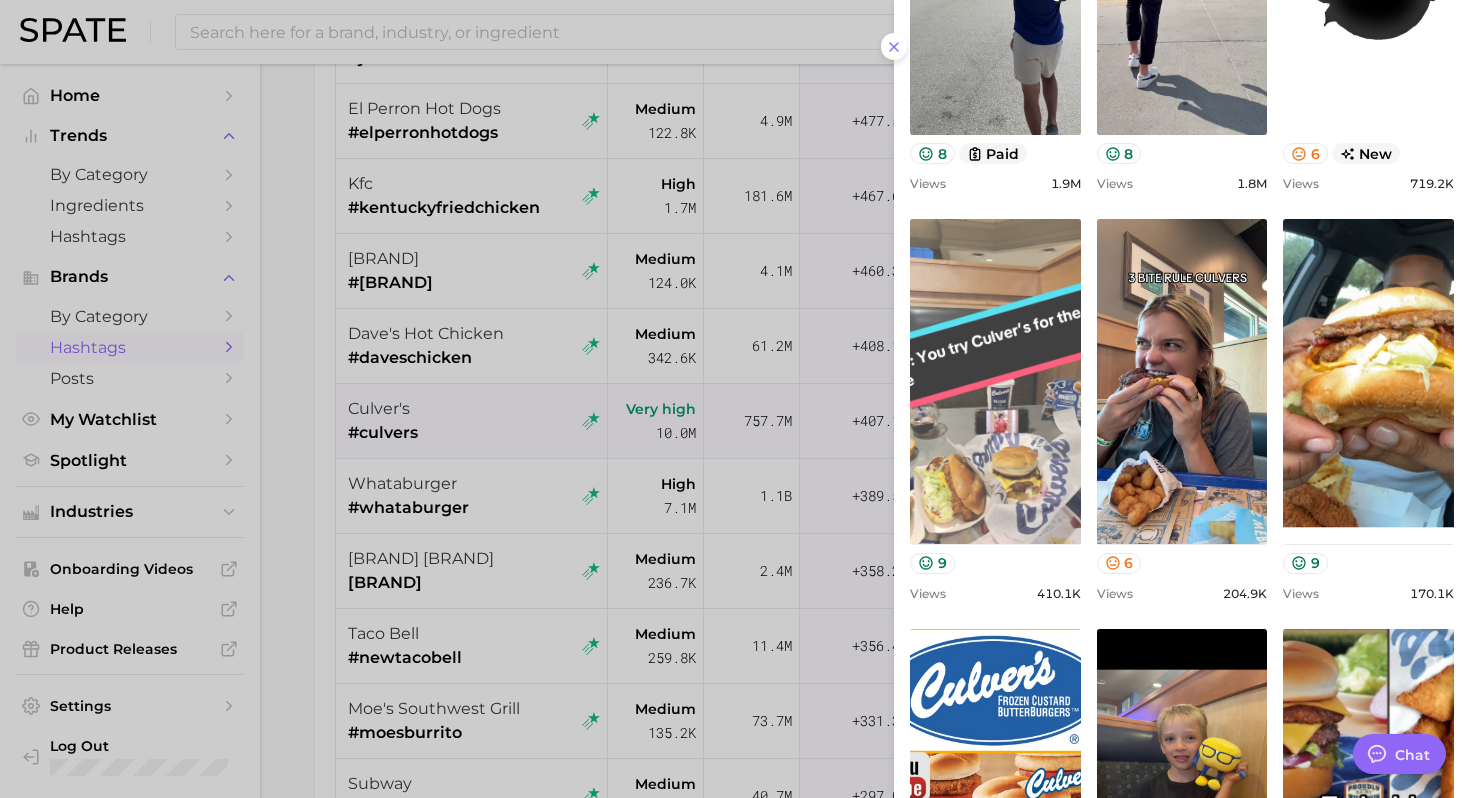 scroll, scrollTop: 0, scrollLeft: 0, axis: both 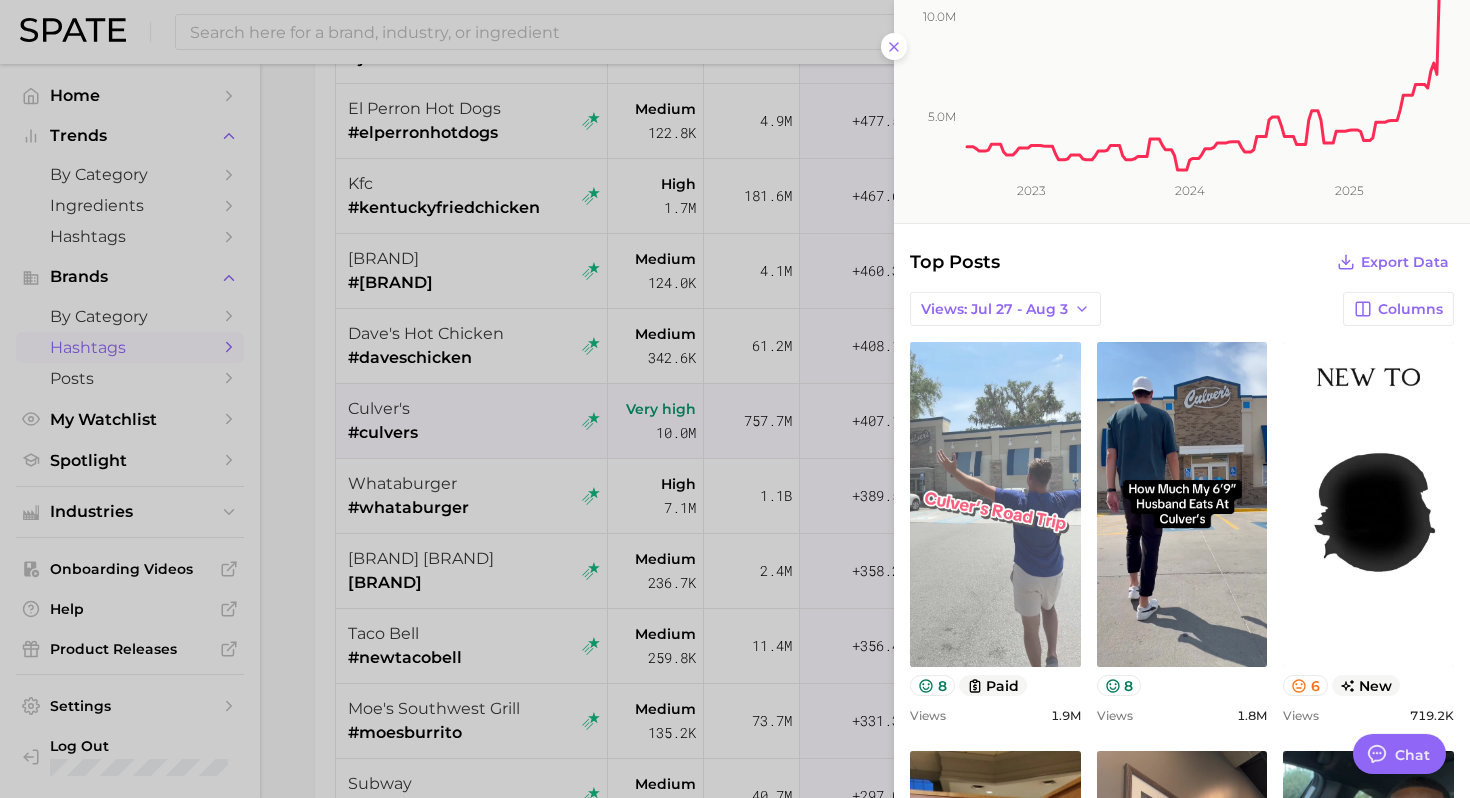 click on "view post on TikTok" at bounding box center [995, 504] 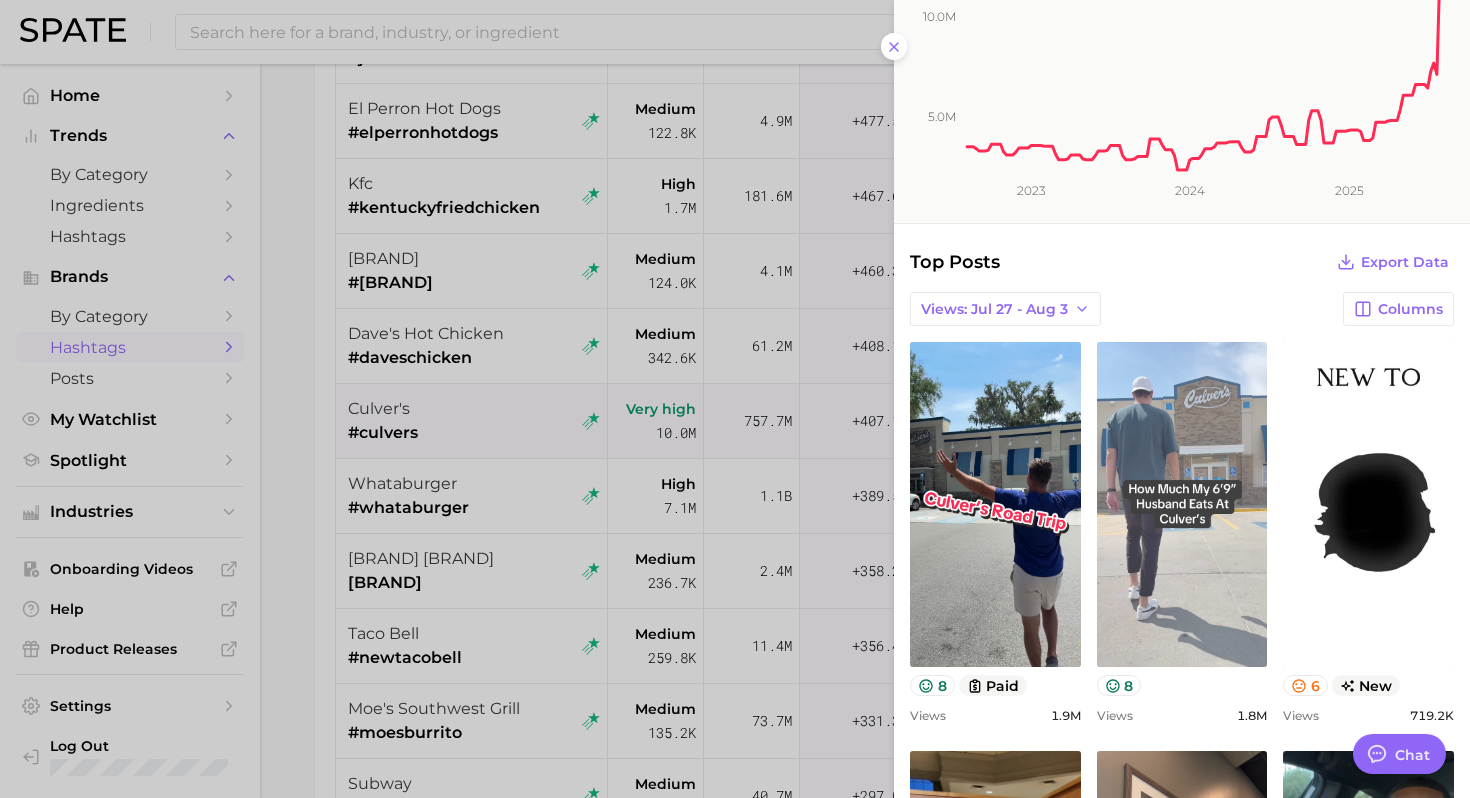 click on "view post on TikTok" at bounding box center (1182, 504) 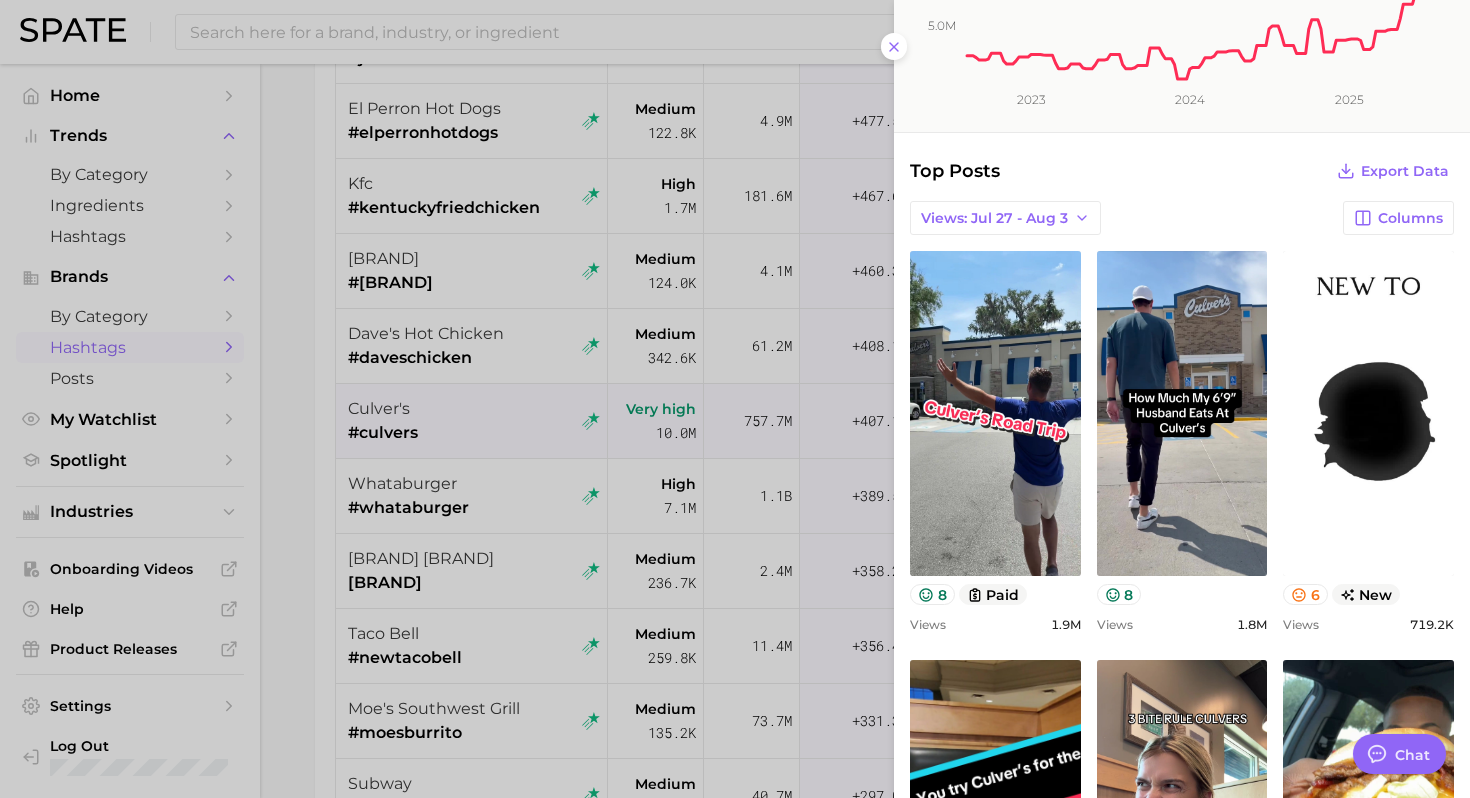 scroll, scrollTop: 291, scrollLeft: 0, axis: vertical 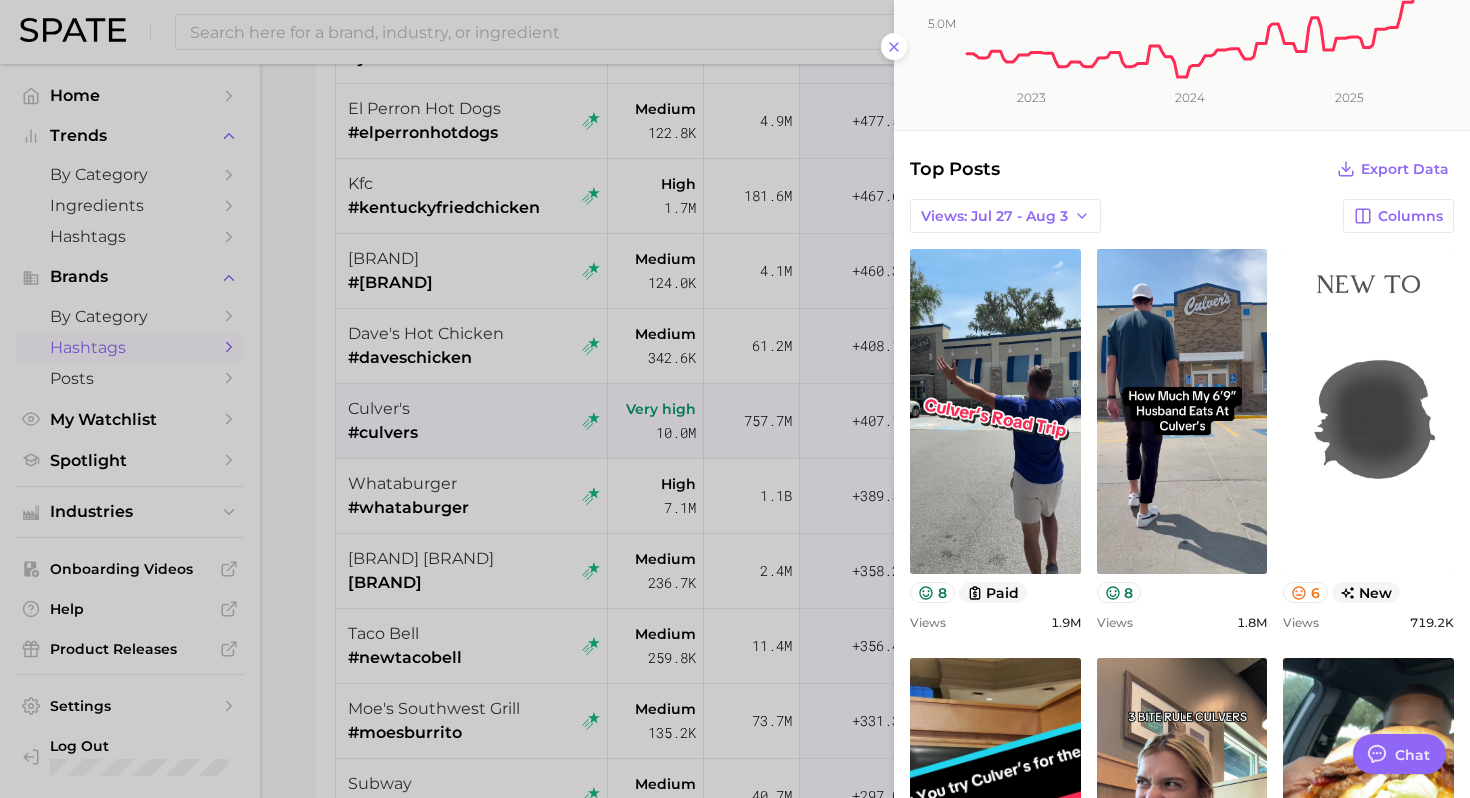 click on "view post on TikTok" at bounding box center (1368, 411) 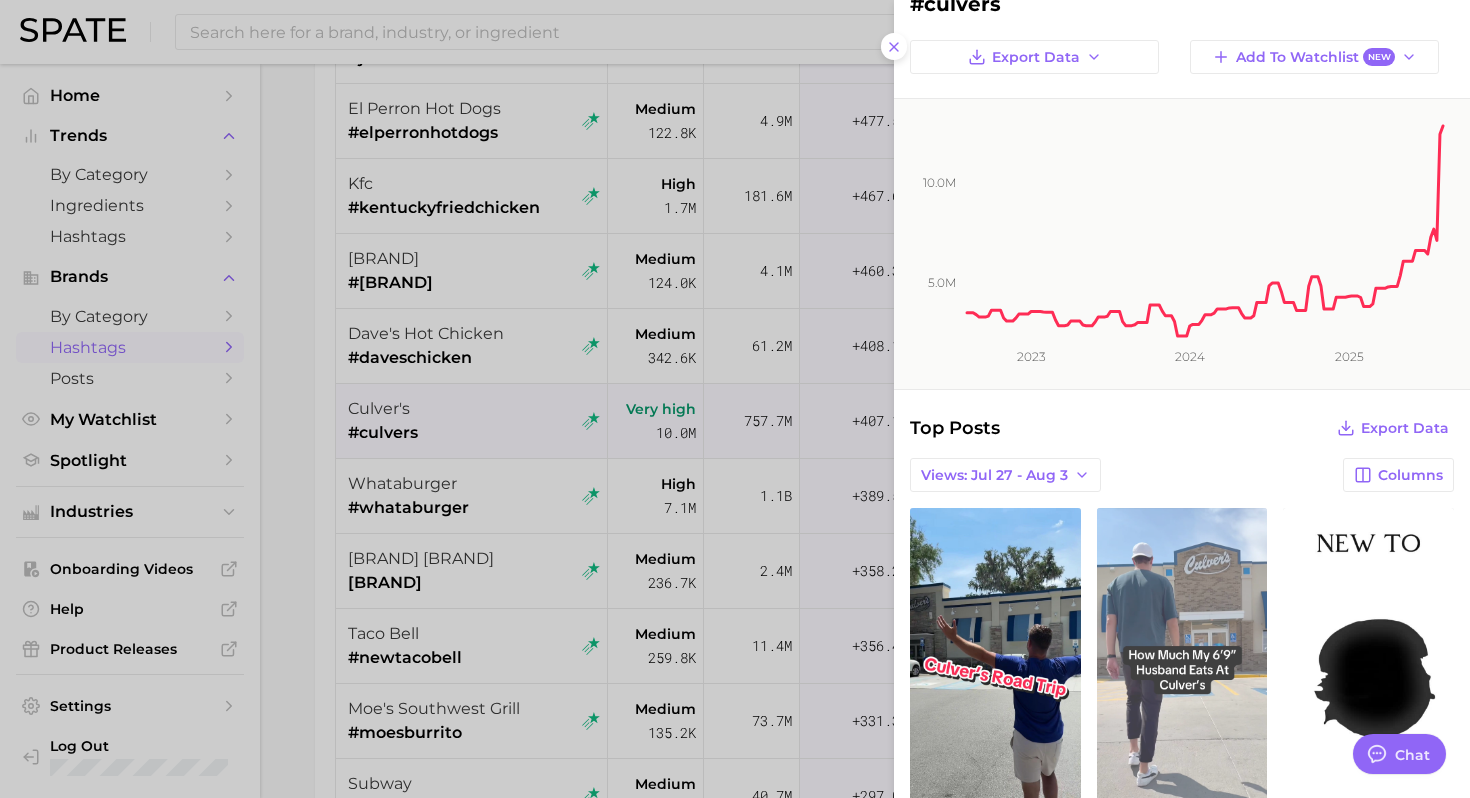 scroll, scrollTop: 0, scrollLeft: 0, axis: both 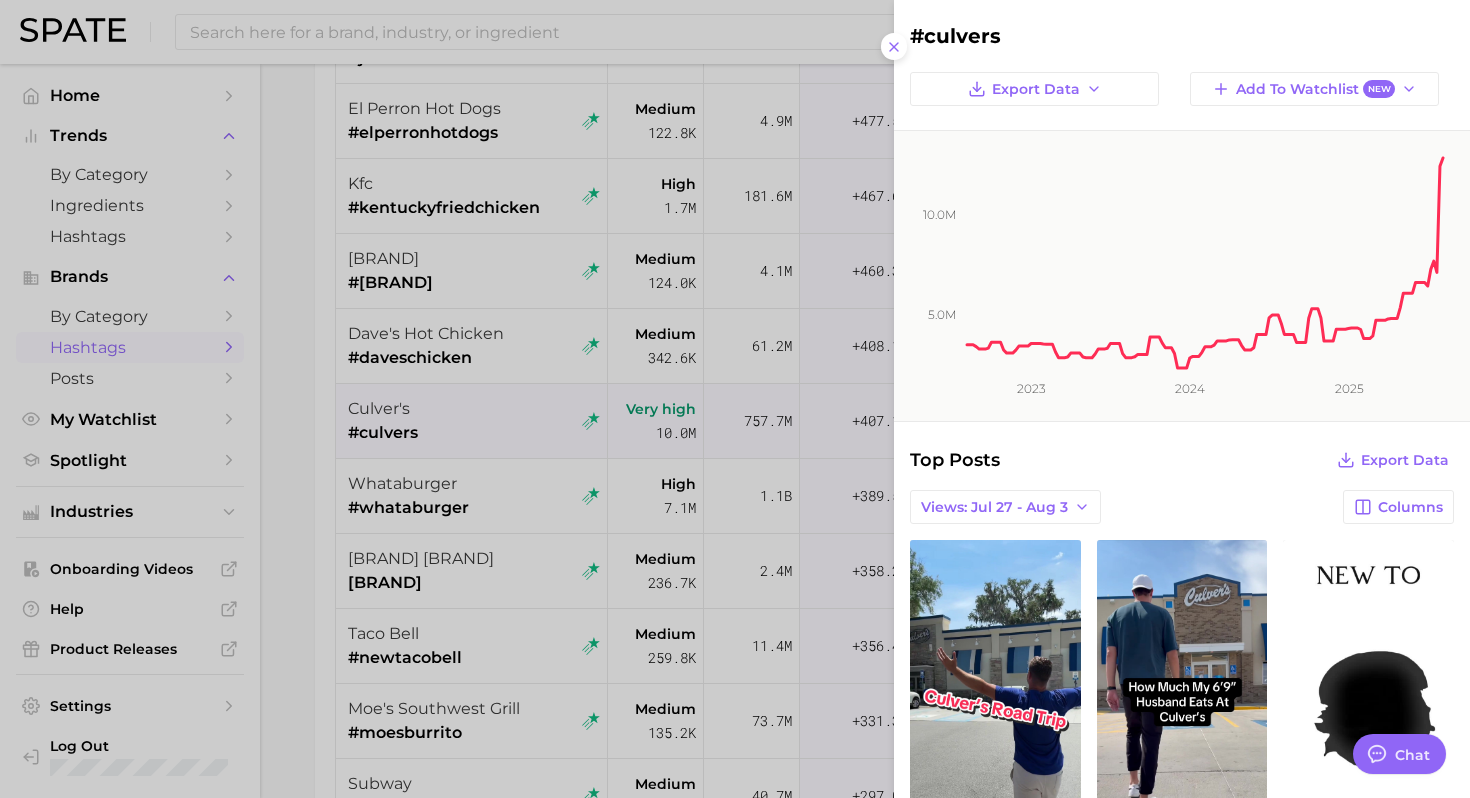 click at bounding box center (735, 399) 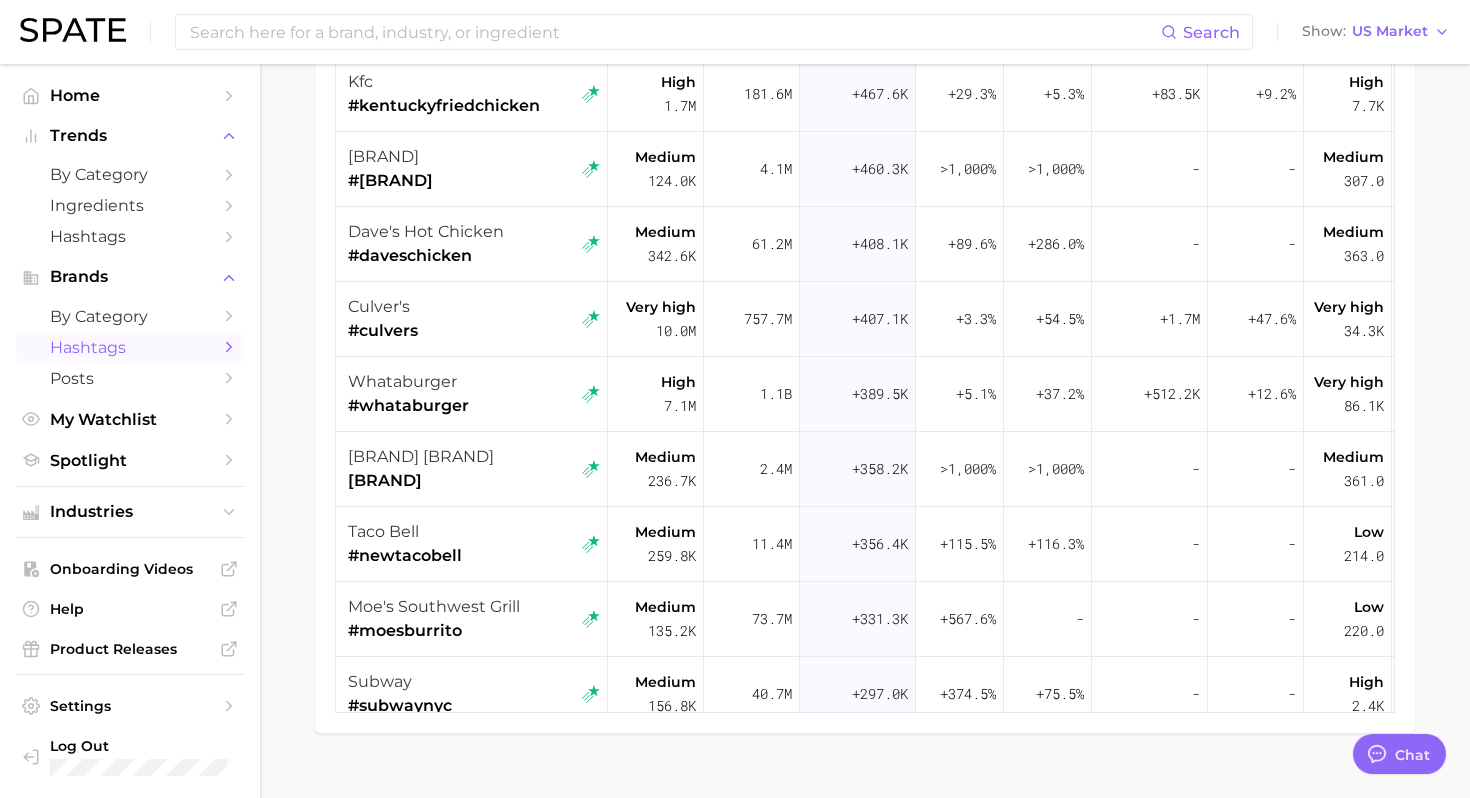 scroll, scrollTop: 396, scrollLeft: 0, axis: vertical 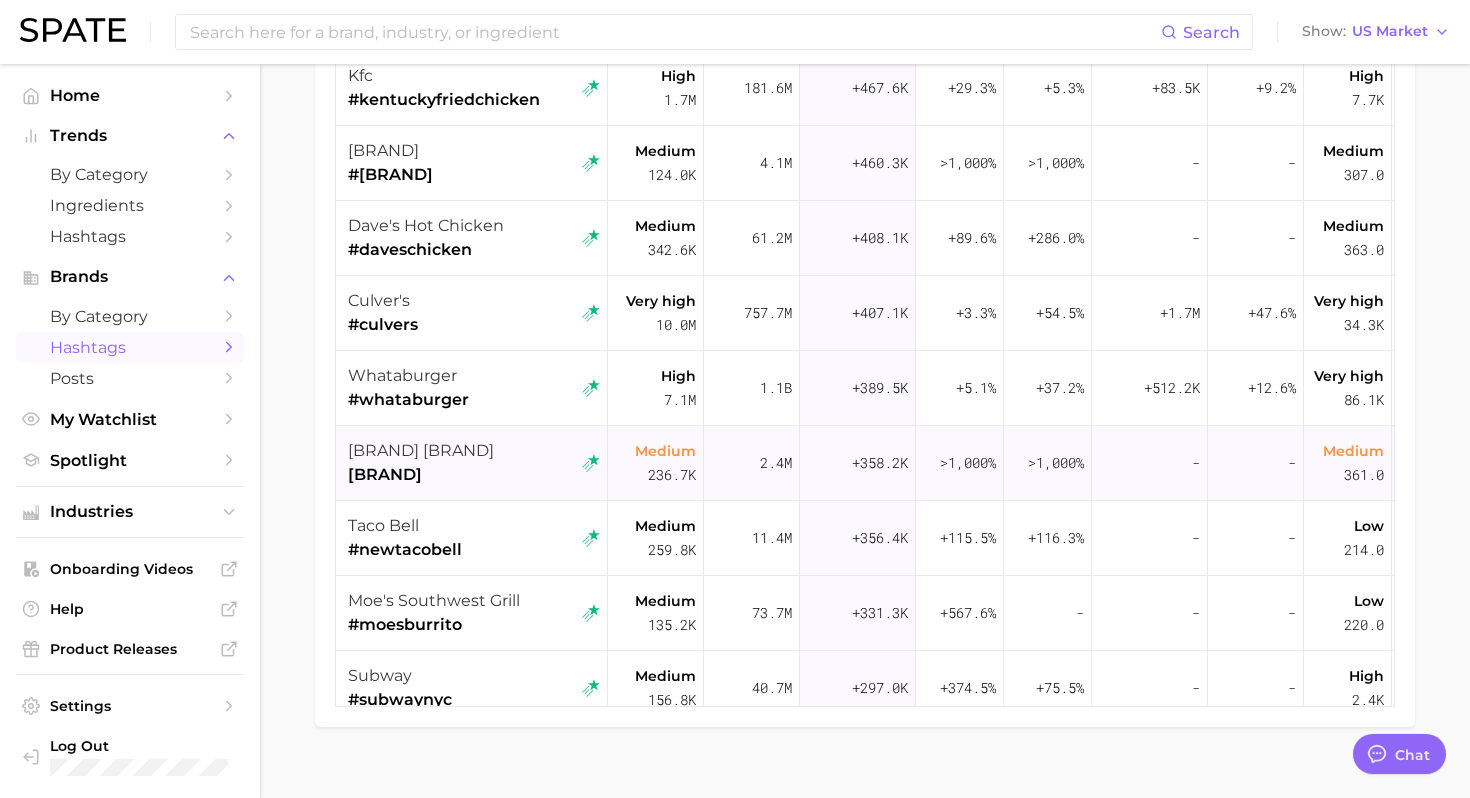 click on "[BRAND] #zoeskitchen" at bounding box center [474, 463] 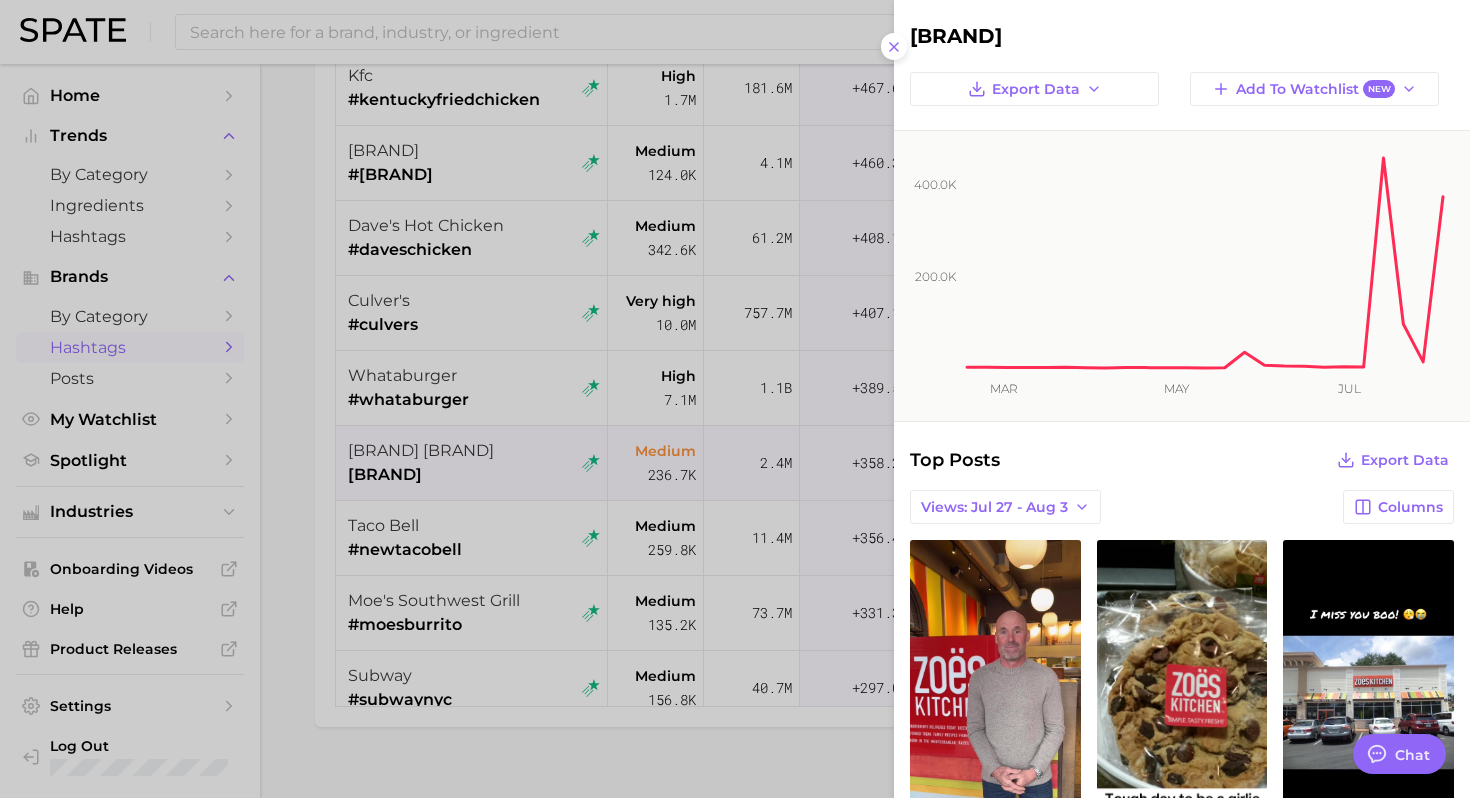 scroll, scrollTop: 0, scrollLeft: 0, axis: both 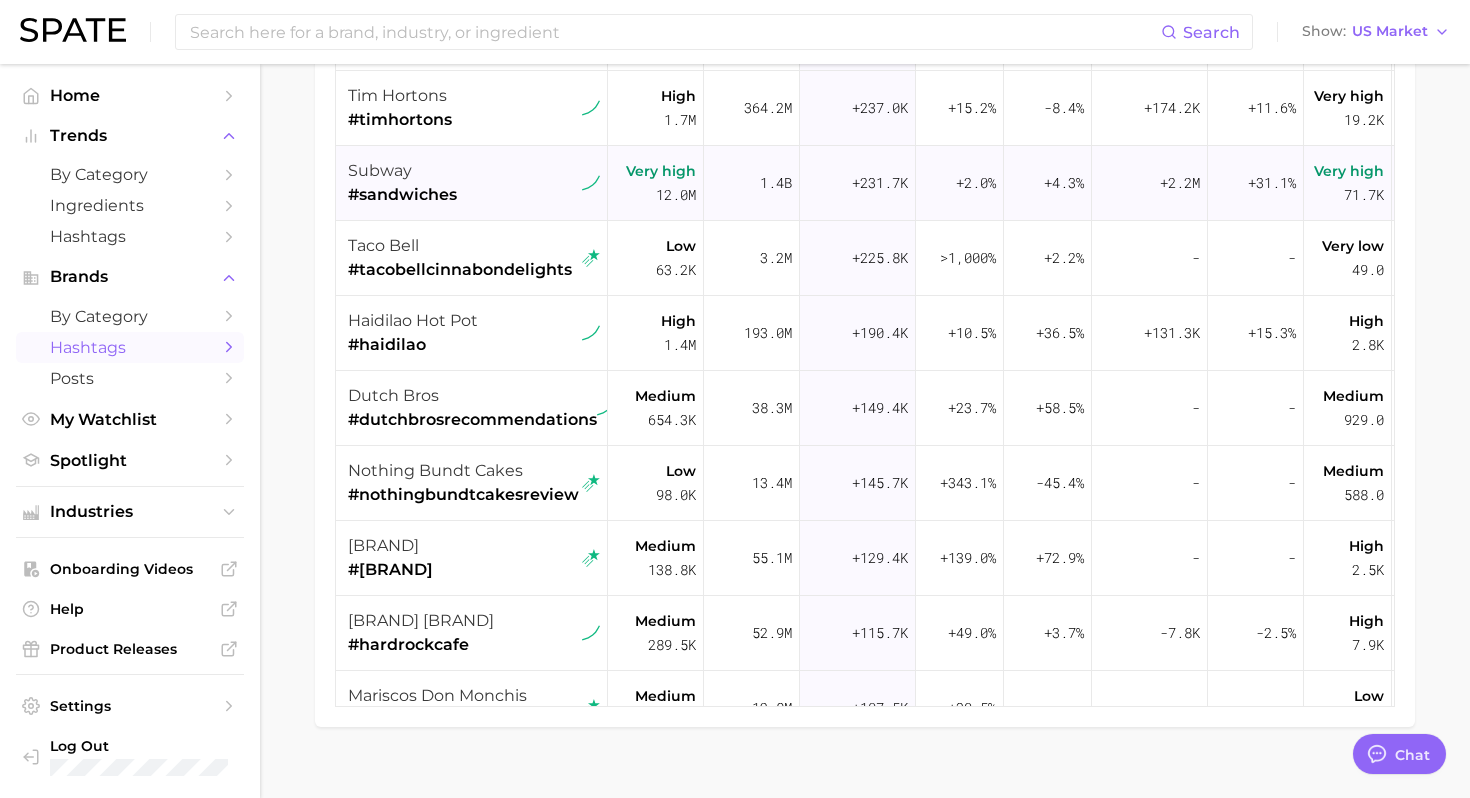 click on "subway #sandwiches" at bounding box center [474, 183] 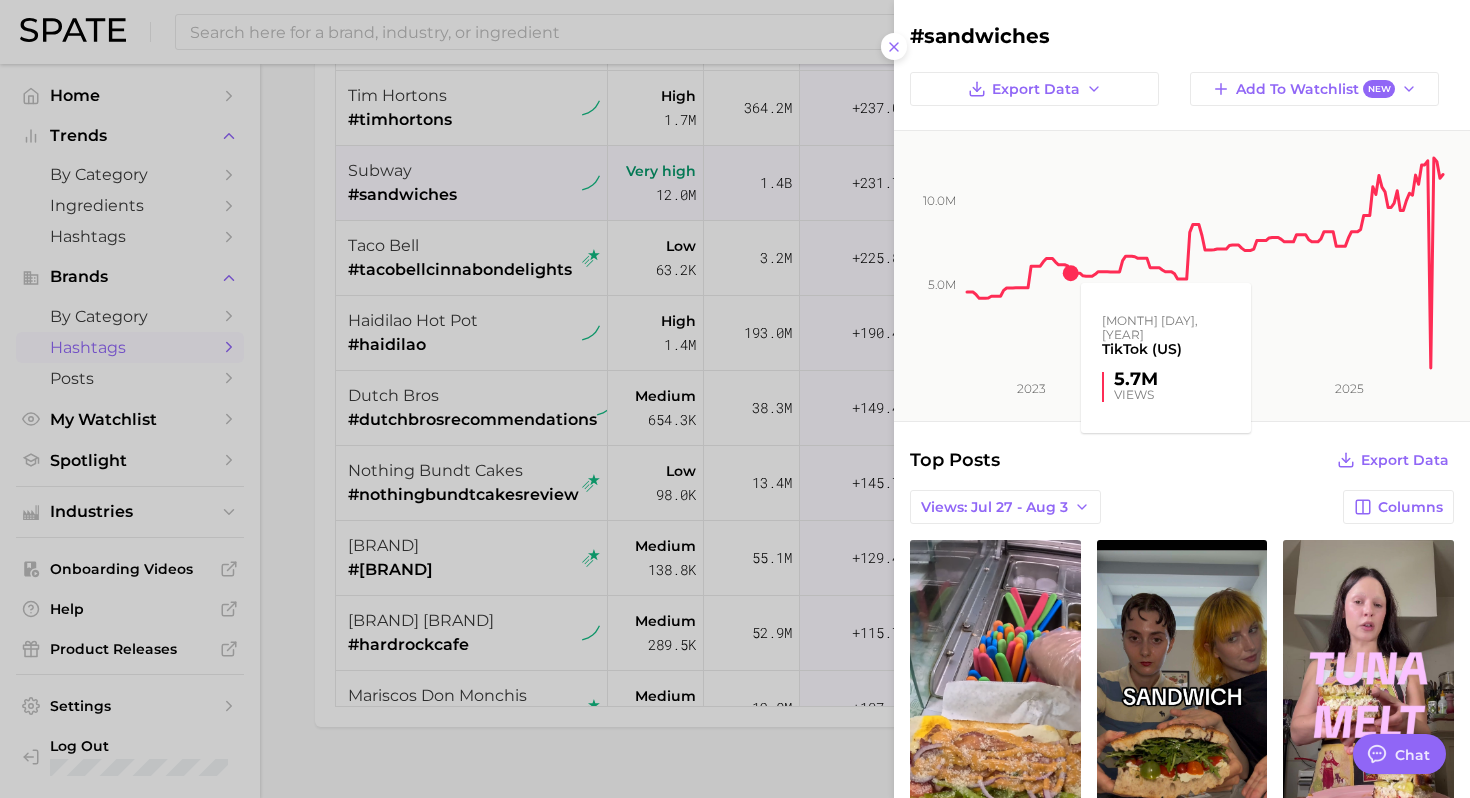 scroll, scrollTop: 0, scrollLeft: 0, axis: both 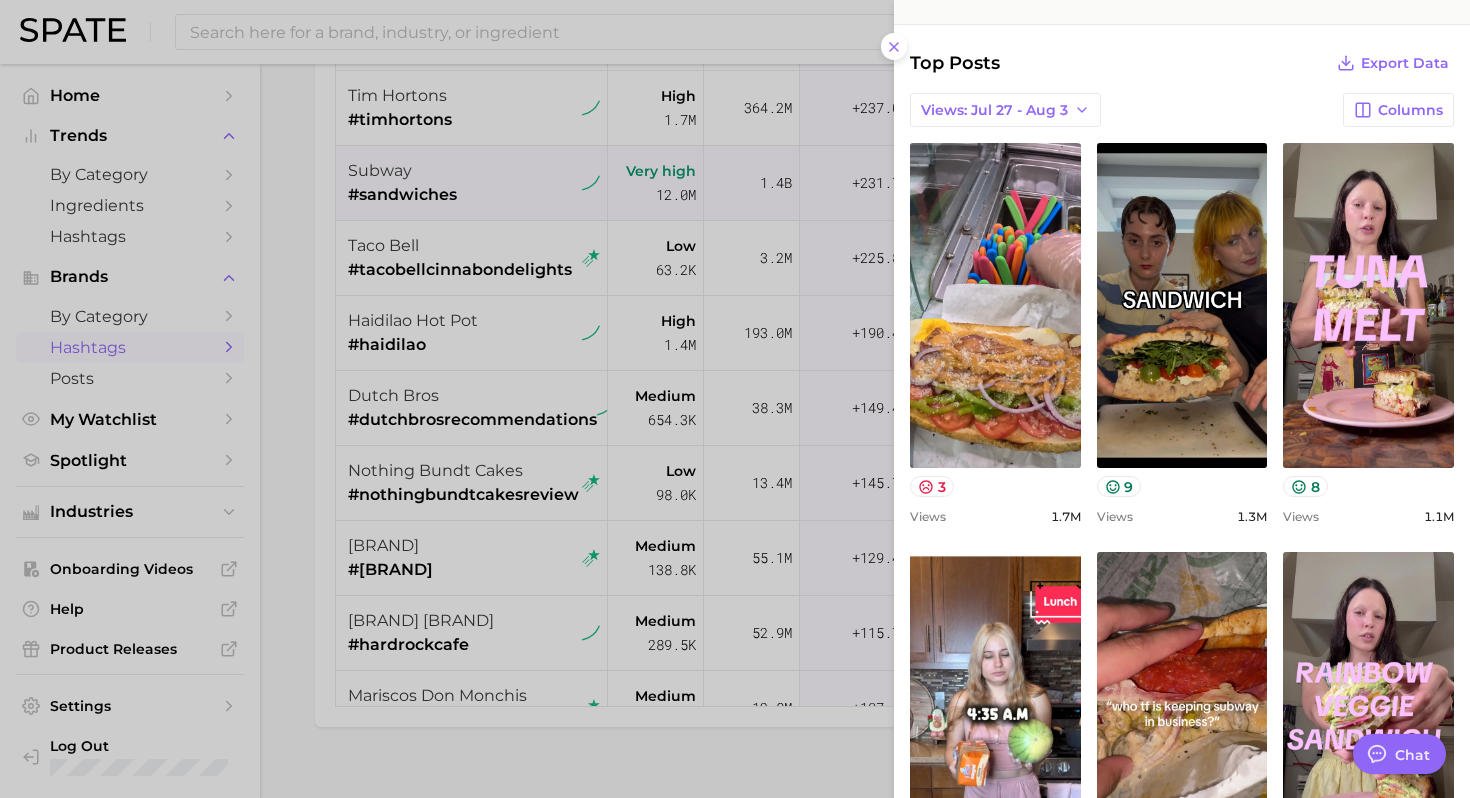 click at bounding box center (735, 399) 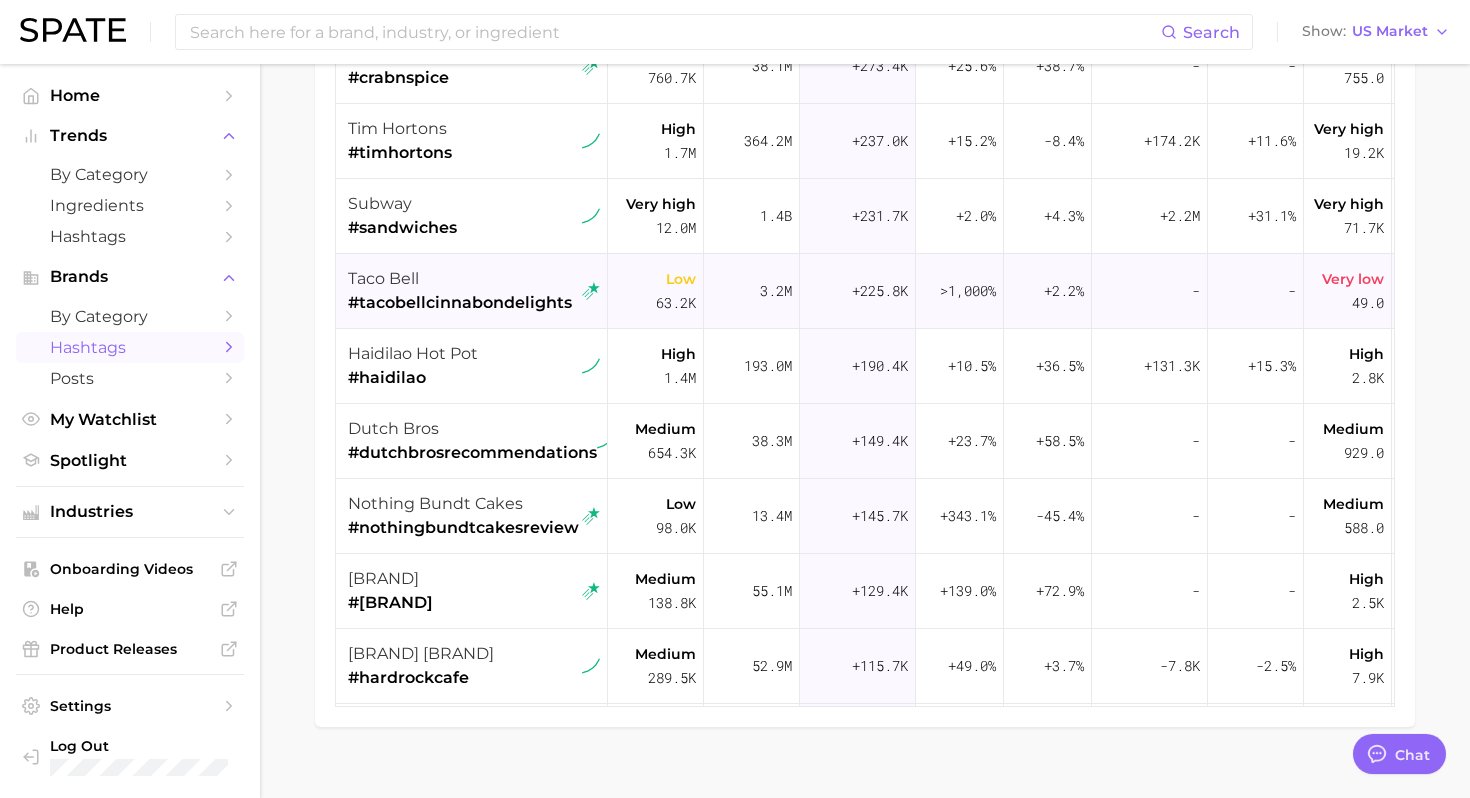 scroll, scrollTop: 2154, scrollLeft: 0, axis: vertical 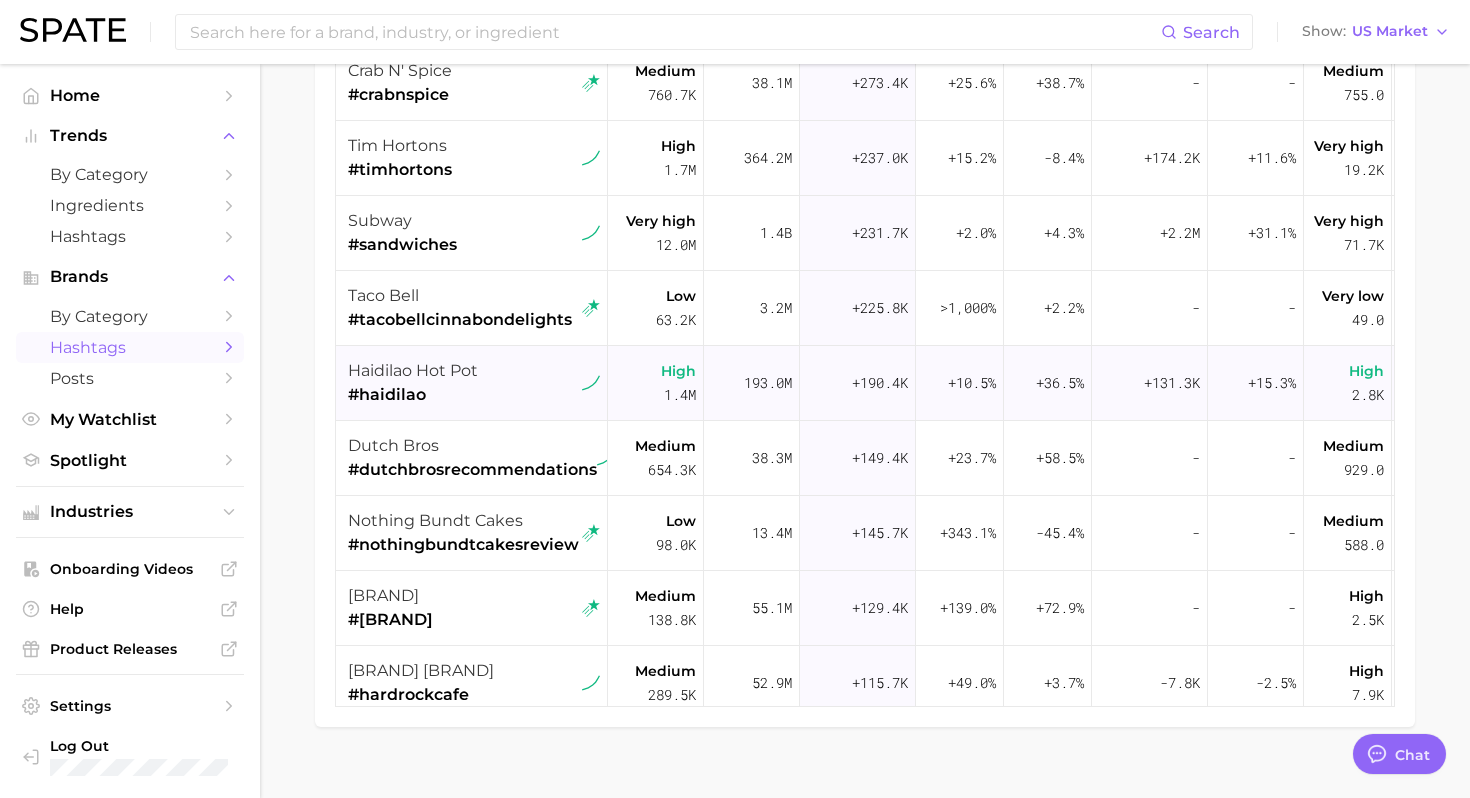 click on "#haidilao" at bounding box center [413, 395] 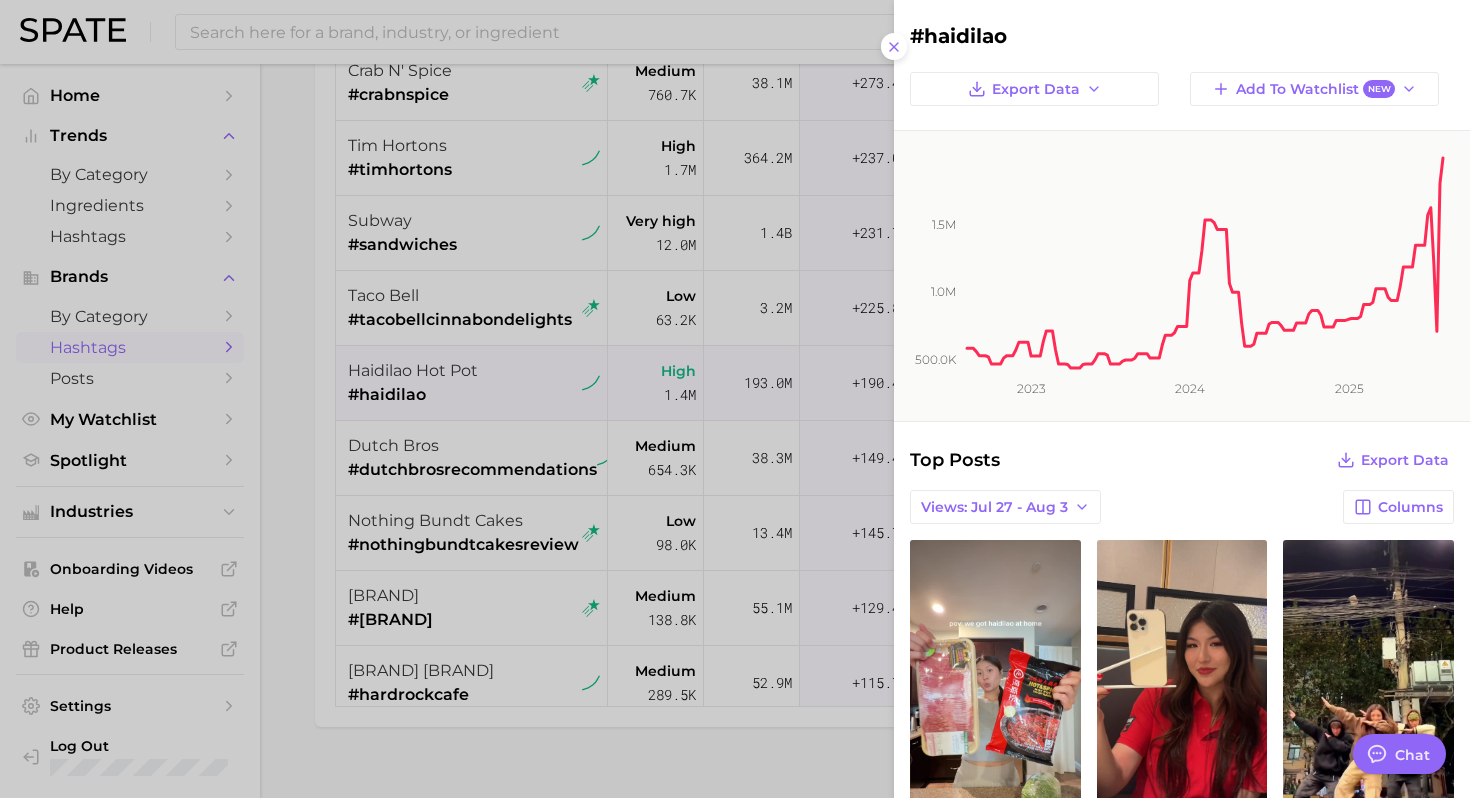 scroll, scrollTop: 0, scrollLeft: 0, axis: both 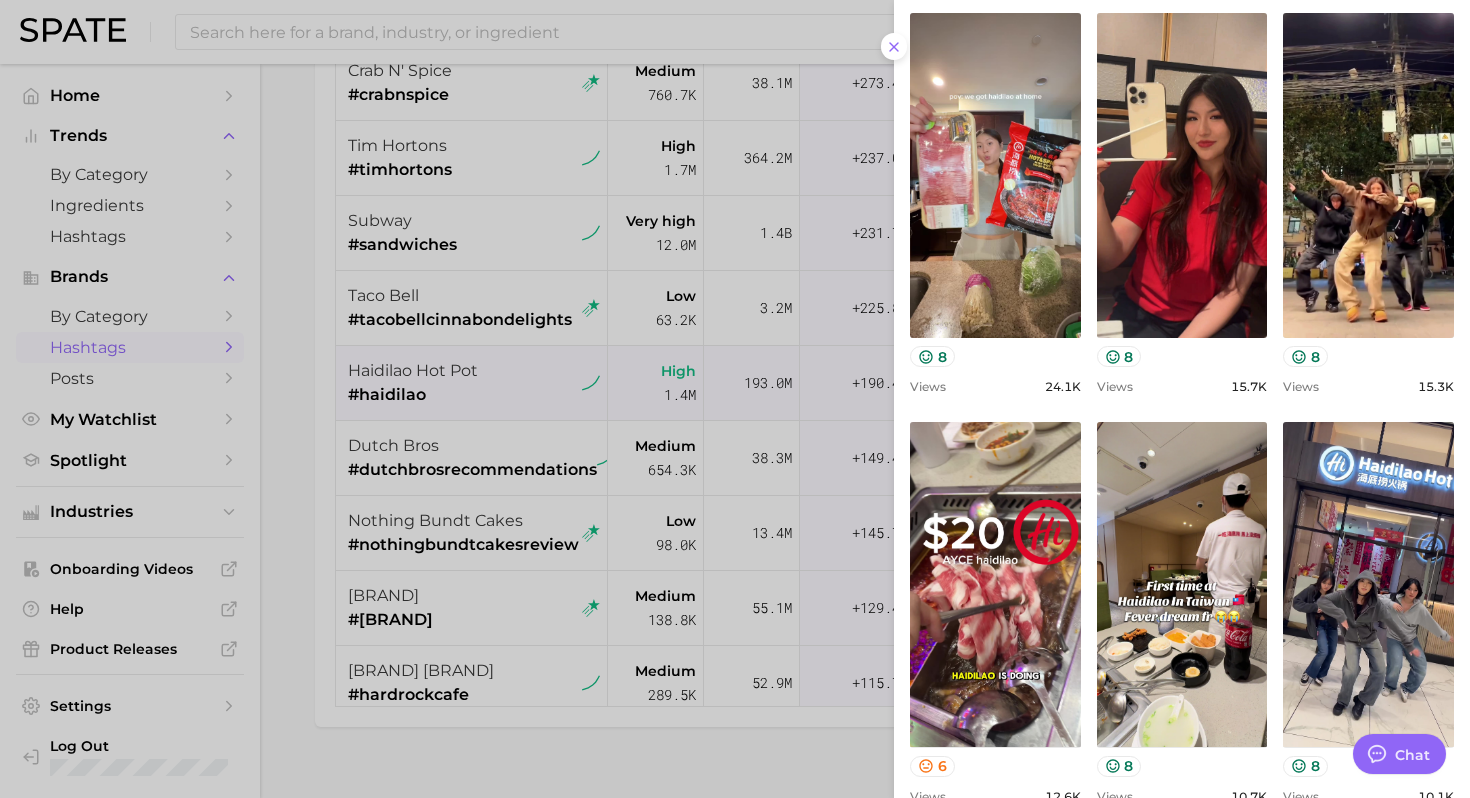 click at bounding box center [735, 399] 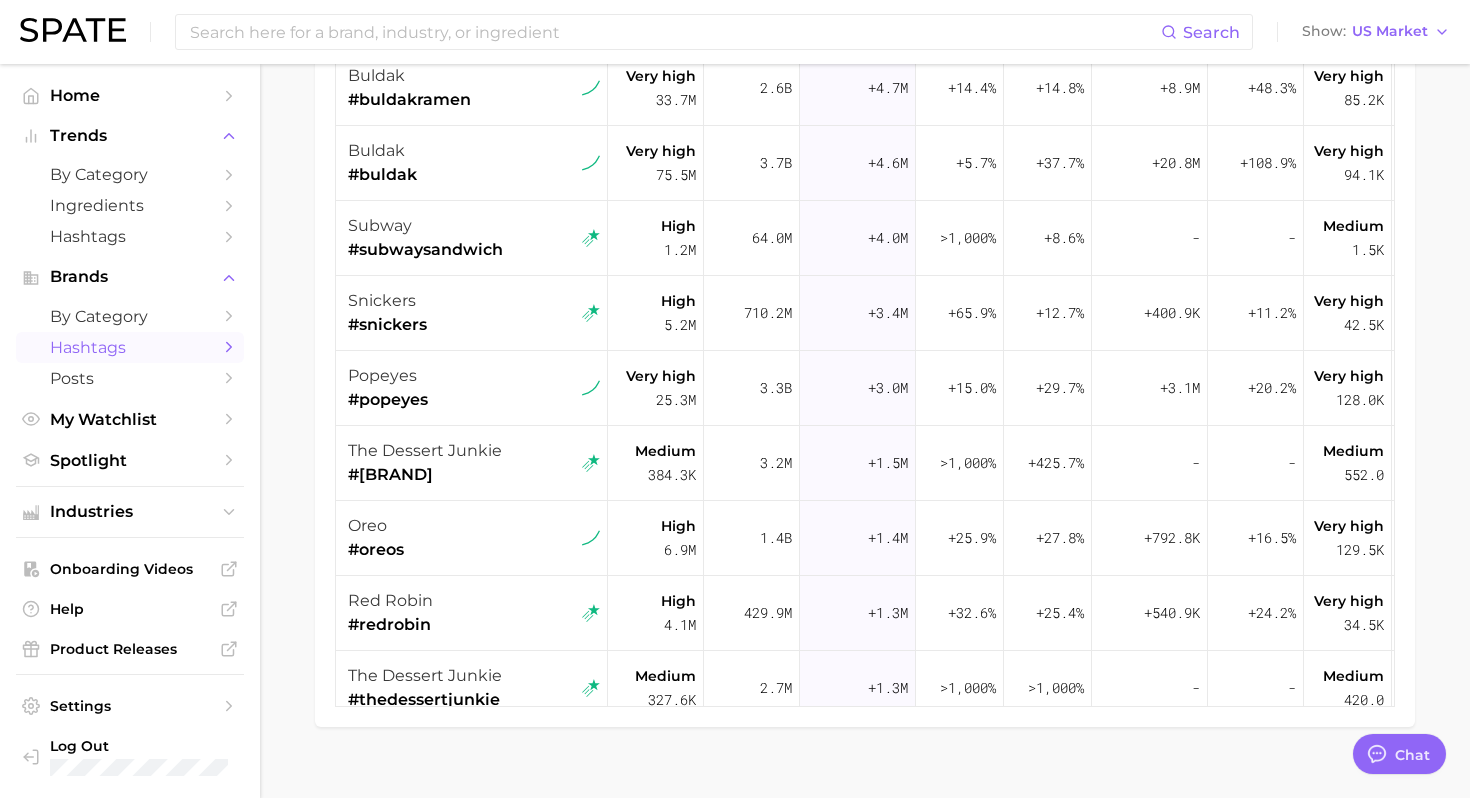 scroll, scrollTop: 0, scrollLeft: 0, axis: both 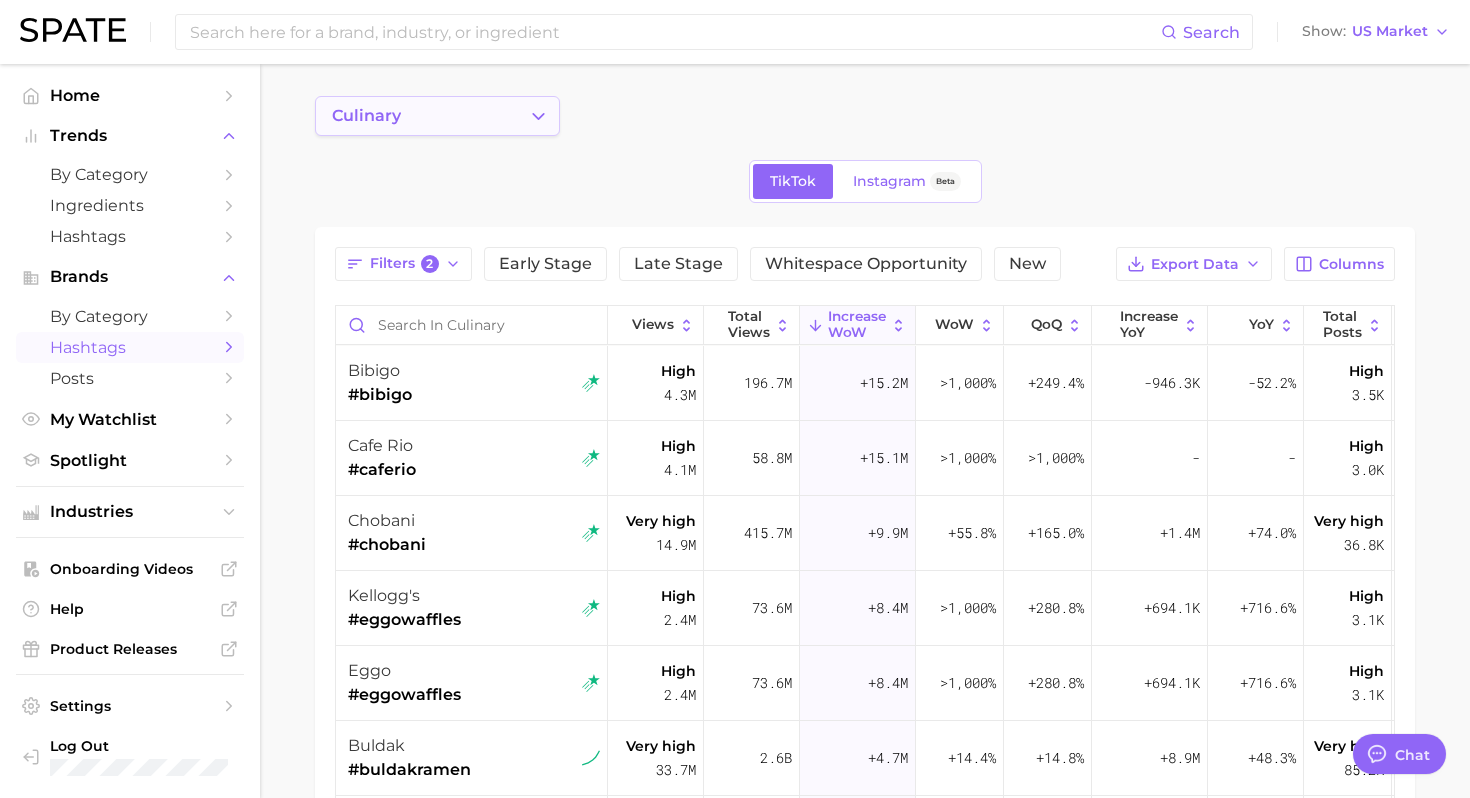 click 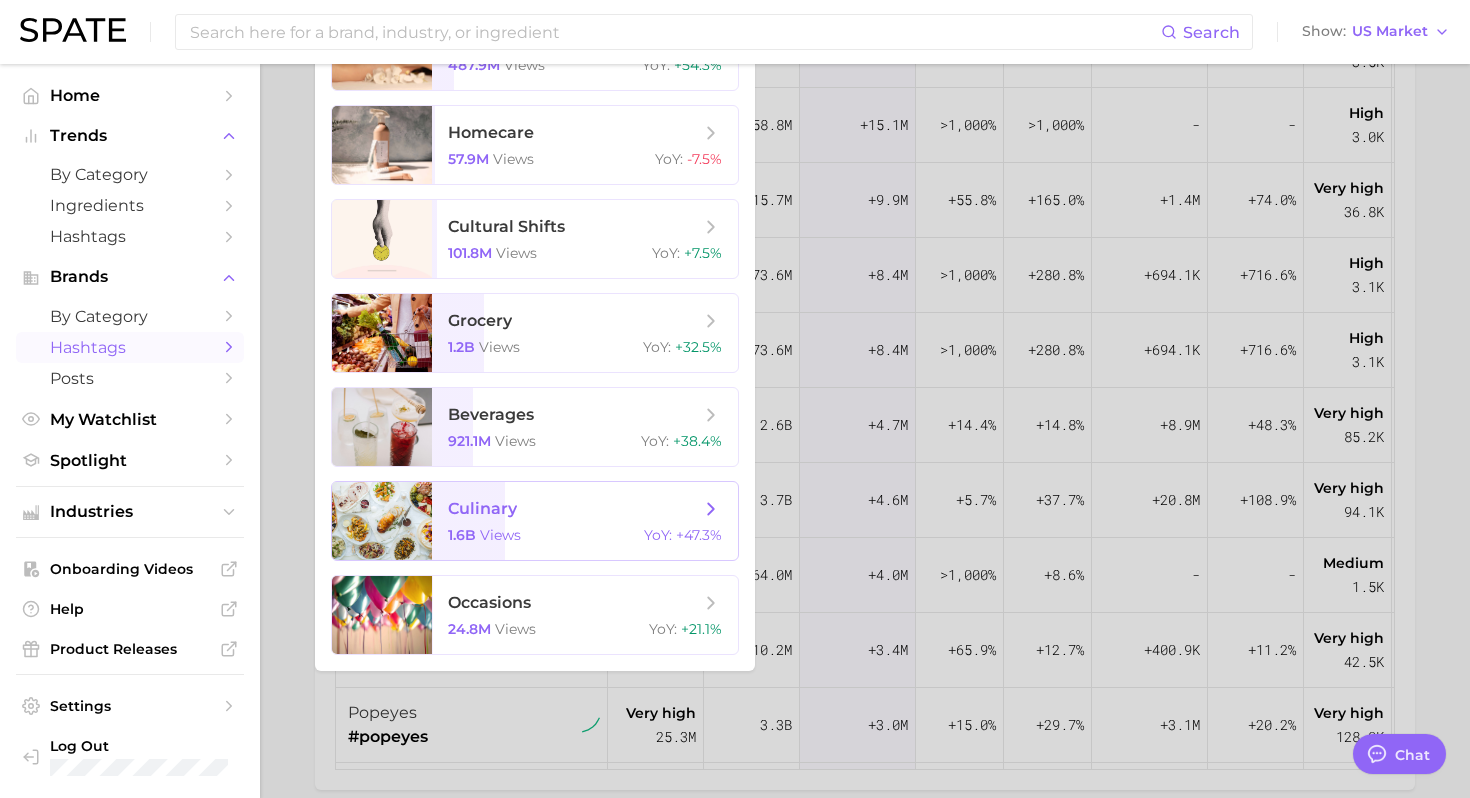 click on "culinary 1.6b   views YoY :   +47.3%" at bounding box center [585, 521] 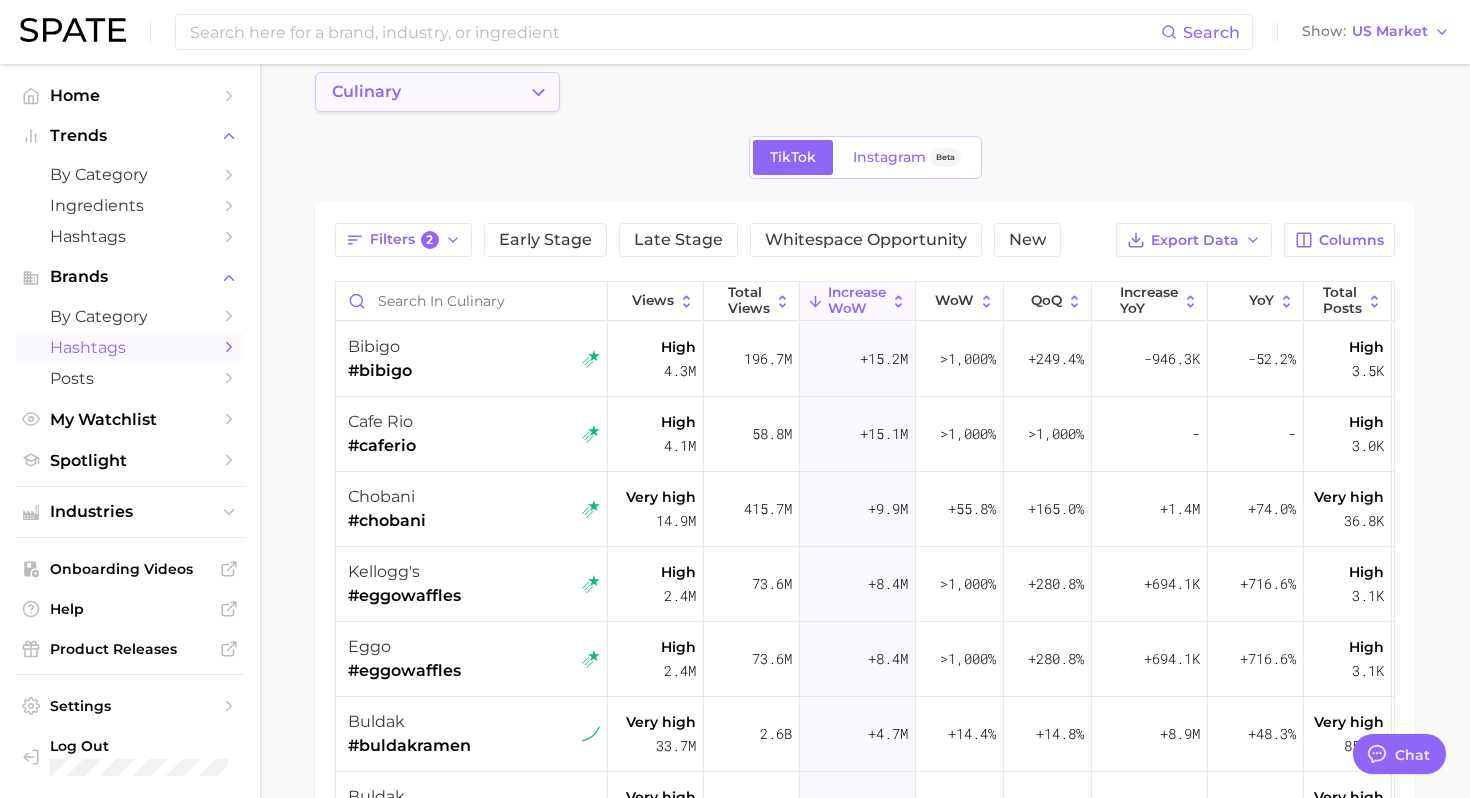 click on "culinary" at bounding box center (437, 92) 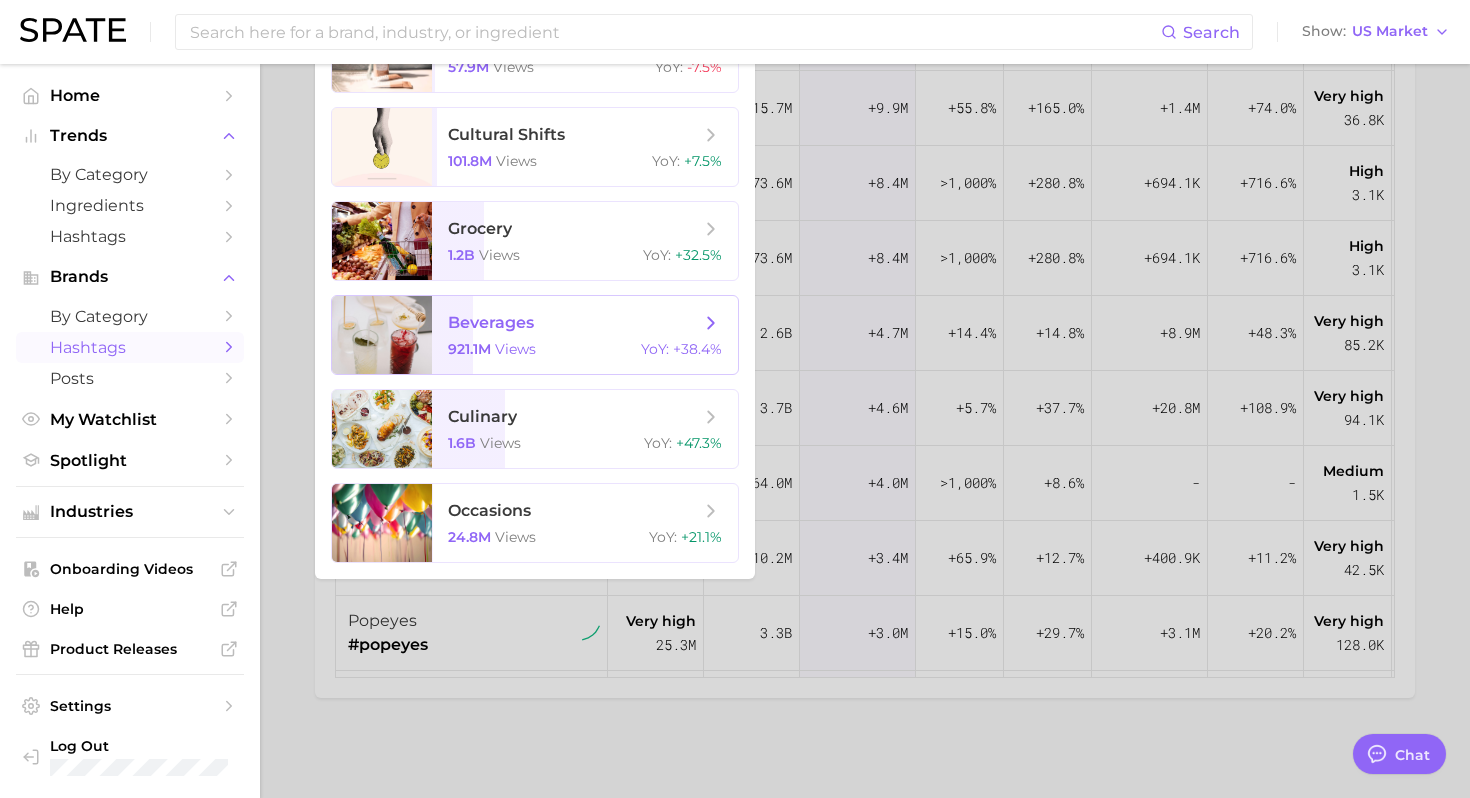 click on "[NUMBER]m   views YoY :   +[NUMBER]%" at bounding box center (585, 349) 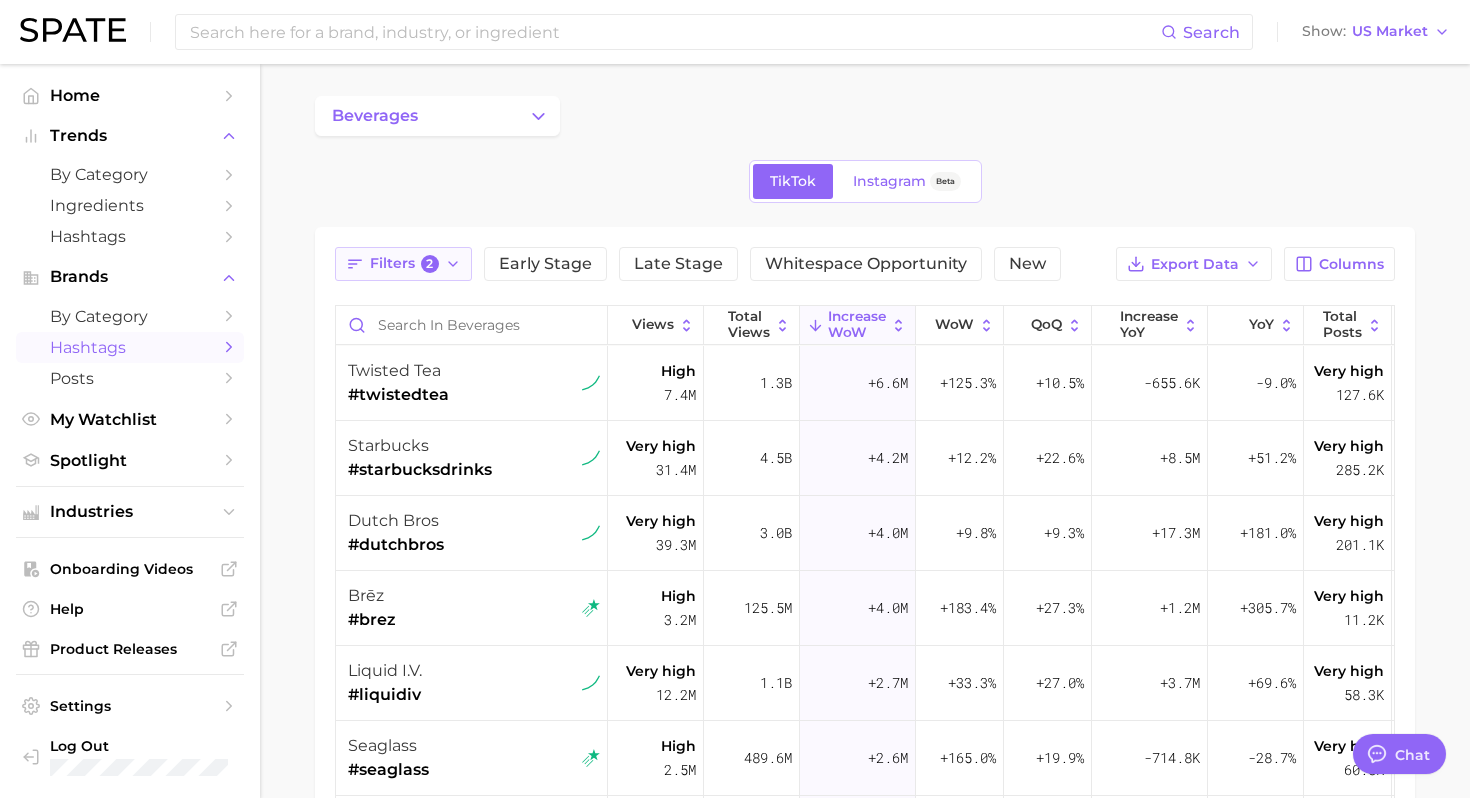 click on "Filters 2" at bounding box center (404, 264) 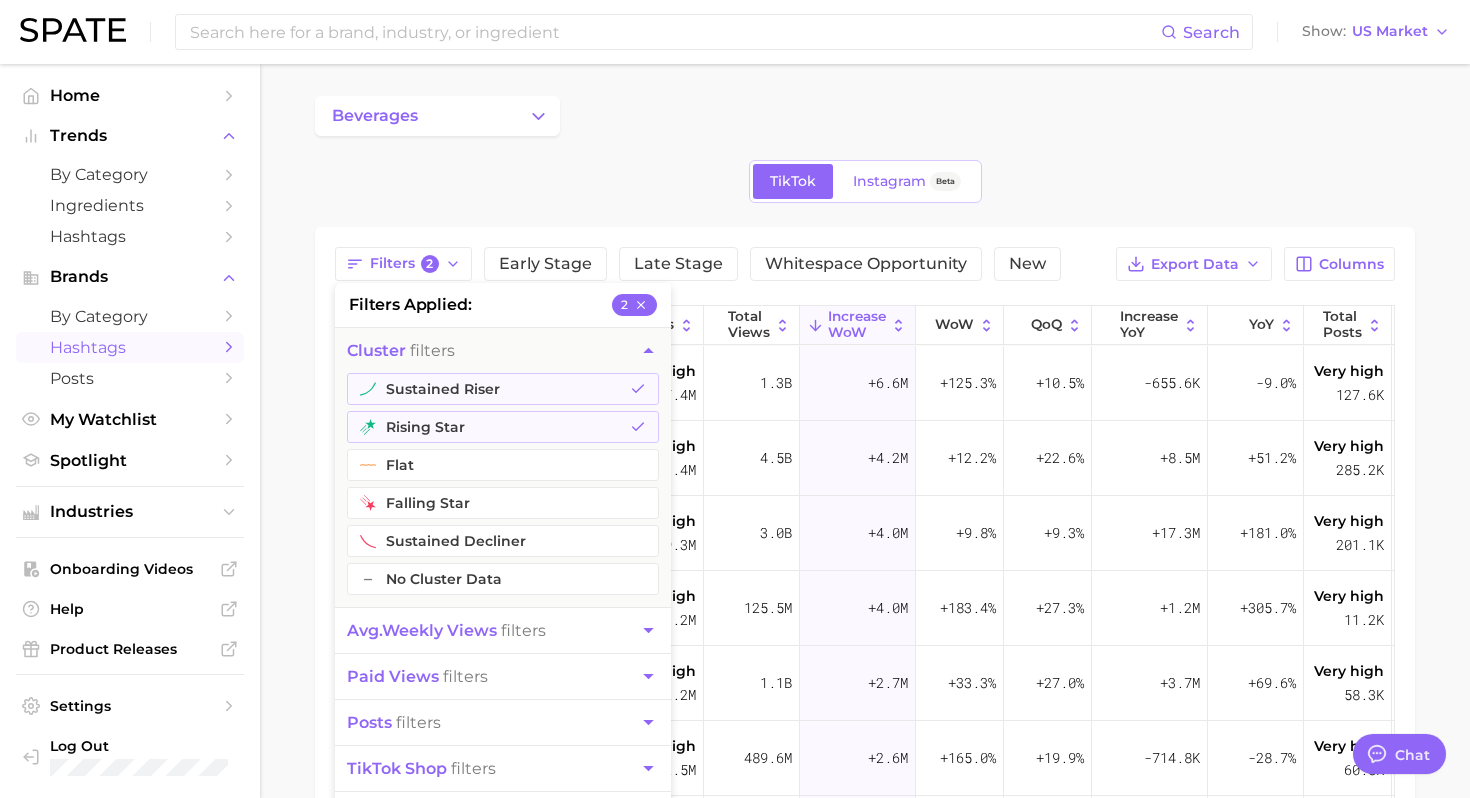 click on "TikTok Instagram Beta" at bounding box center (865, 181) 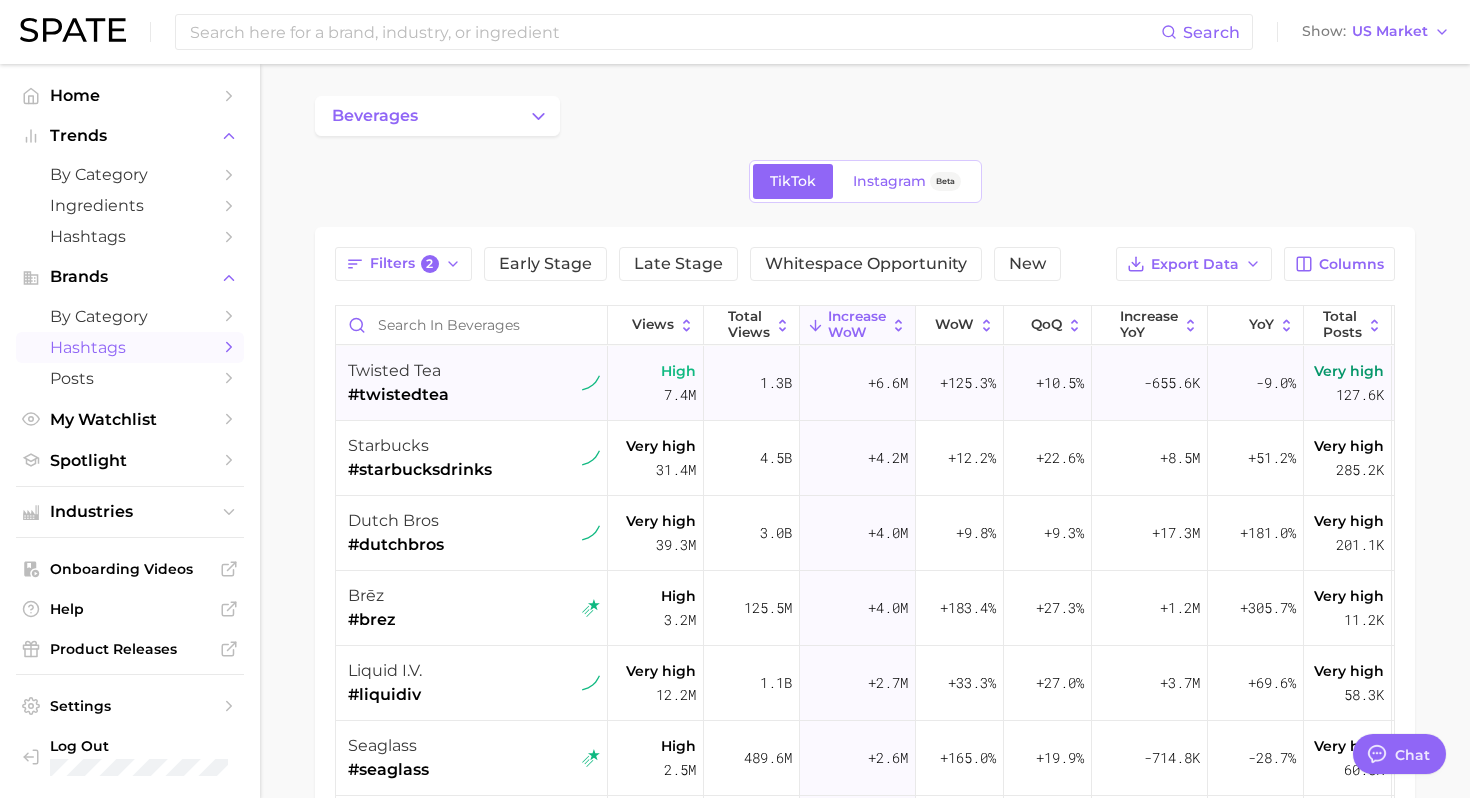 click on "twisted tea #twistedtea" at bounding box center [474, 383] 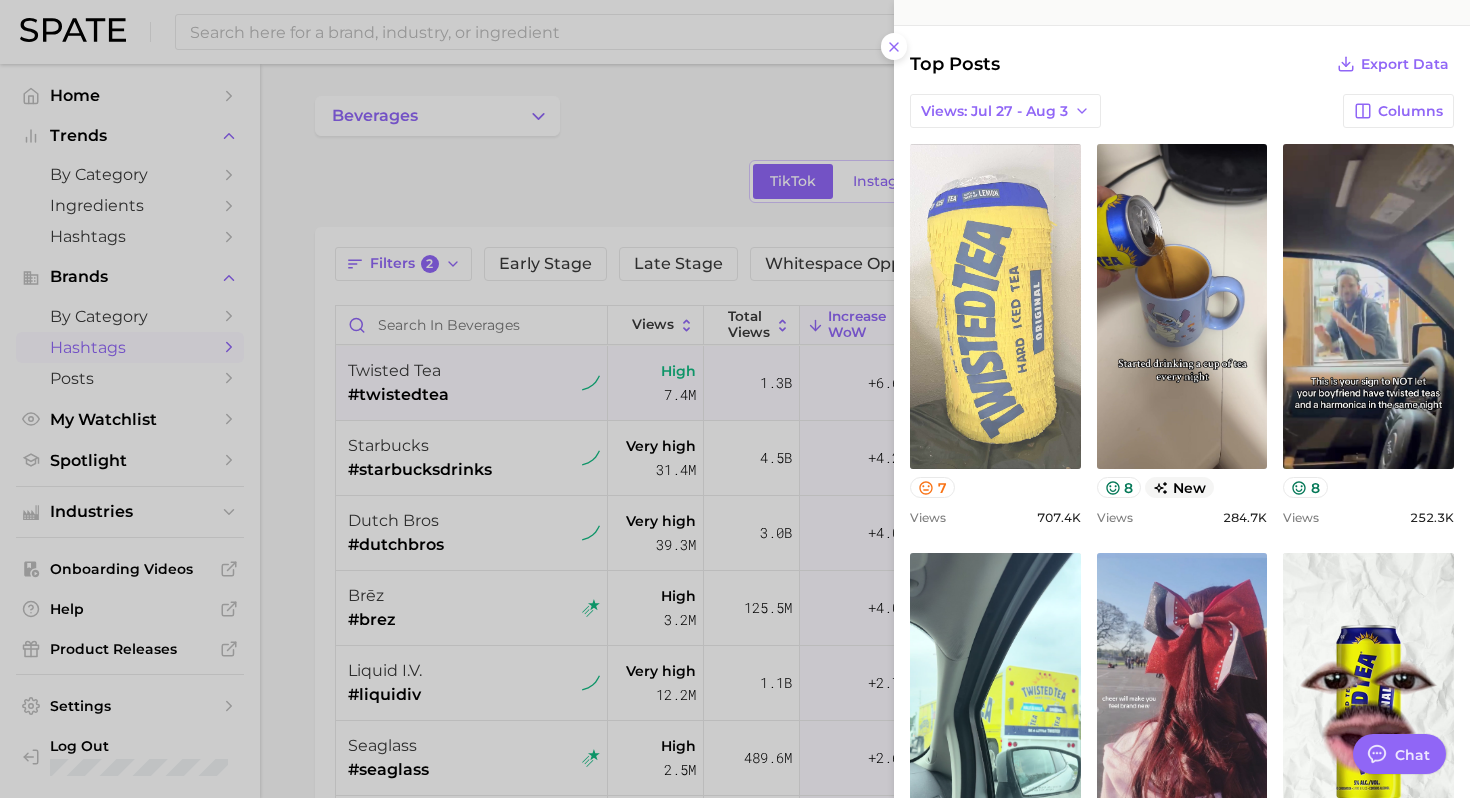 click on "view post on TikTok" at bounding box center (995, 306) 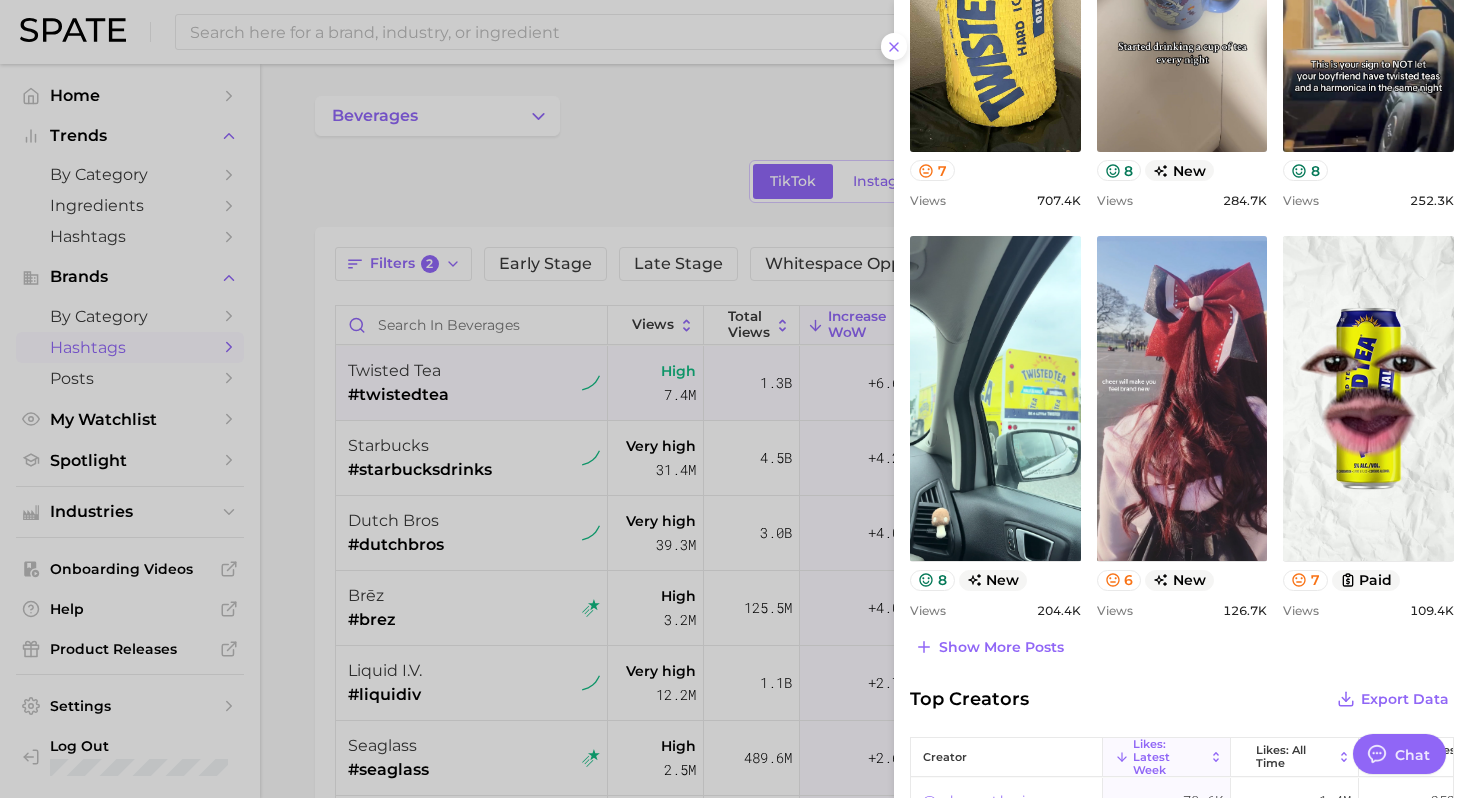 click at bounding box center [735, 399] 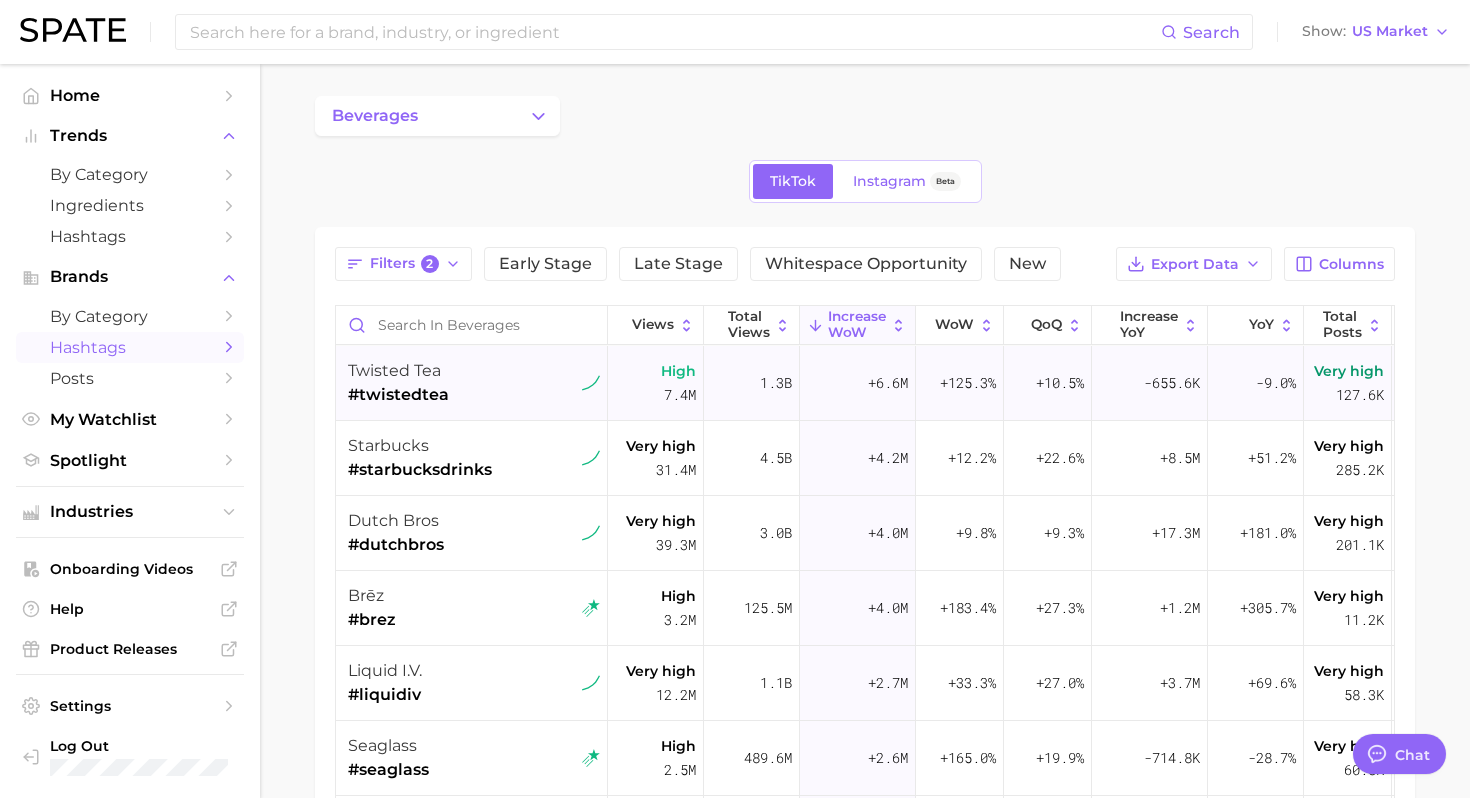 click on "twisted tea #twistedtea" at bounding box center [474, 383] 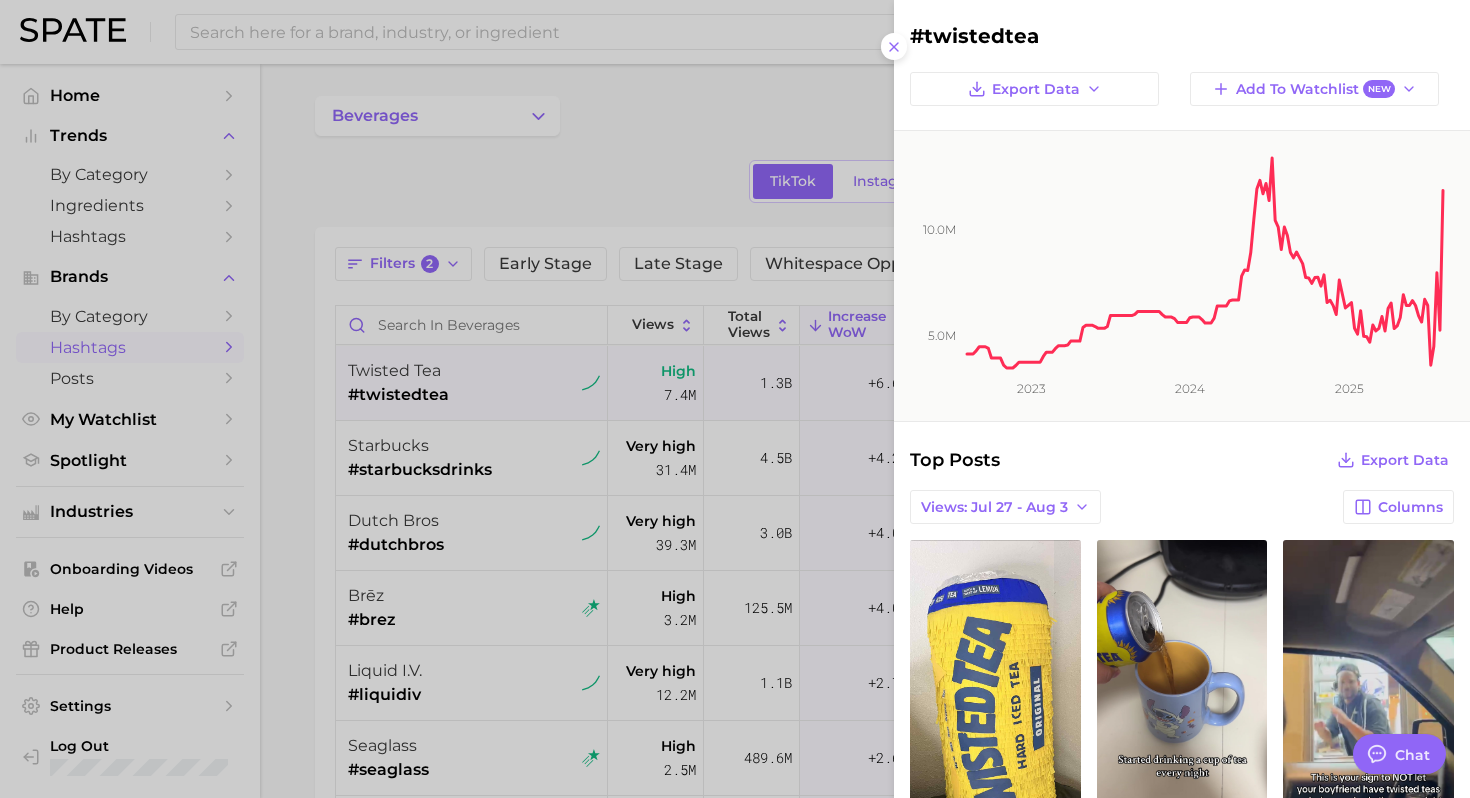 scroll, scrollTop: 0, scrollLeft: 0, axis: both 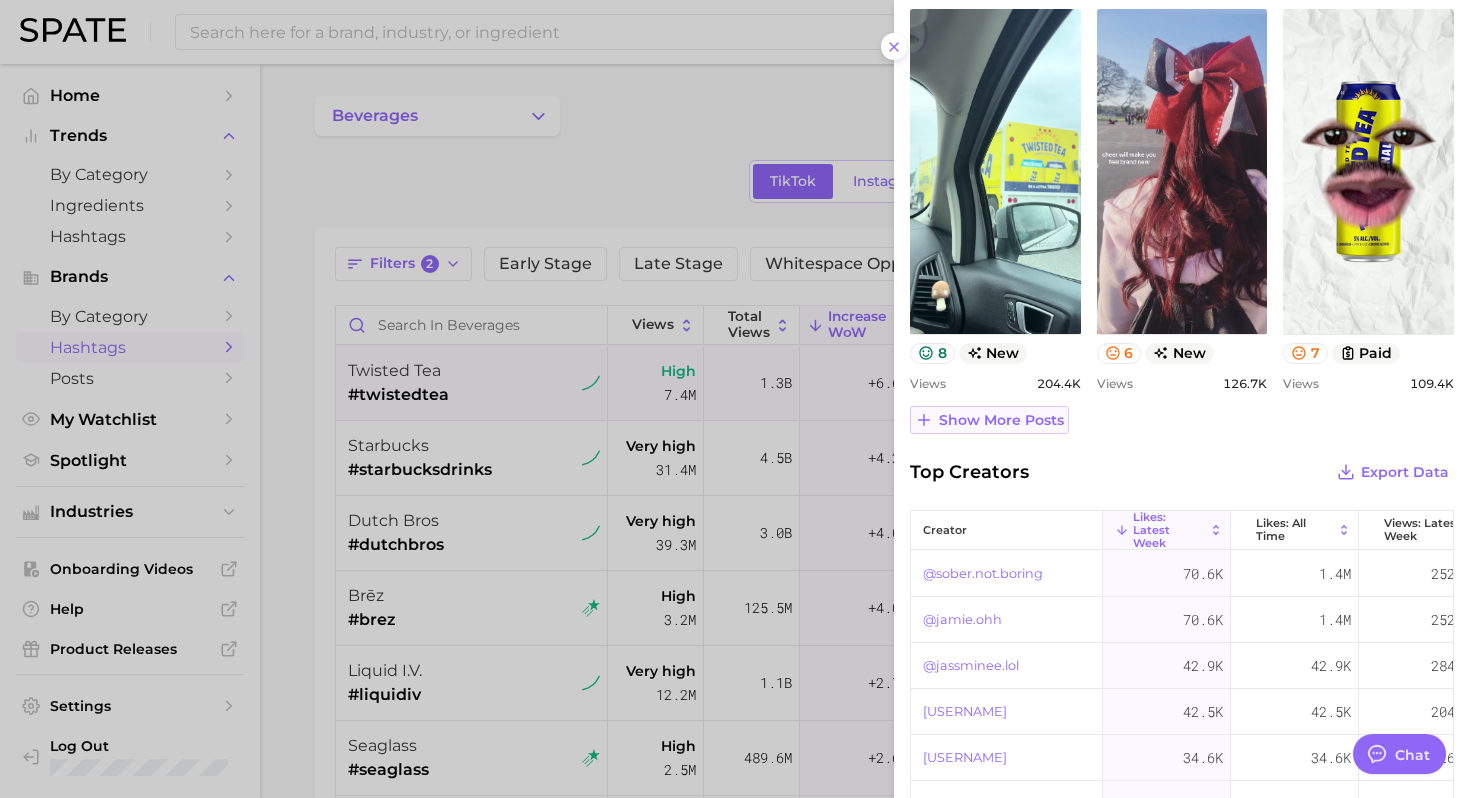 click on "Show more posts" at bounding box center [1001, 420] 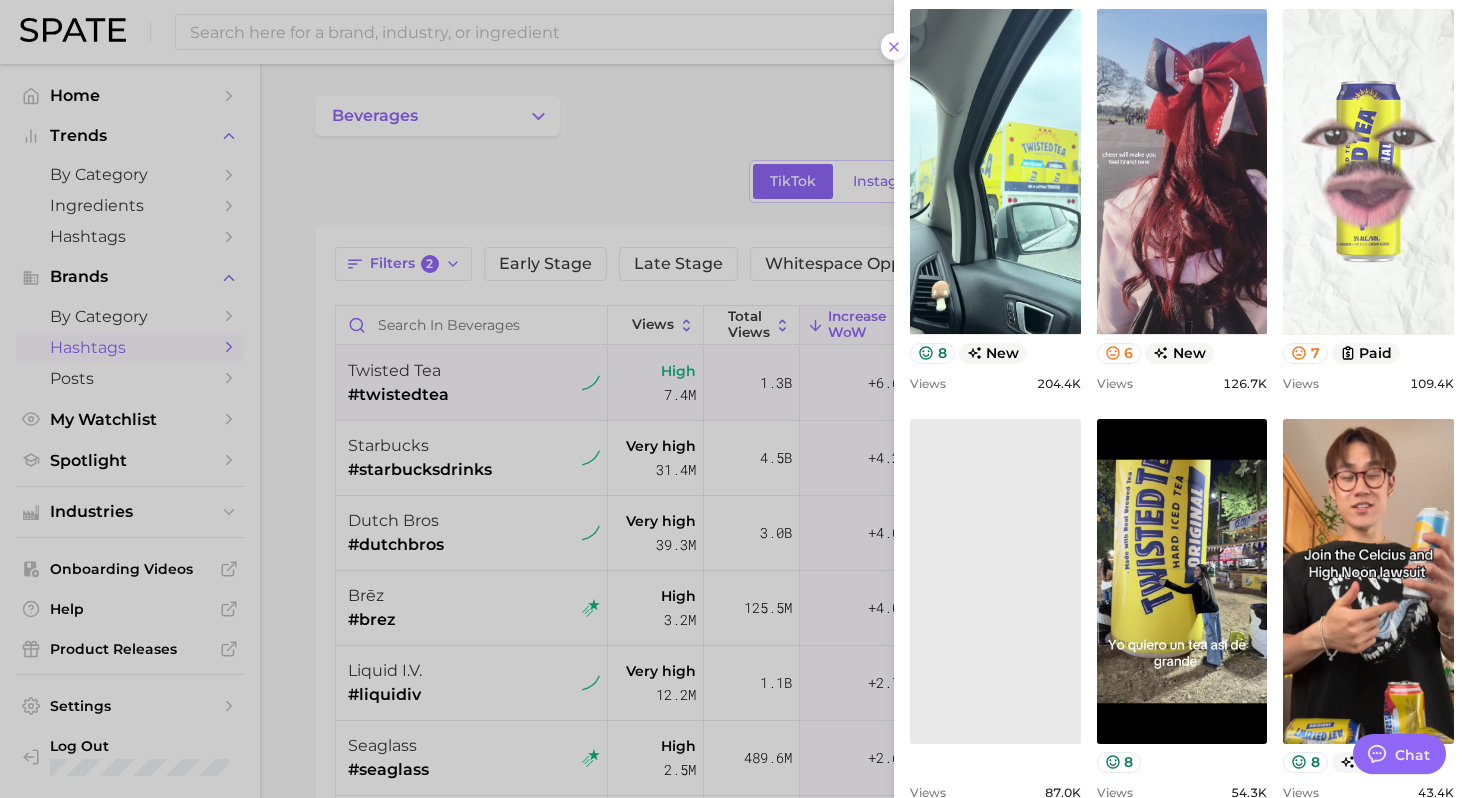 scroll, scrollTop: 0, scrollLeft: 0, axis: both 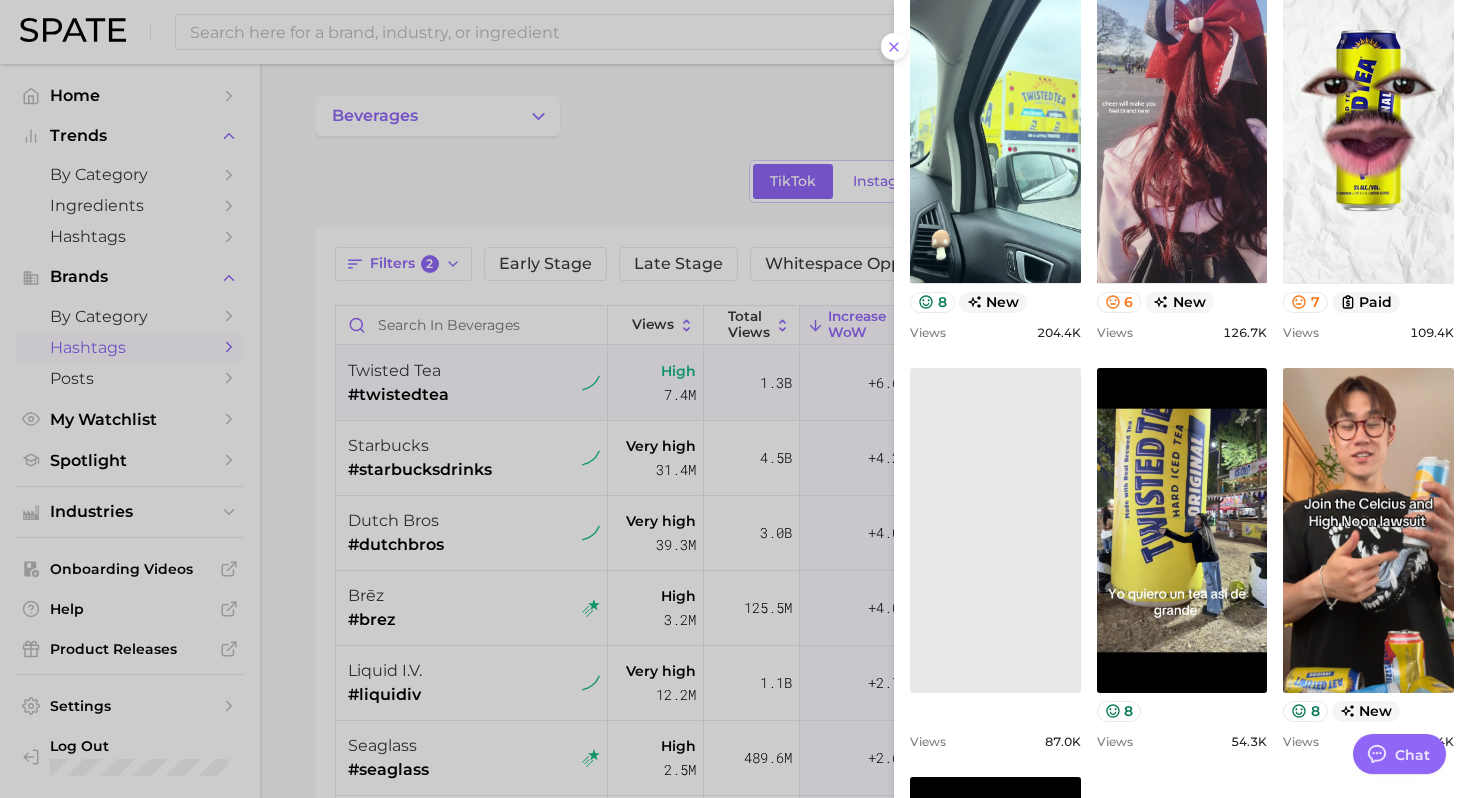 click at bounding box center [995, 530] 